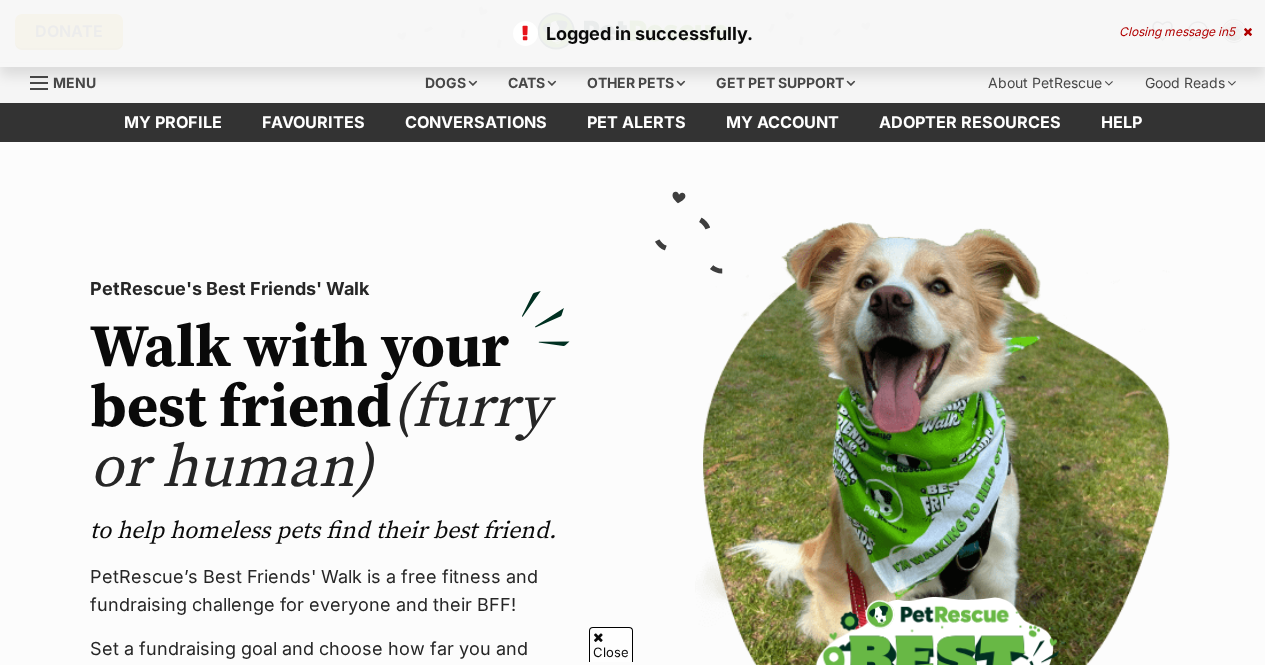 scroll, scrollTop: 277, scrollLeft: 0, axis: vertical 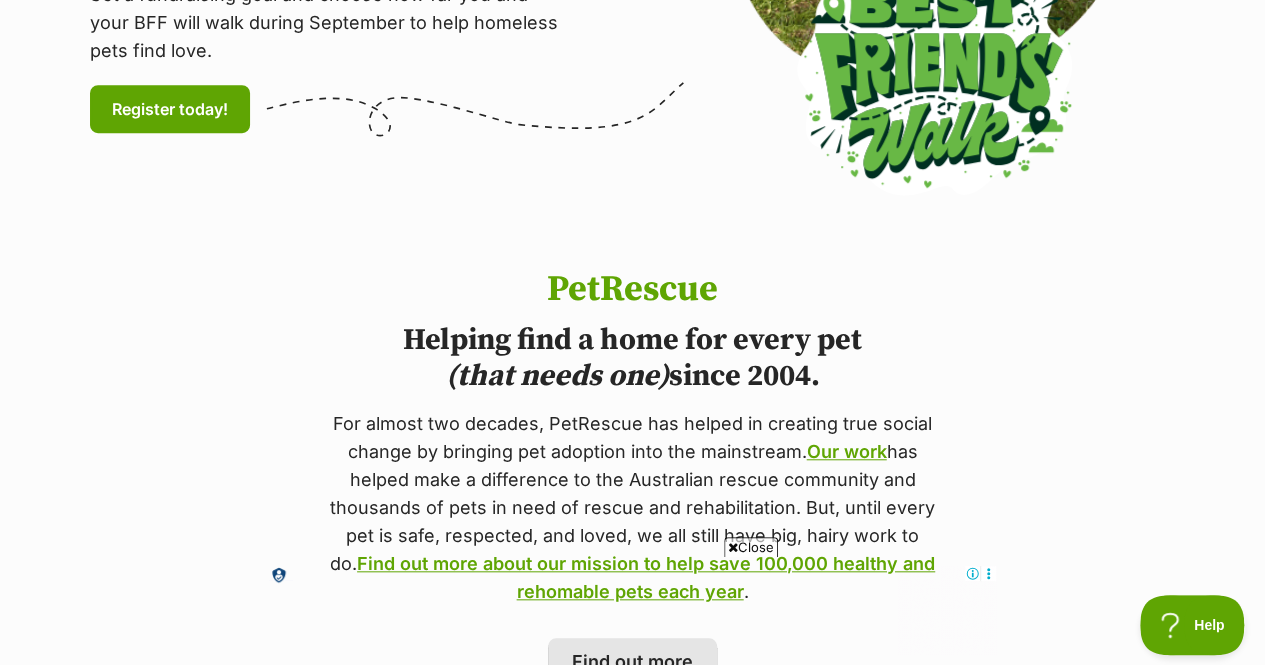 click on "Close" at bounding box center (751, 547) 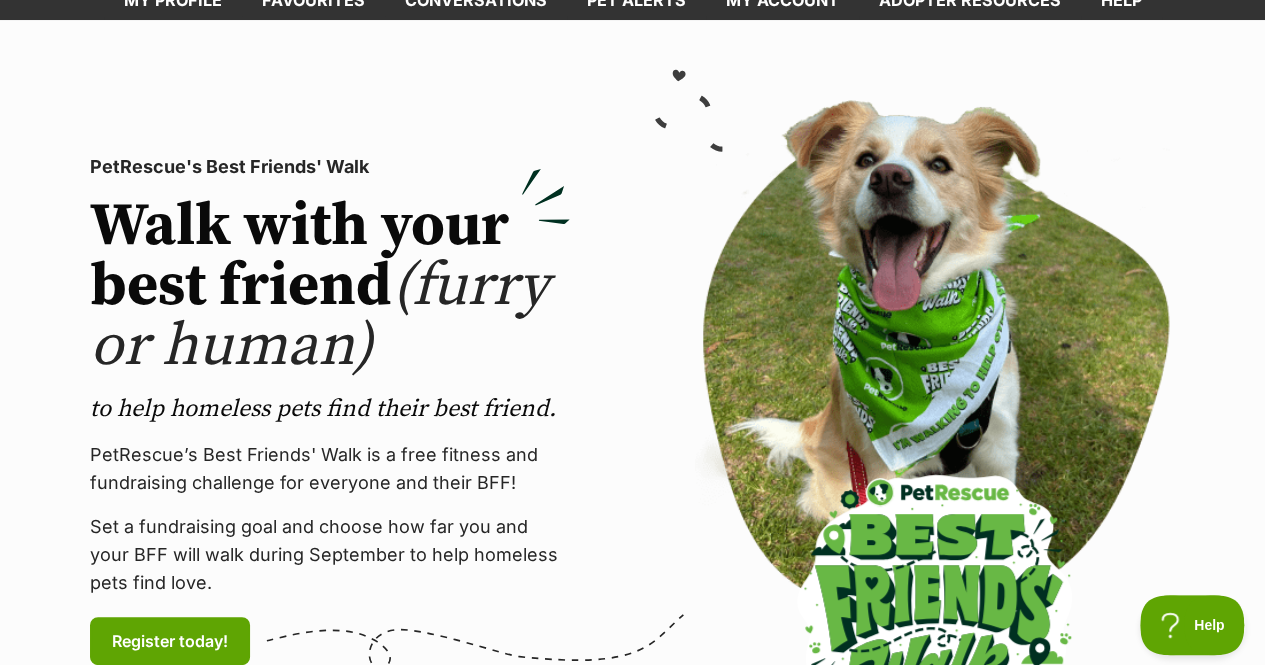scroll, scrollTop: 0, scrollLeft: 0, axis: both 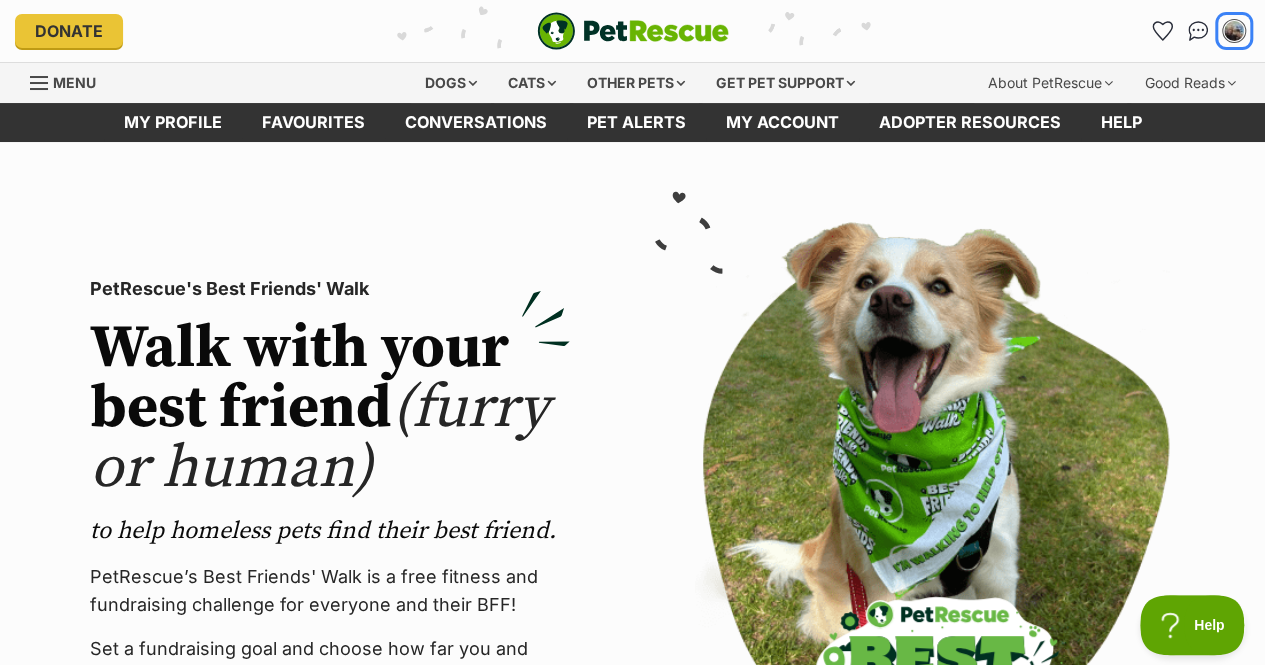 click at bounding box center (1234, 31) 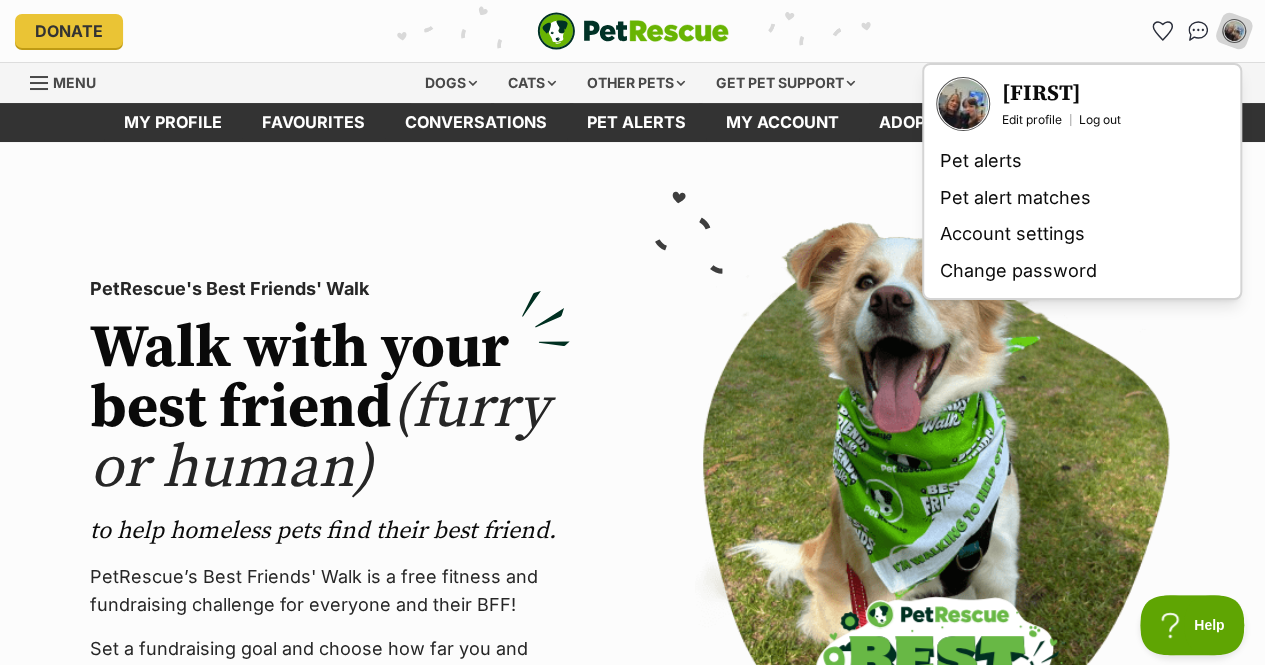 click 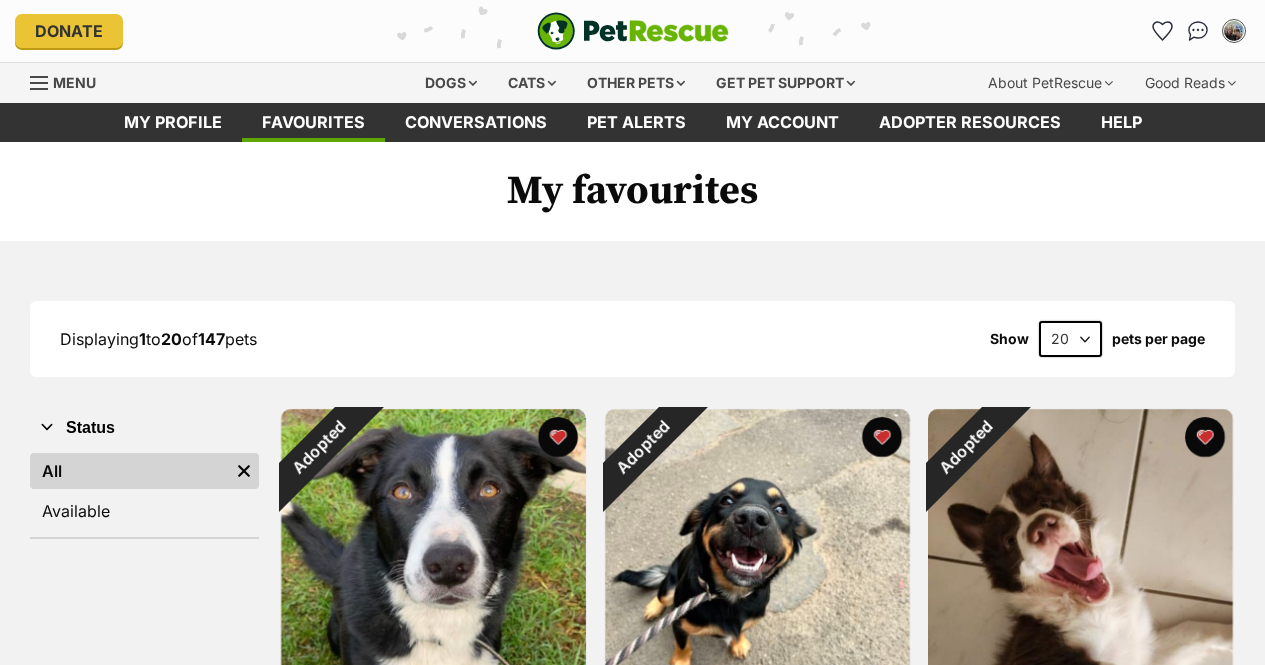 scroll, scrollTop: 0, scrollLeft: 0, axis: both 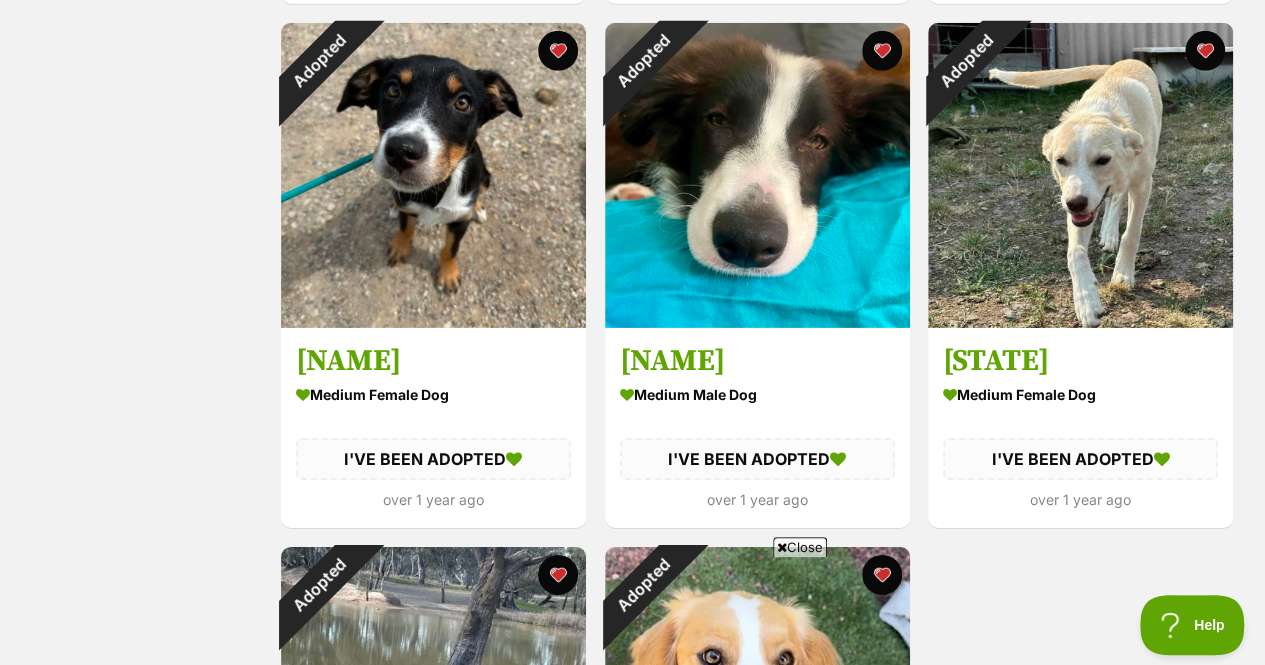 click at bounding box center (1080, 175) 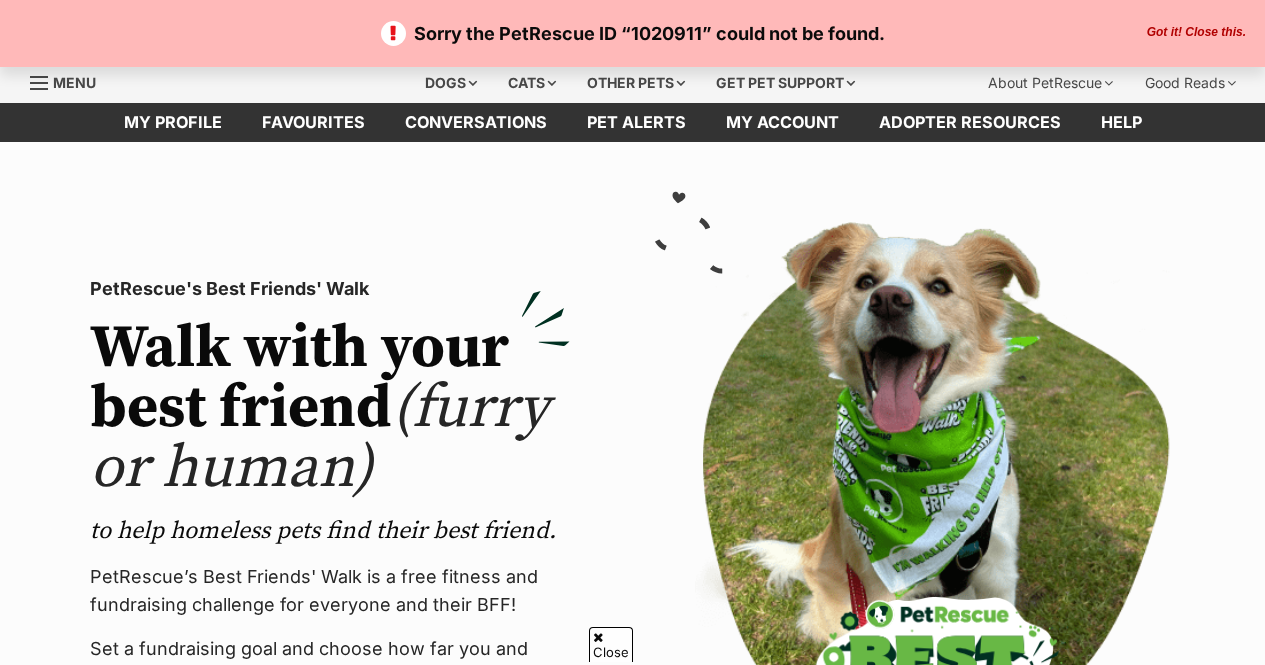 scroll, scrollTop: 309, scrollLeft: 0, axis: vertical 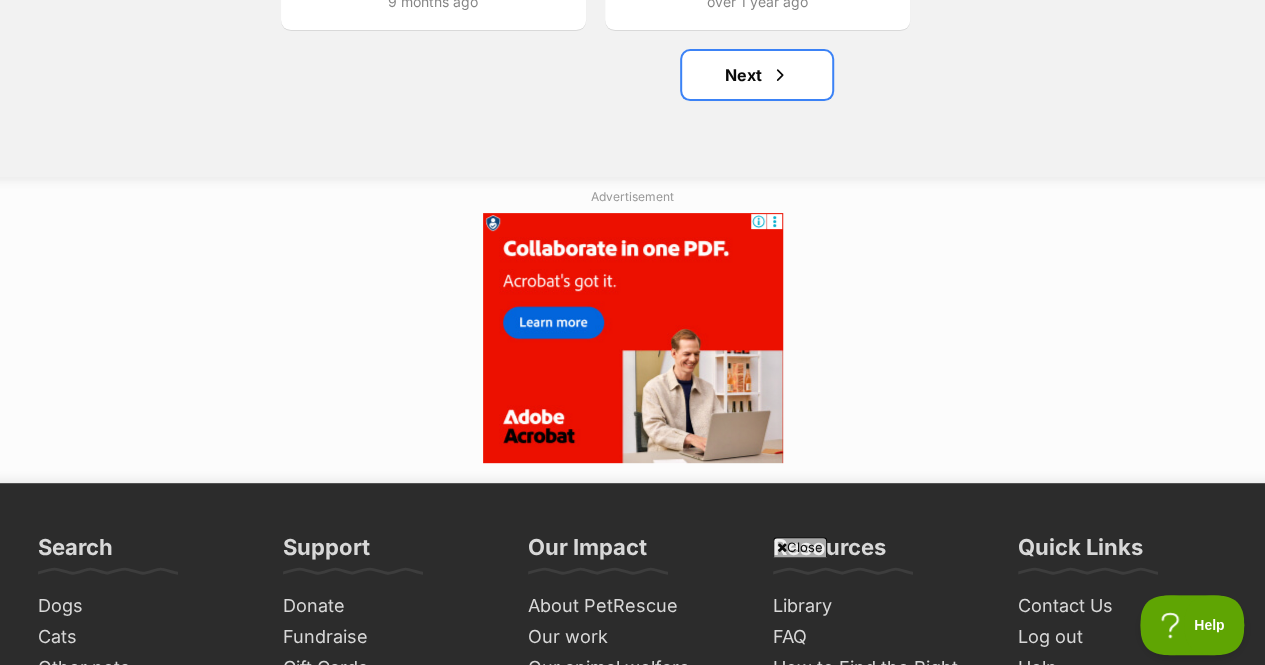 click at bounding box center [780, 75] 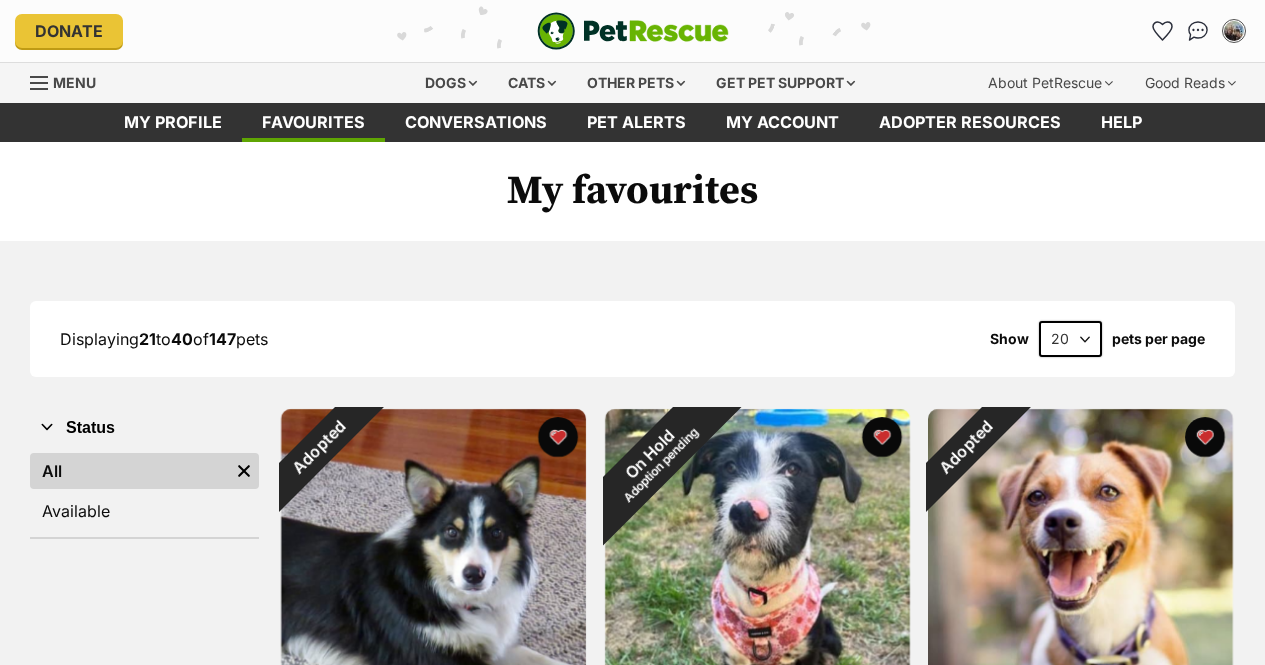 scroll, scrollTop: 0, scrollLeft: 0, axis: both 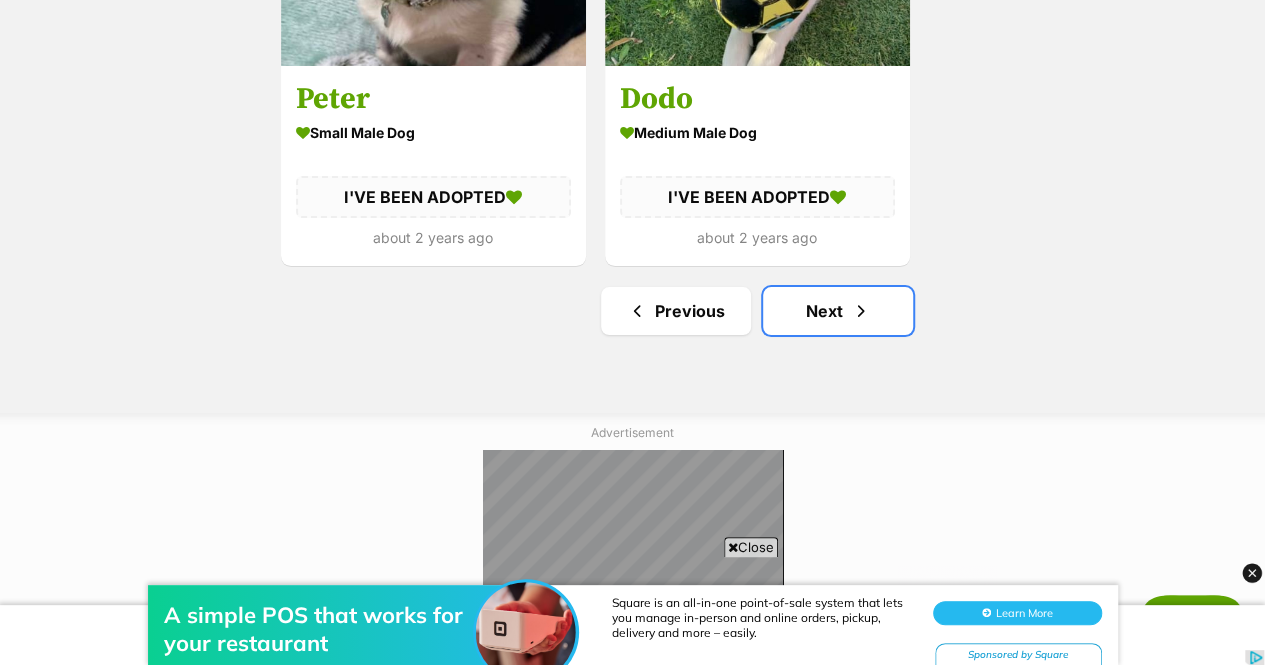 click on "Next" at bounding box center [838, 311] 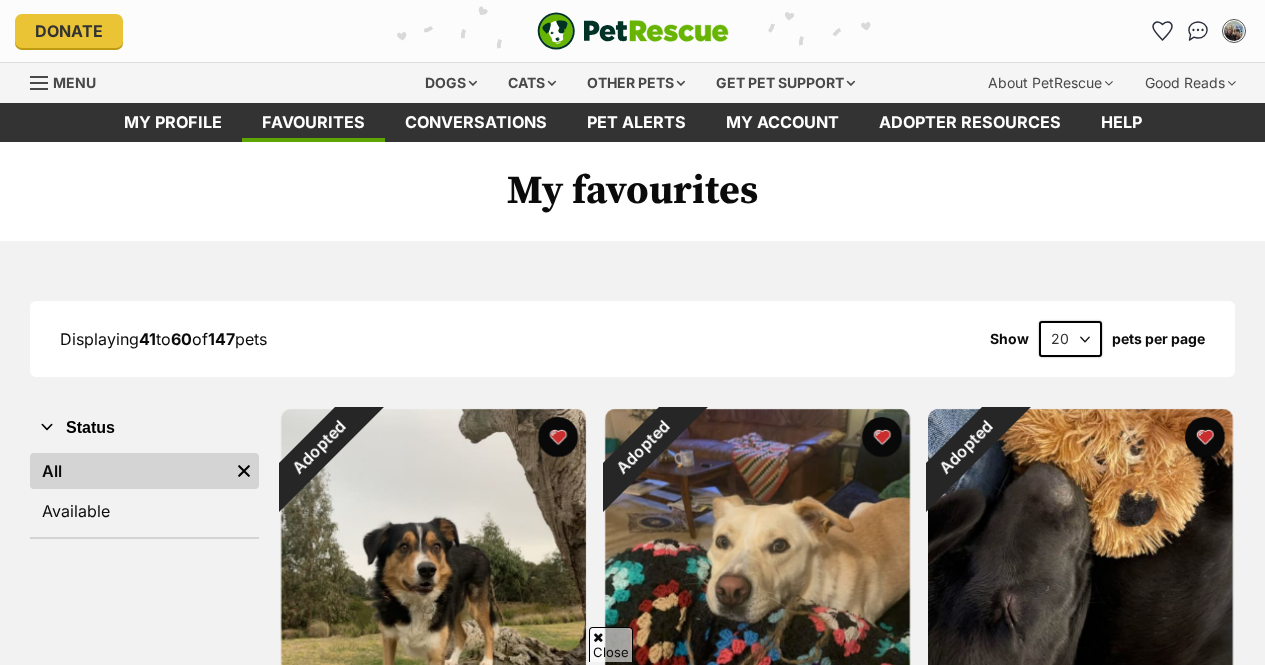 scroll, scrollTop: 310, scrollLeft: 0, axis: vertical 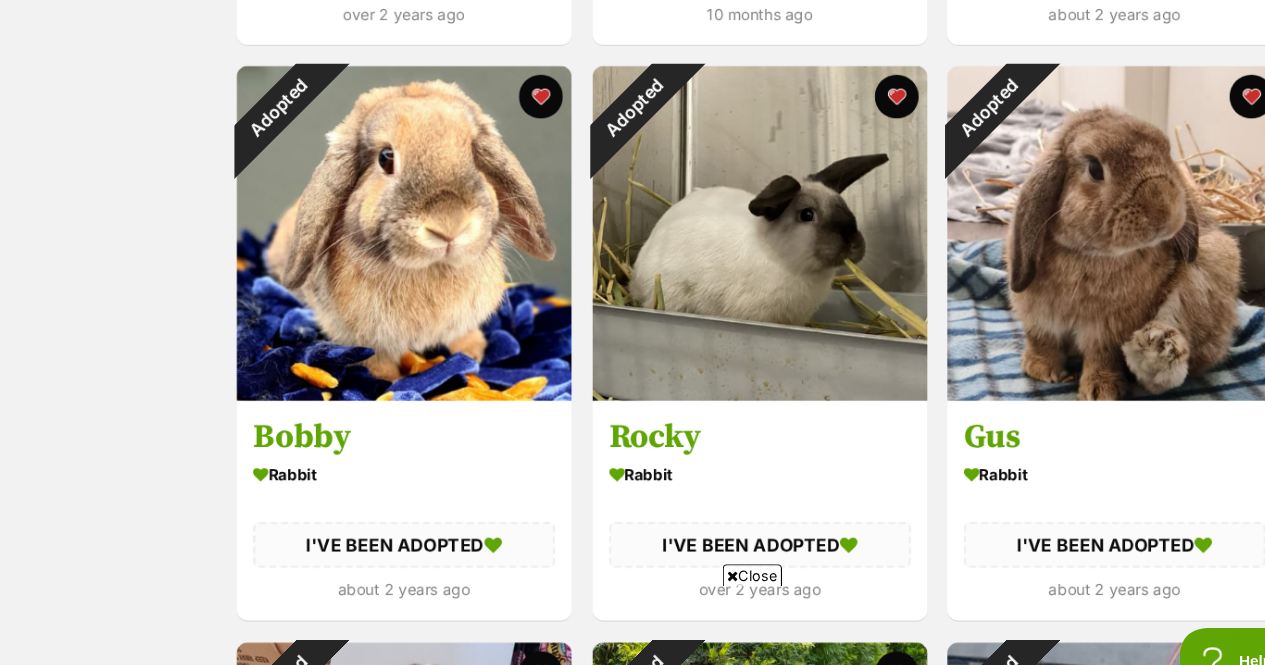 click at bounding box center [757, 235] 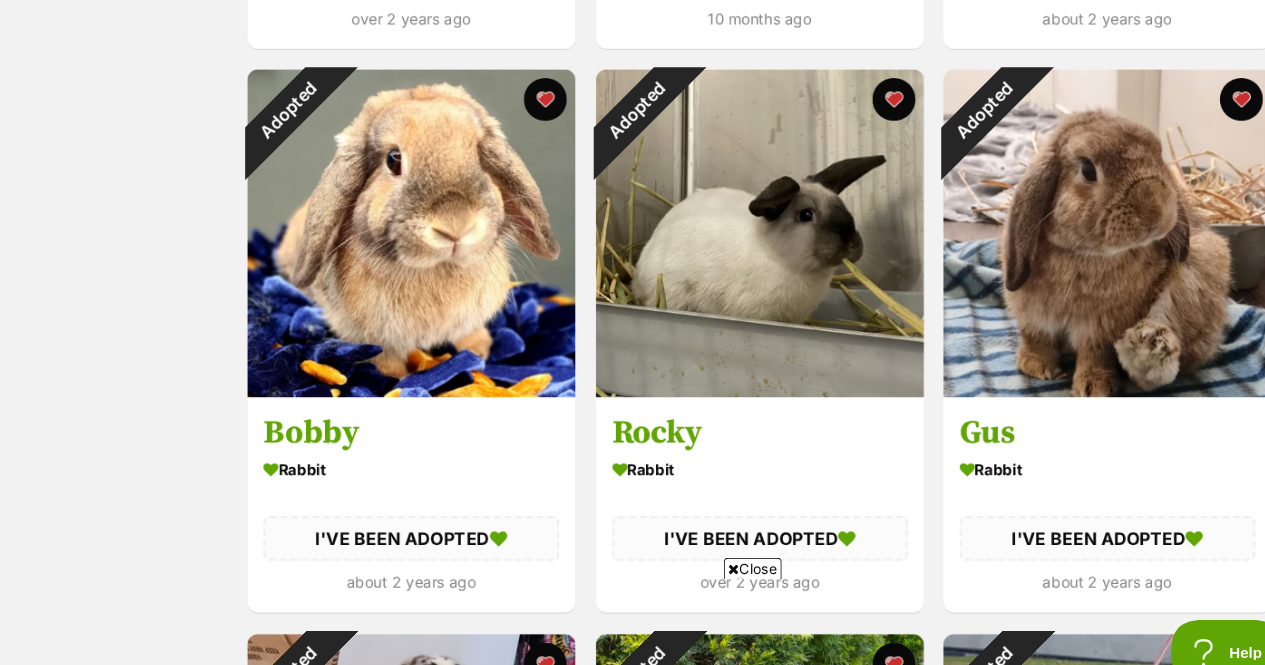 scroll, scrollTop: 1899, scrollLeft: 0, axis: vertical 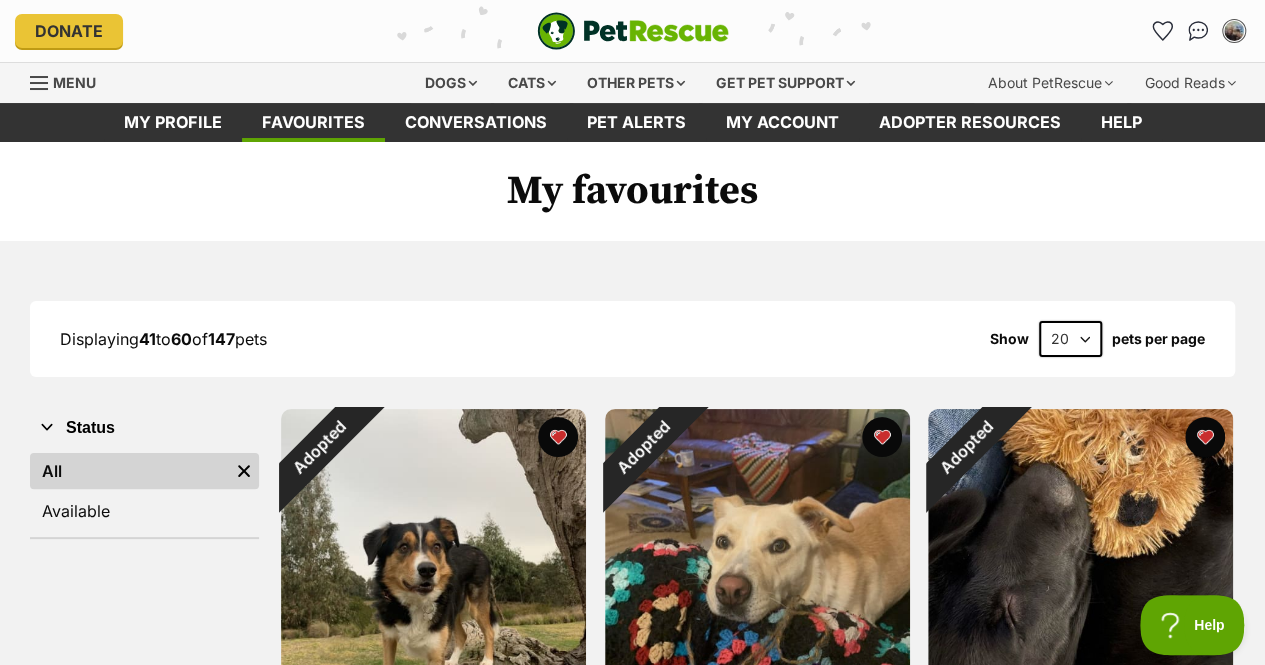 click on "Other pets" at bounding box center (636, 83) 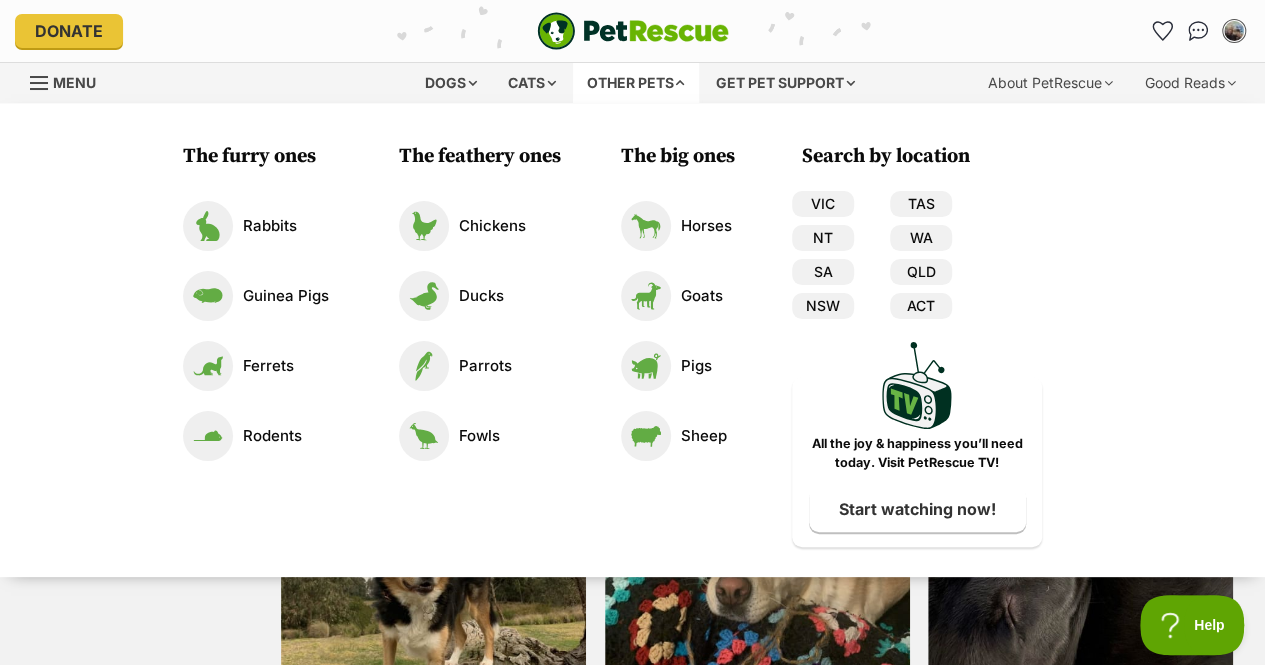 click on "Rabbits" at bounding box center (270, 226) 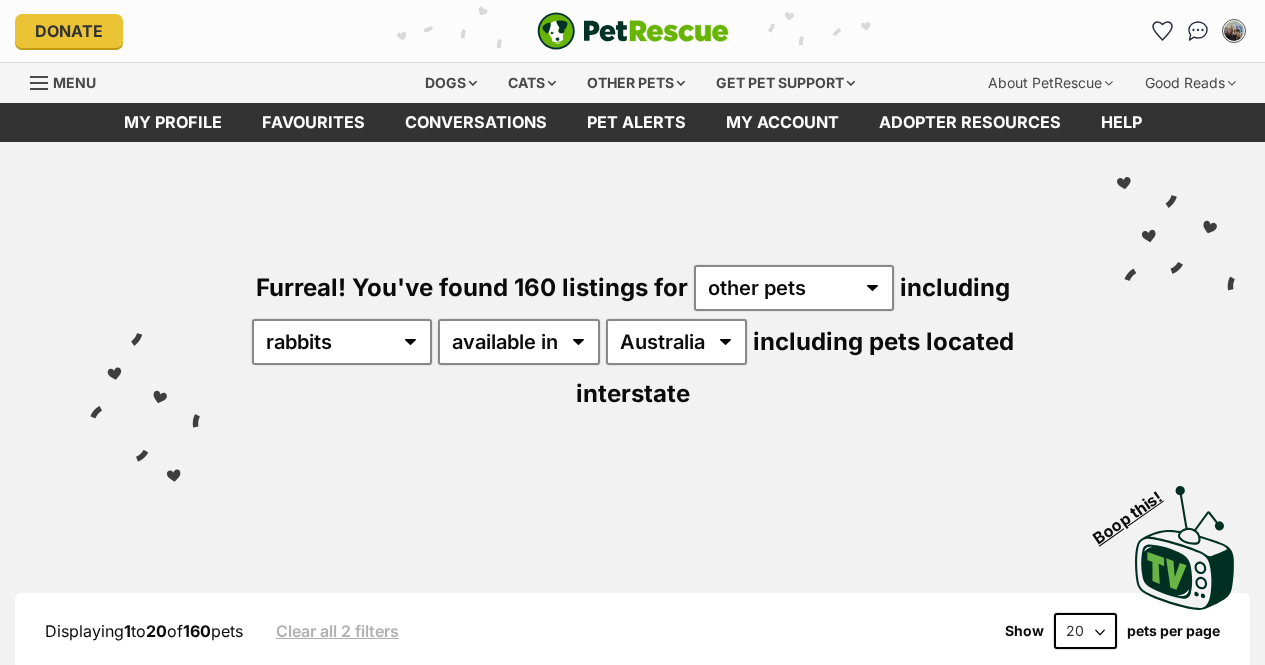 scroll, scrollTop: 0, scrollLeft: 0, axis: both 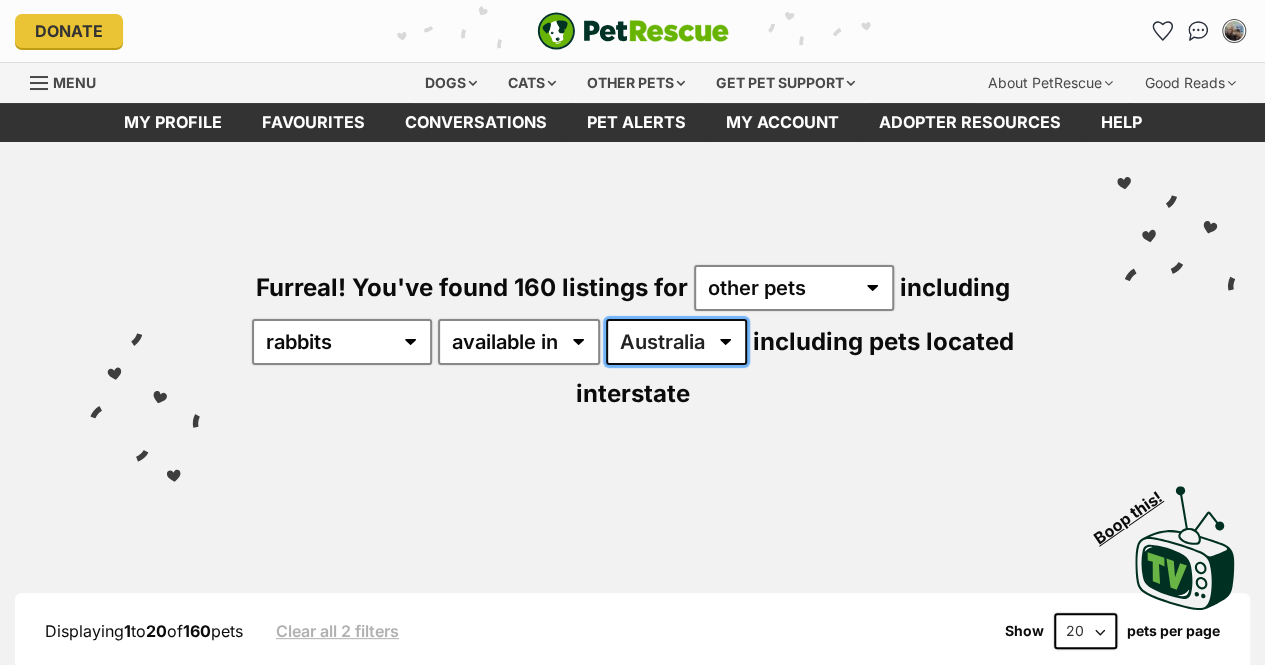 click on "Australia
ACT
NSW
SA
TAS
VIC
WA" at bounding box center (676, 342) 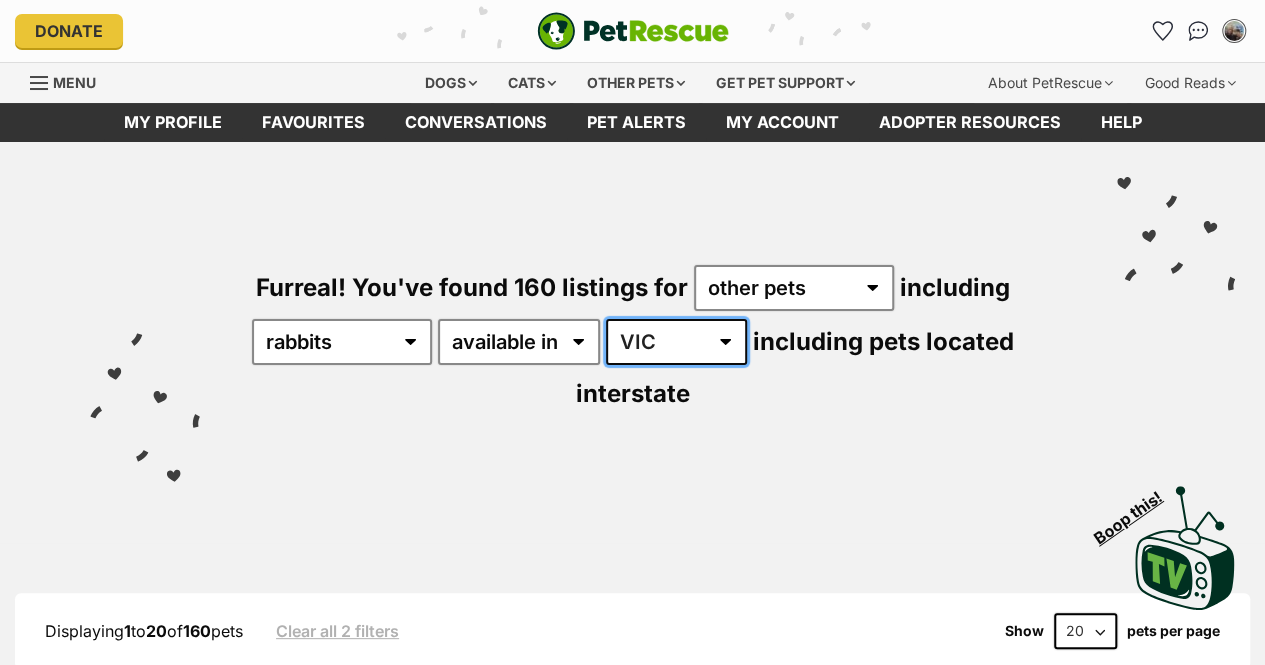 click on "Australia
ACT
NSW
SA
TAS
VIC
WA" at bounding box center [676, 342] 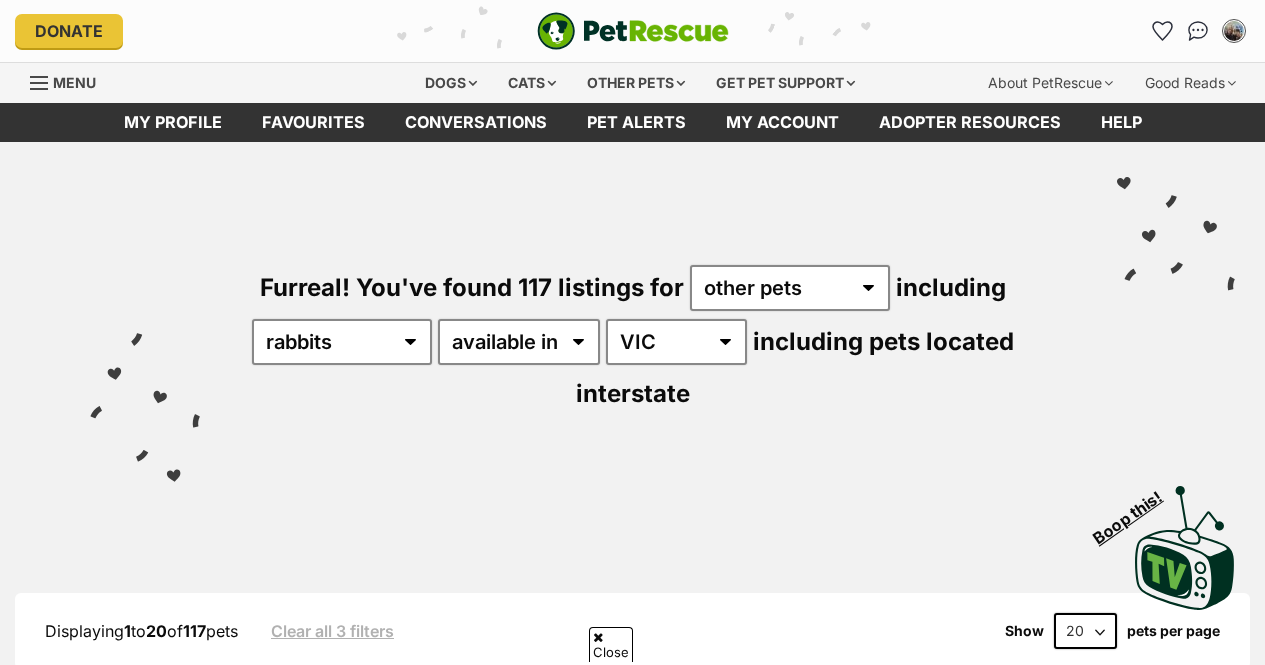 scroll, scrollTop: 569, scrollLeft: 0, axis: vertical 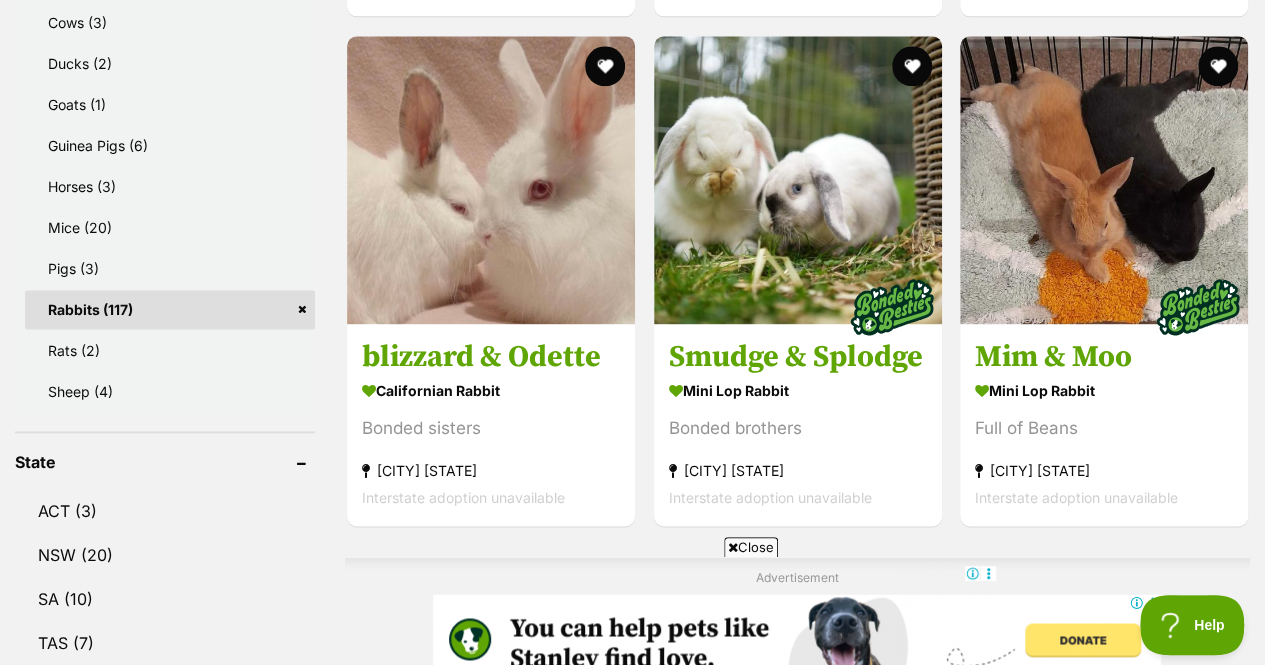click at bounding box center (1104, 180) 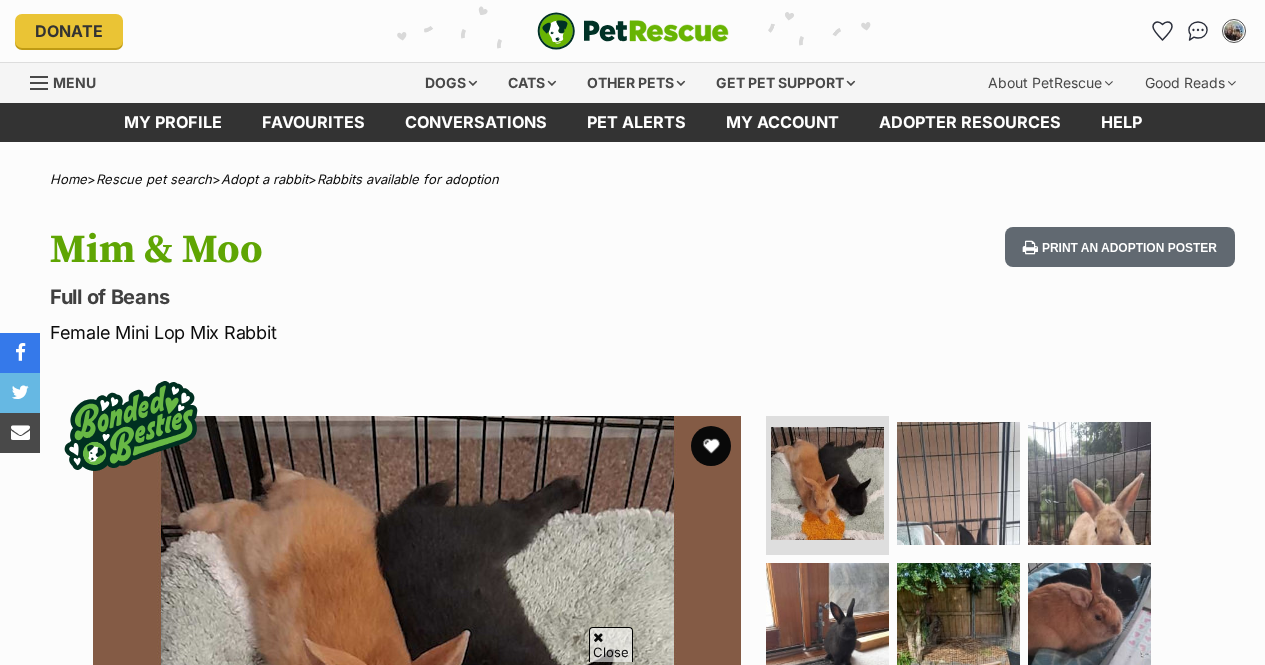 scroll, scrollTop: 246, scrollLeft: 0, axis: vertical 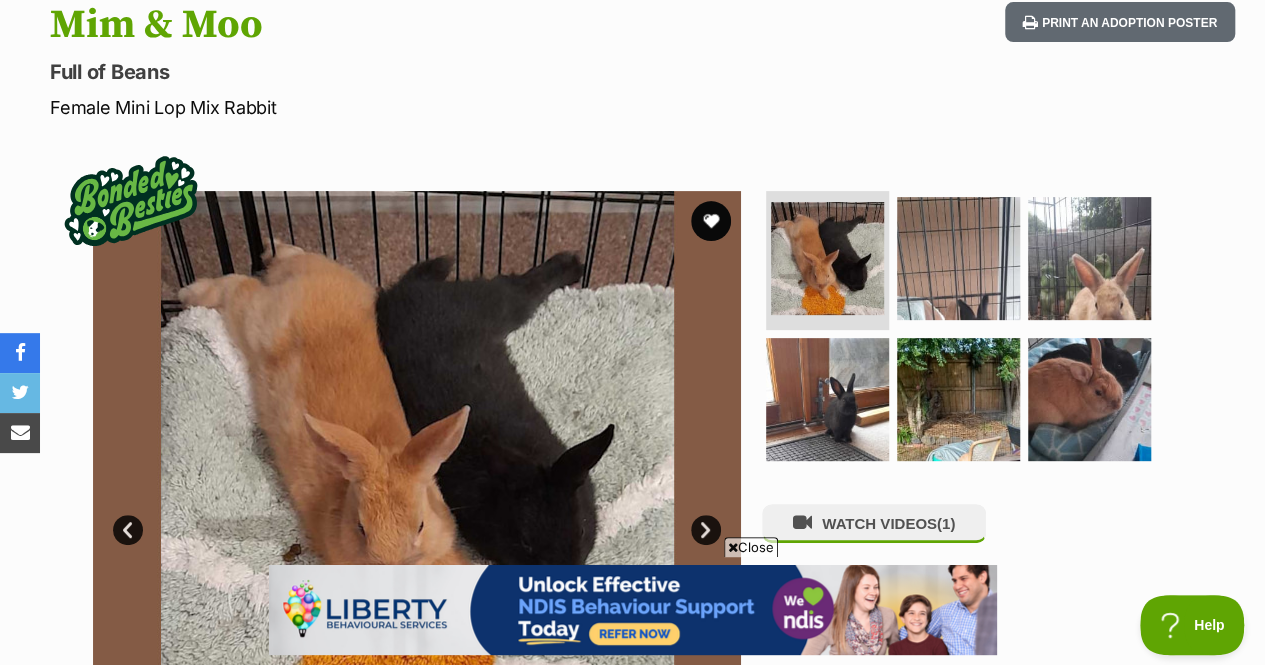click at bounding box center [958, 258] 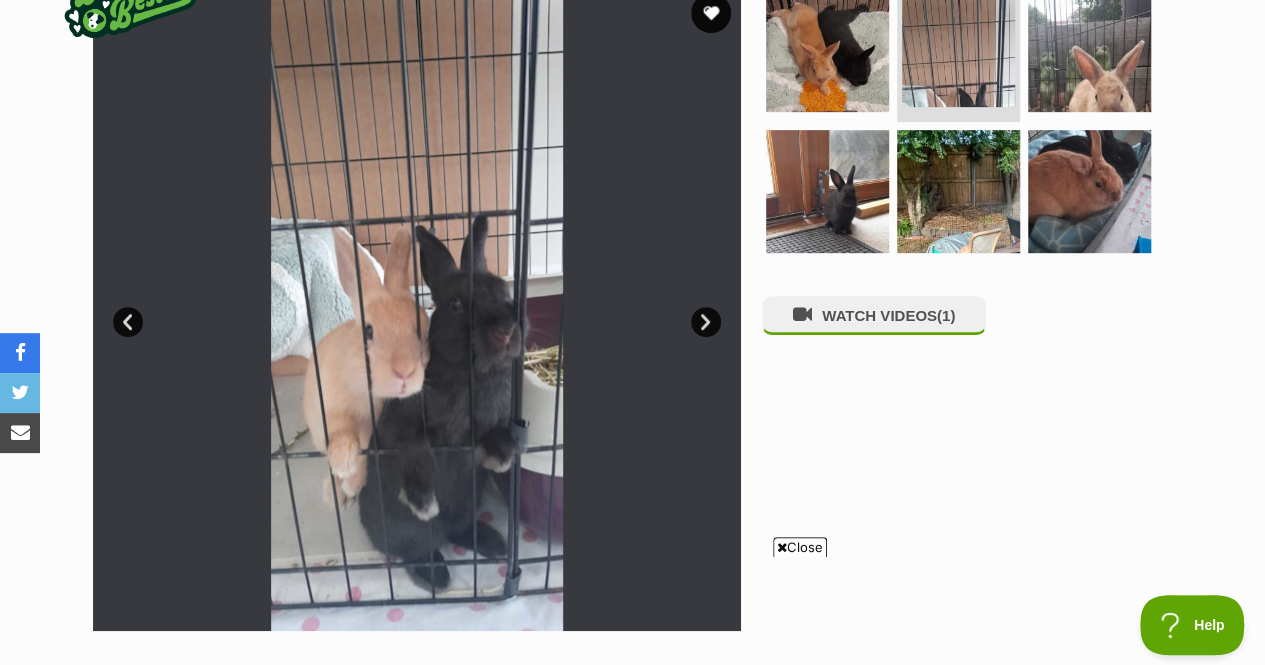scroll, scrollTop: 421, scrollLeft: 0, axis: vertical 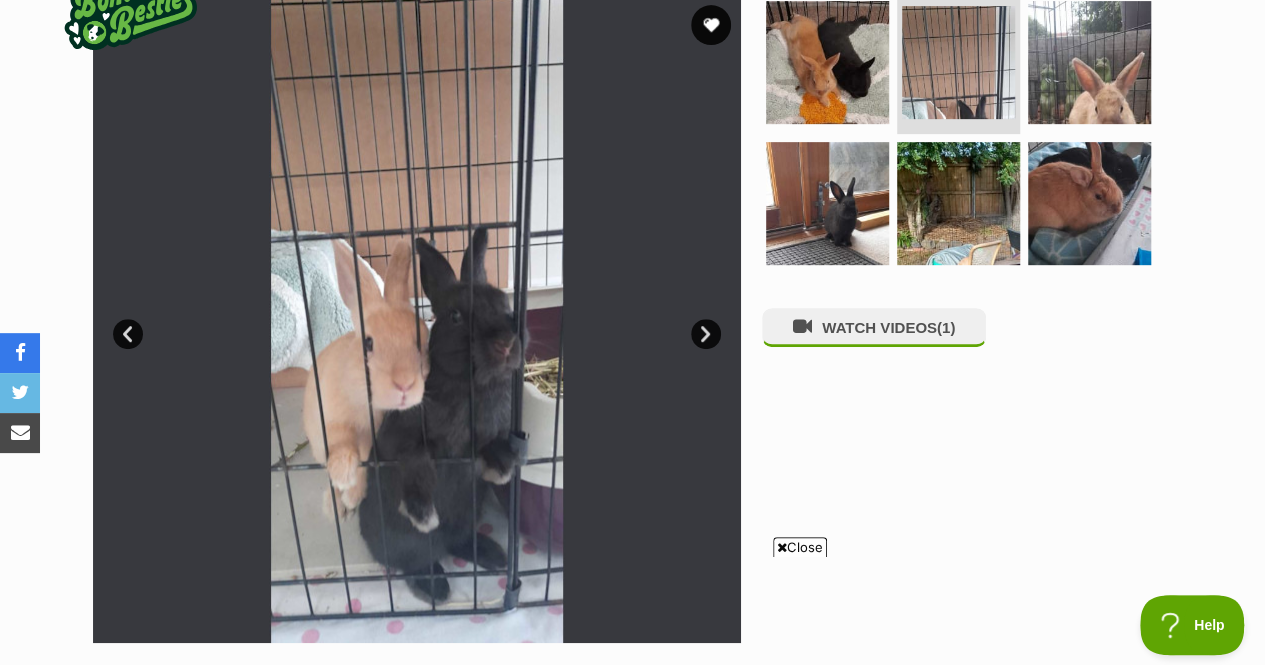 click on "Next" at bounding box center (706, 334) 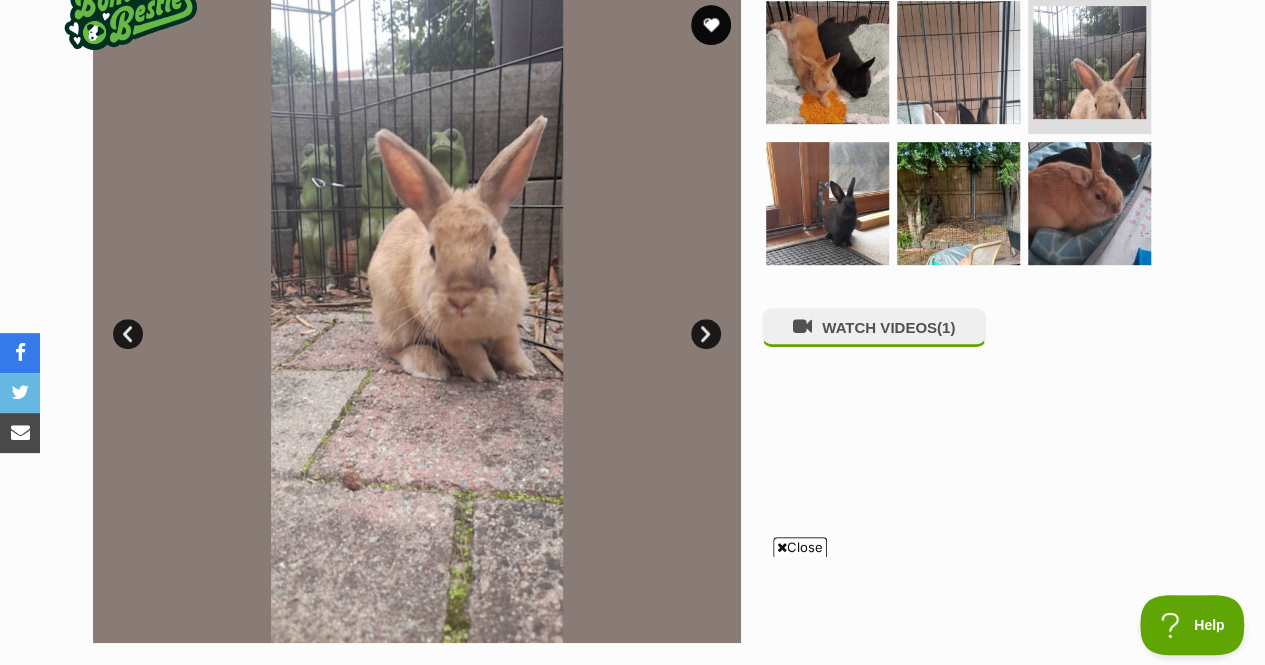 click on "Next" at bounding box center (706, 334) 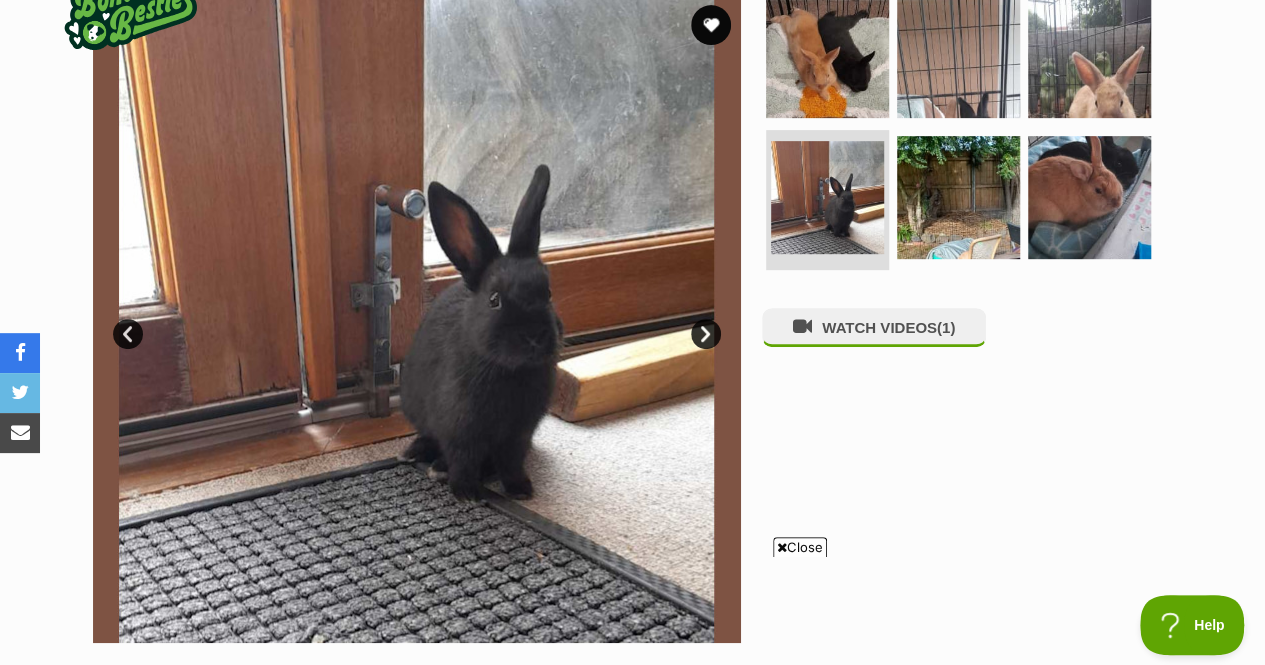 click on "Next" at bounding box center (706, 334) 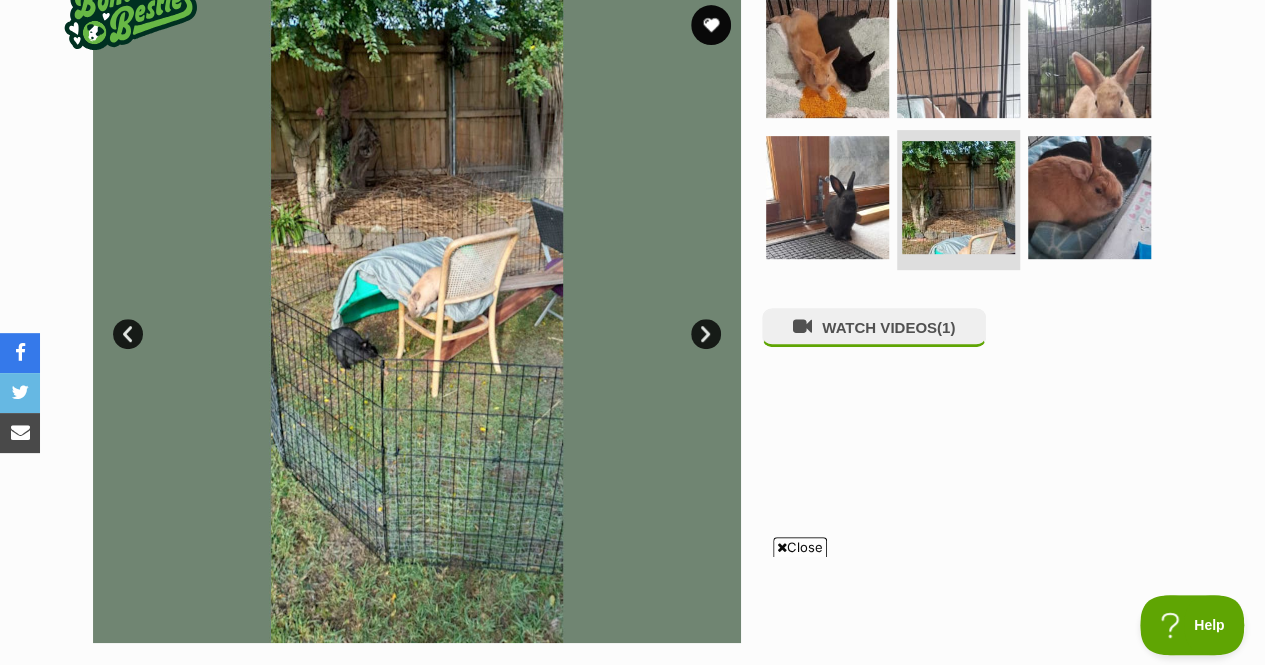 click on "Next" at bounding box center [706, 334] 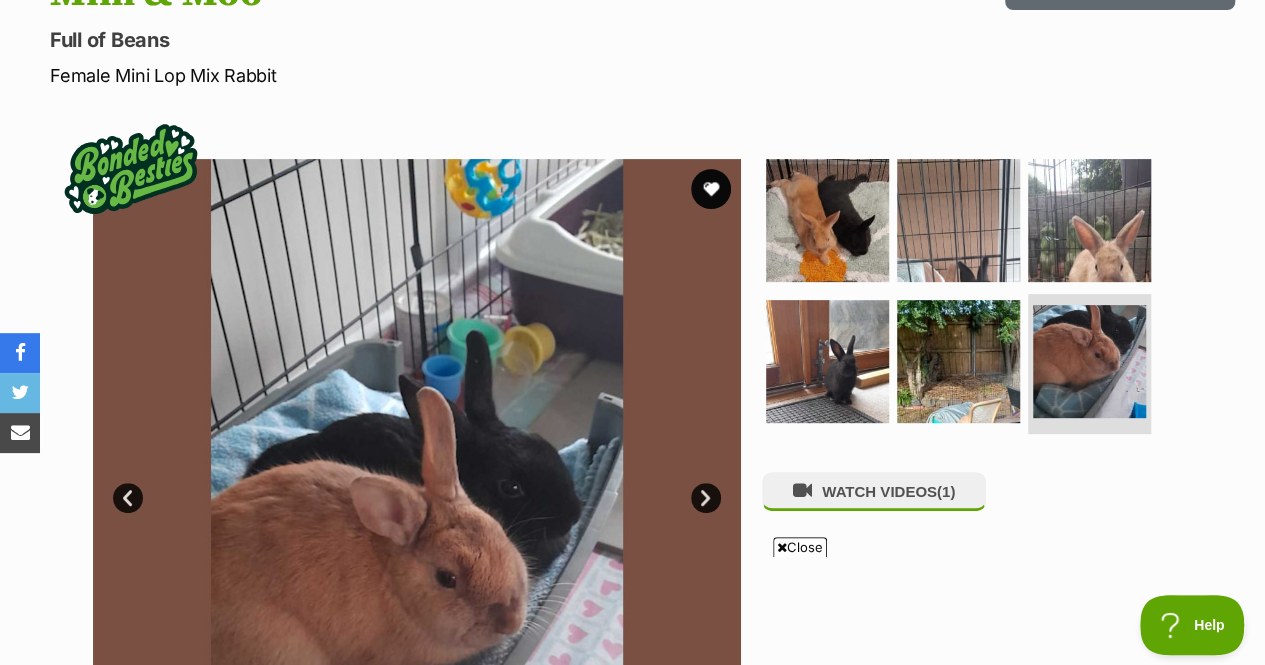 scroll, scrollTop: 0, scrollLeft: 0, axis: both 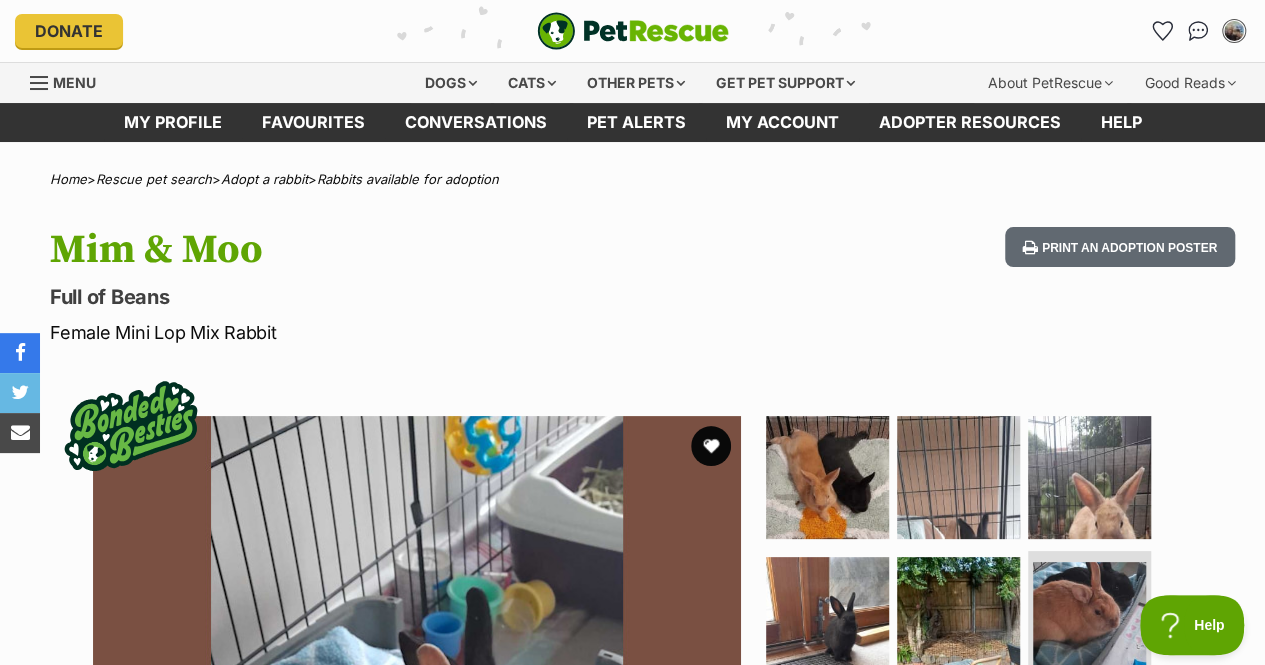 click at bounding box center [711, 446] 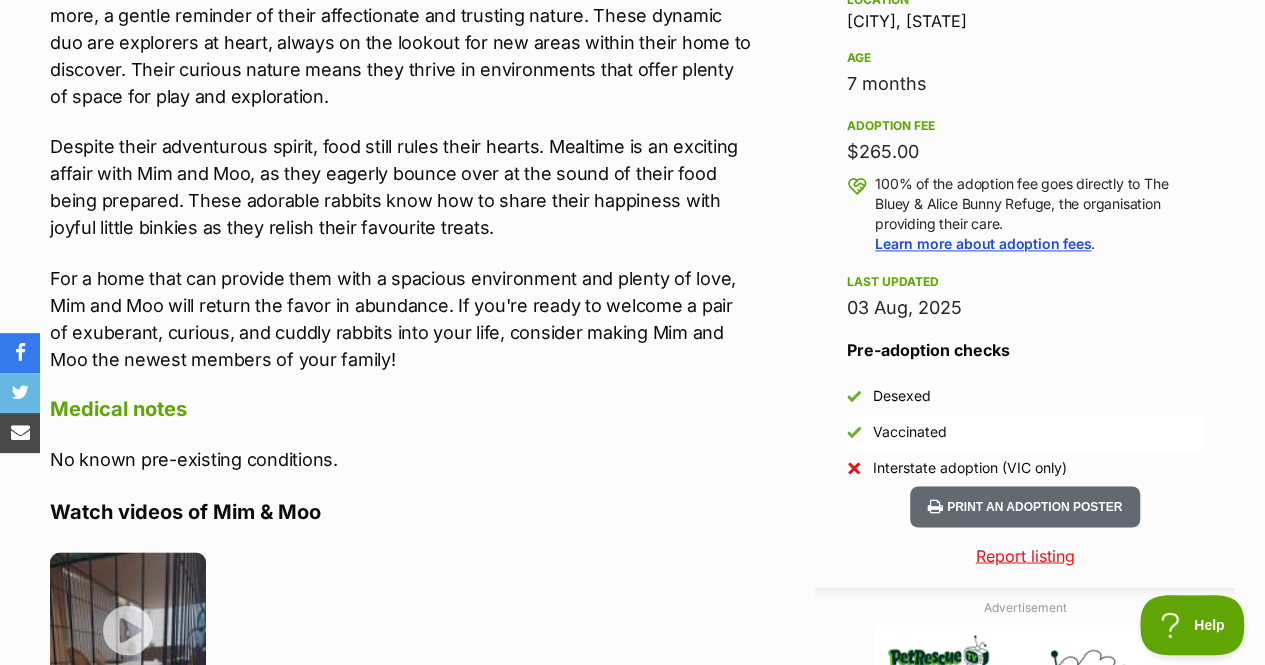 scroll, scrollTop: 776, scrollLeft: 0, axis: vertical 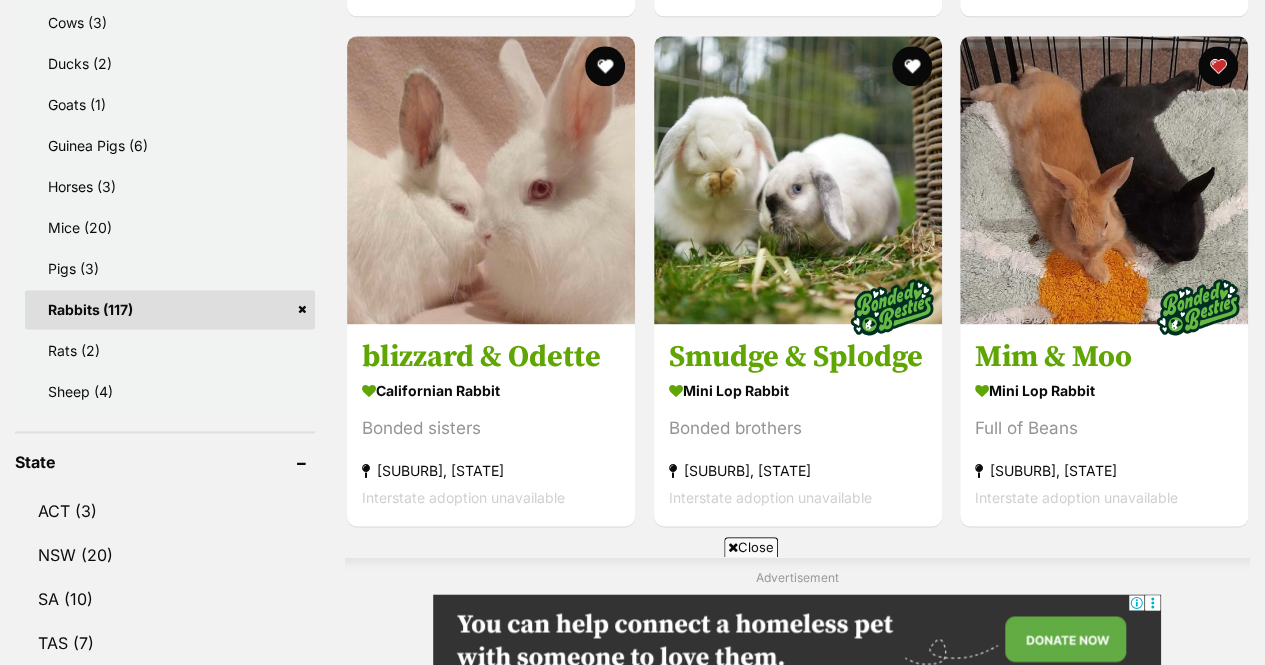 click at bounding box center [798, 180] 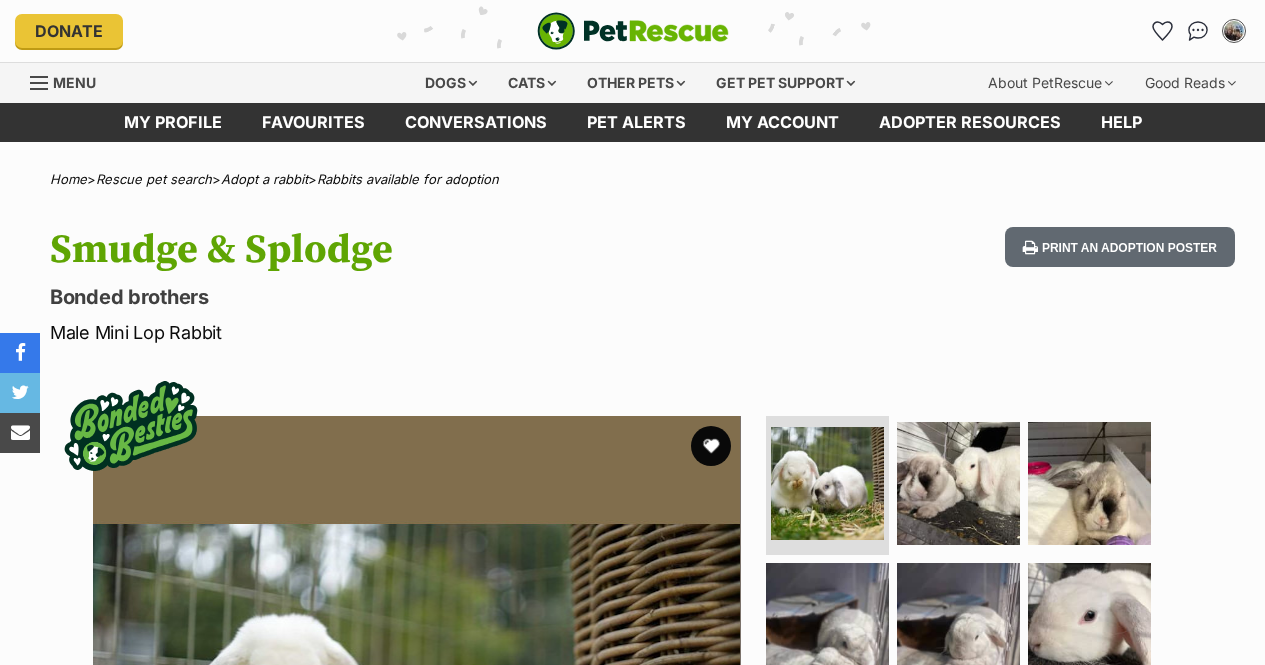 scroll, scrollTop: 433, scrollLeft: 0, axis: vertical 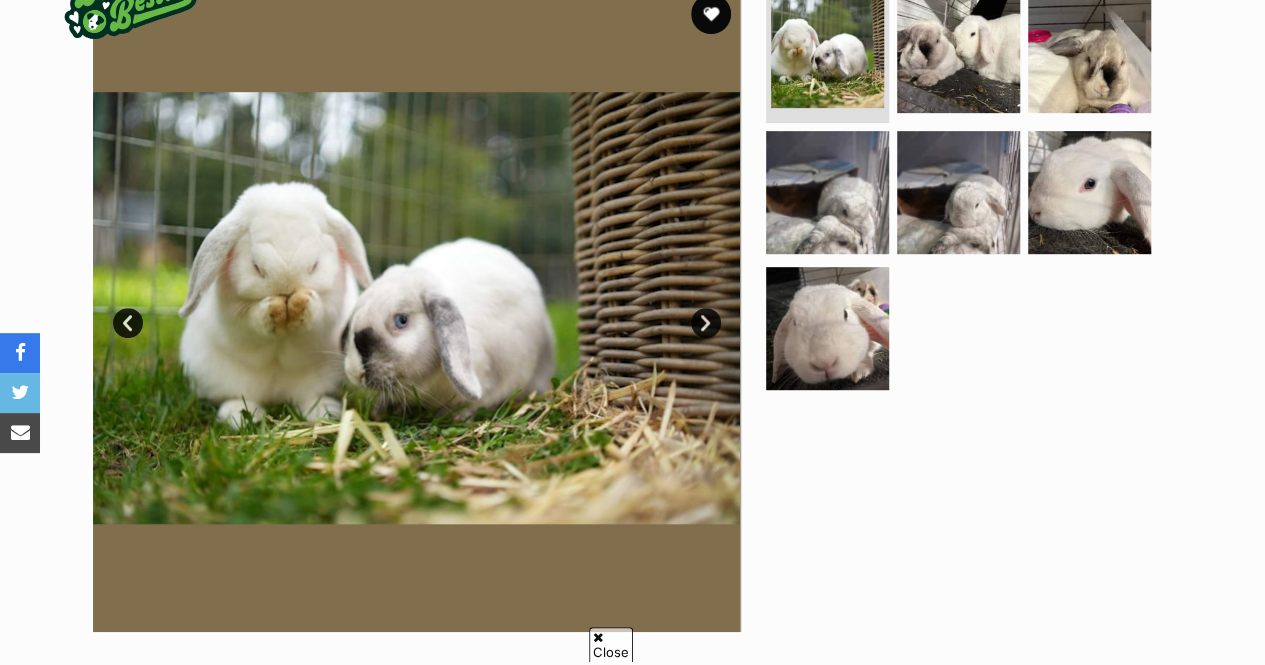click on "Next" at bounding box center [706, 323] 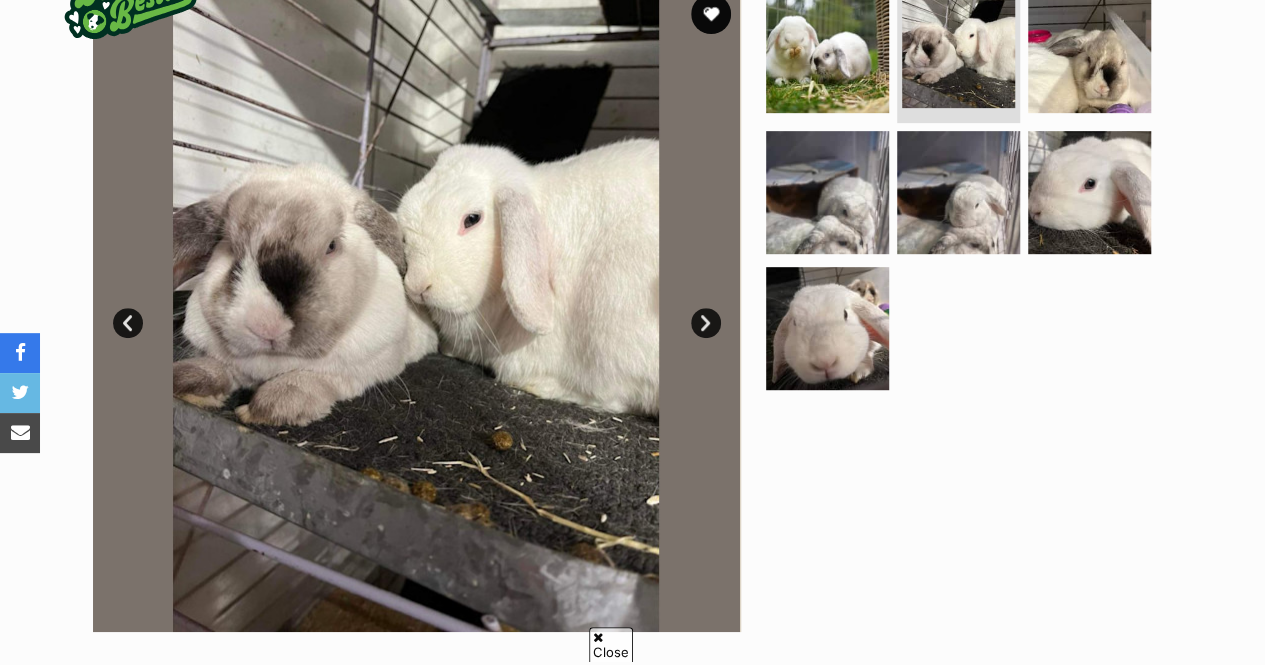 scroll, scrollTop: 0, scrollLeft: 0, axis: both 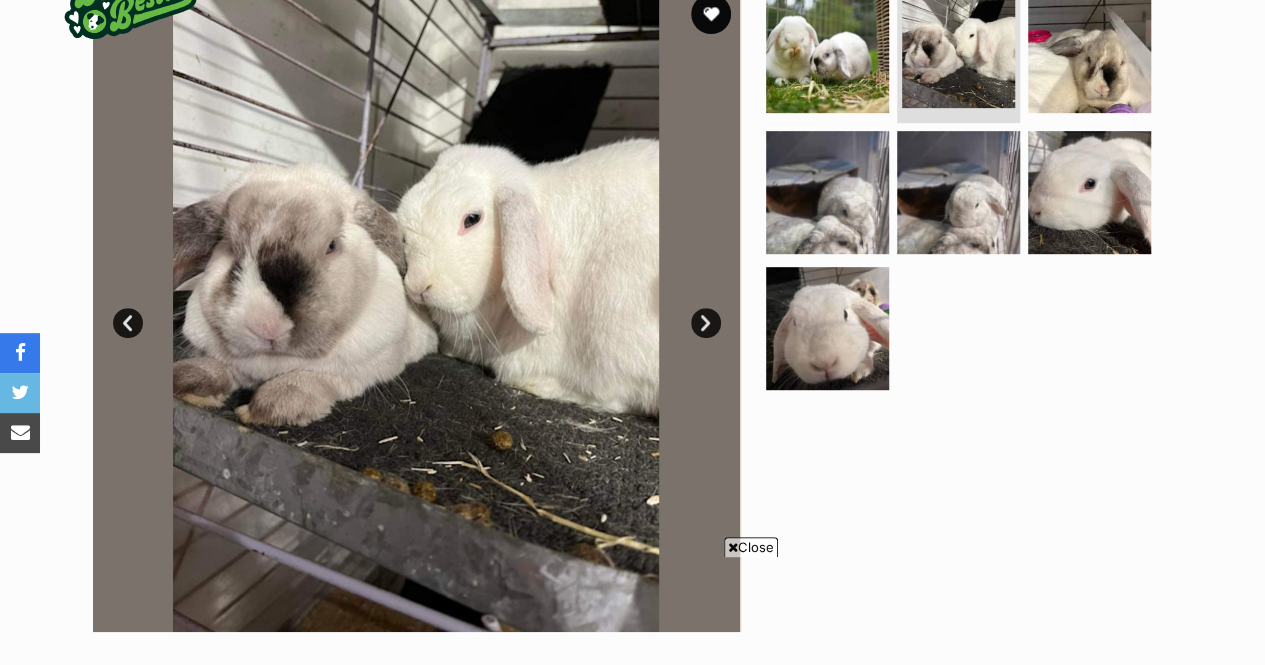 click on "Next" at bounding box center (706, 323) 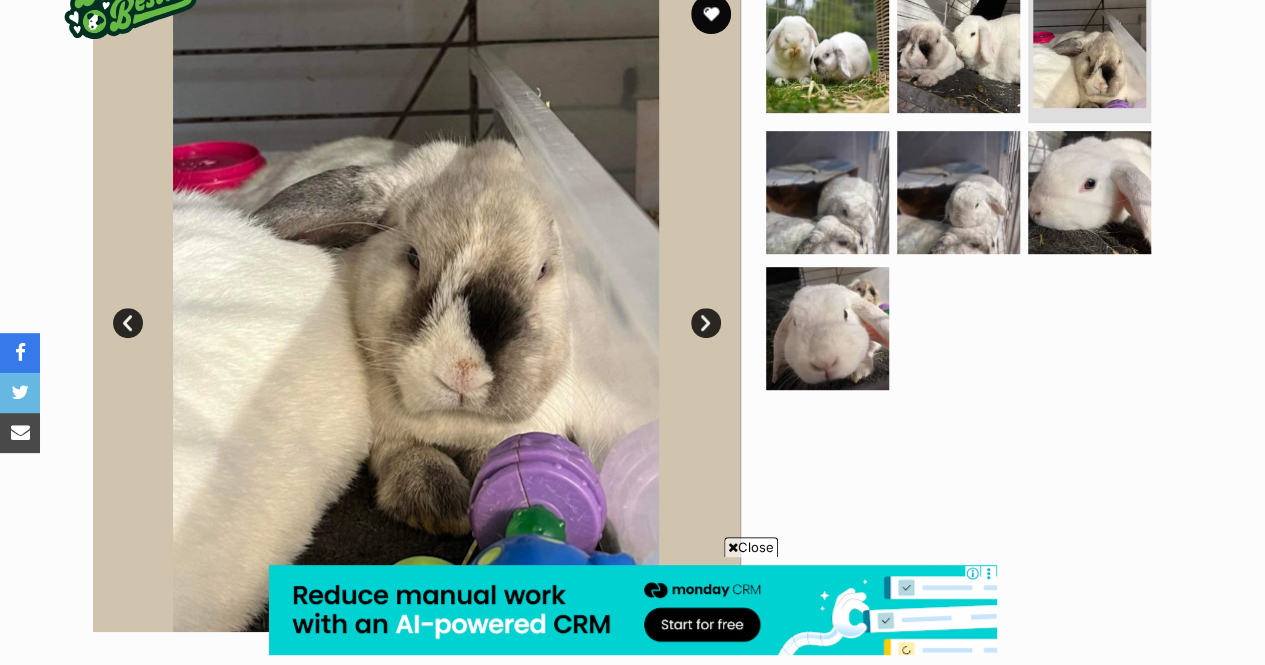 scroll, scrollTop: 0, scrollLeft: 0, axis: both 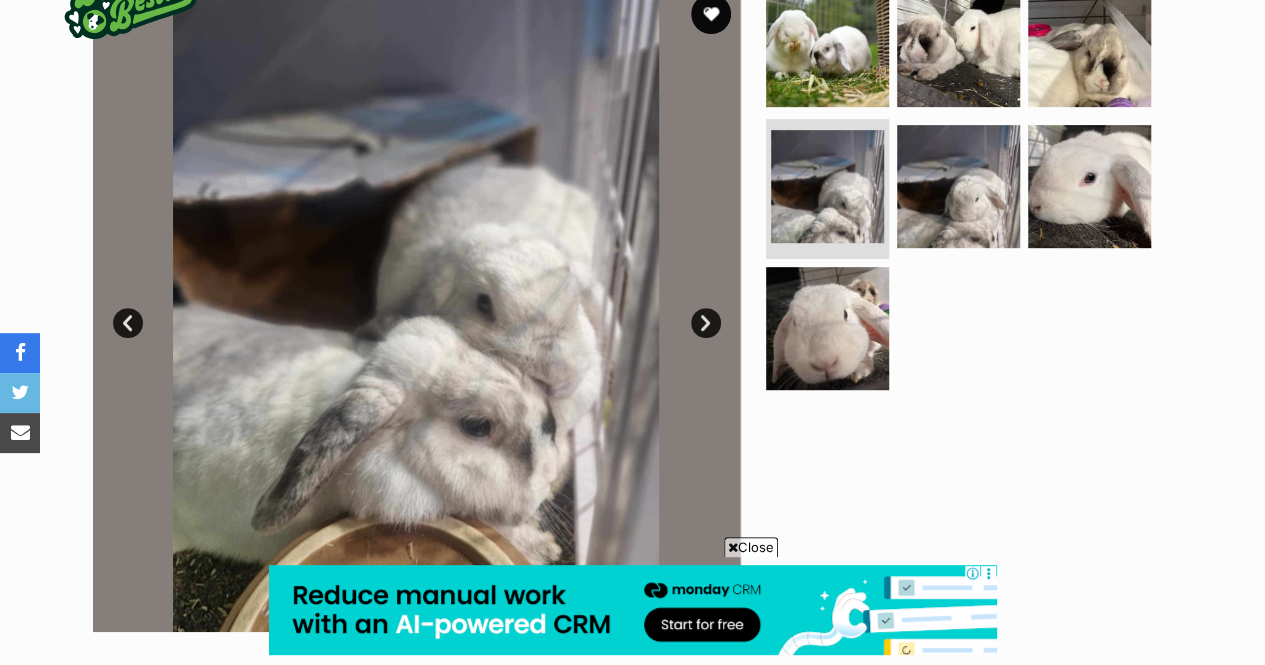 click on "Next" at bounding box center [706, 323] 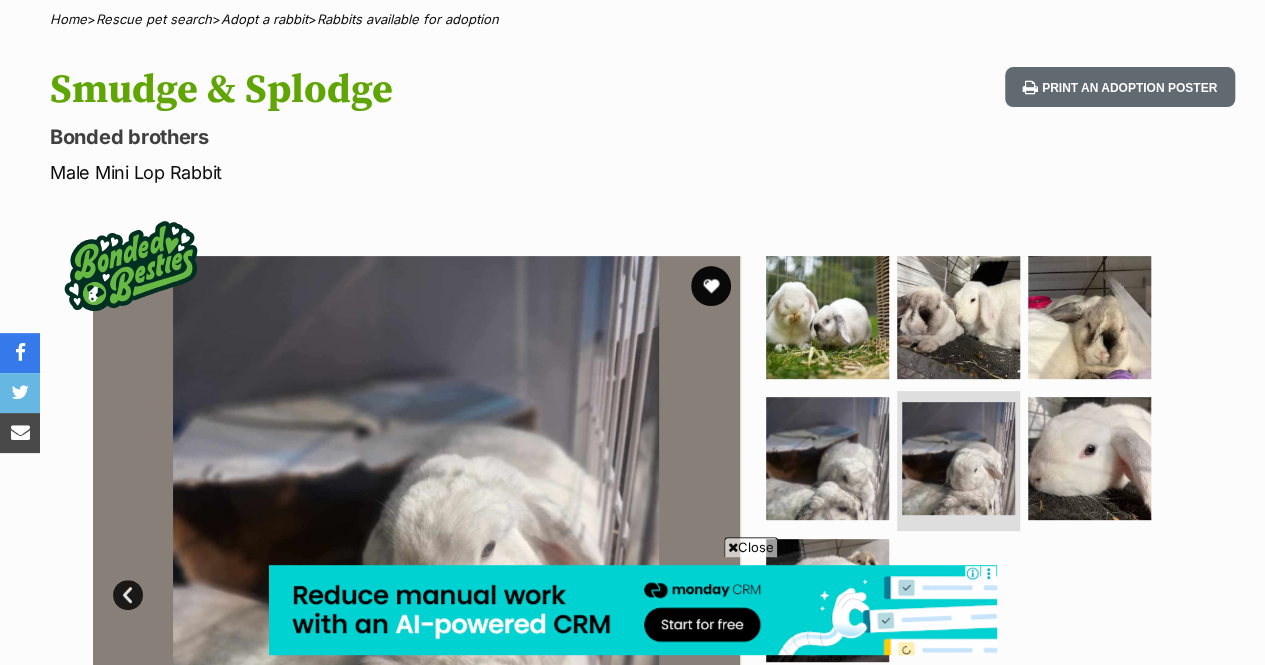 scroll, scrollTop: 0, scrollLeft: 0, axis: both 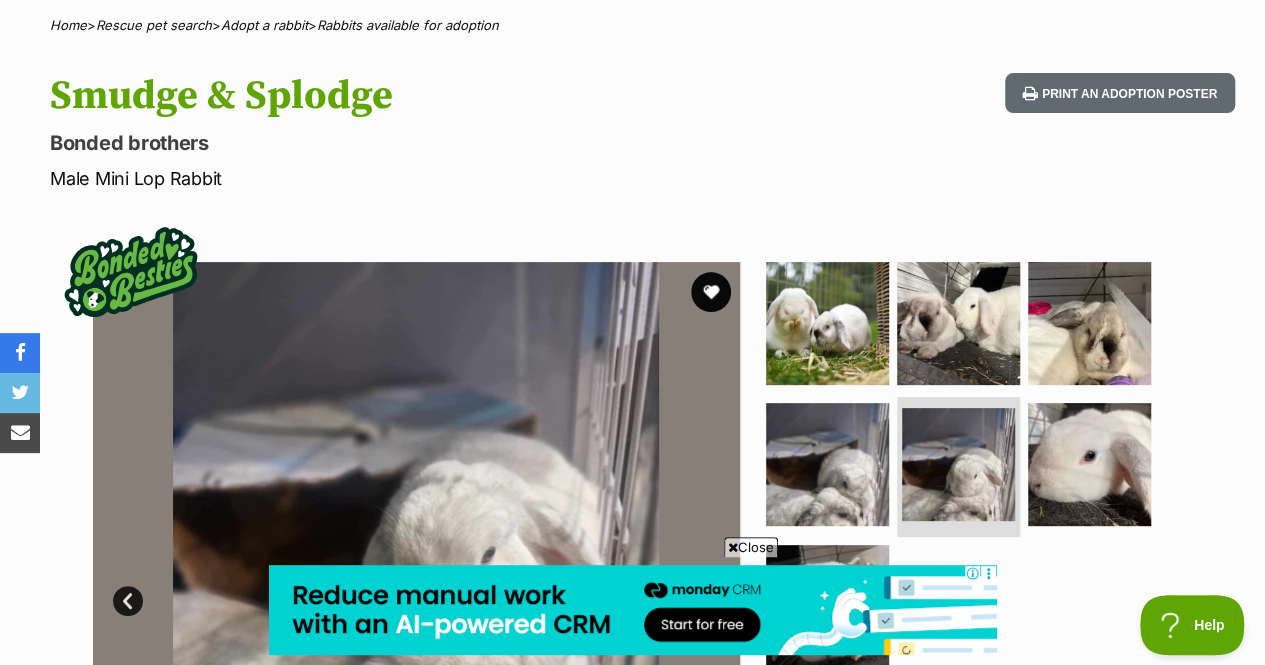 click at bounding box center [711, 292] 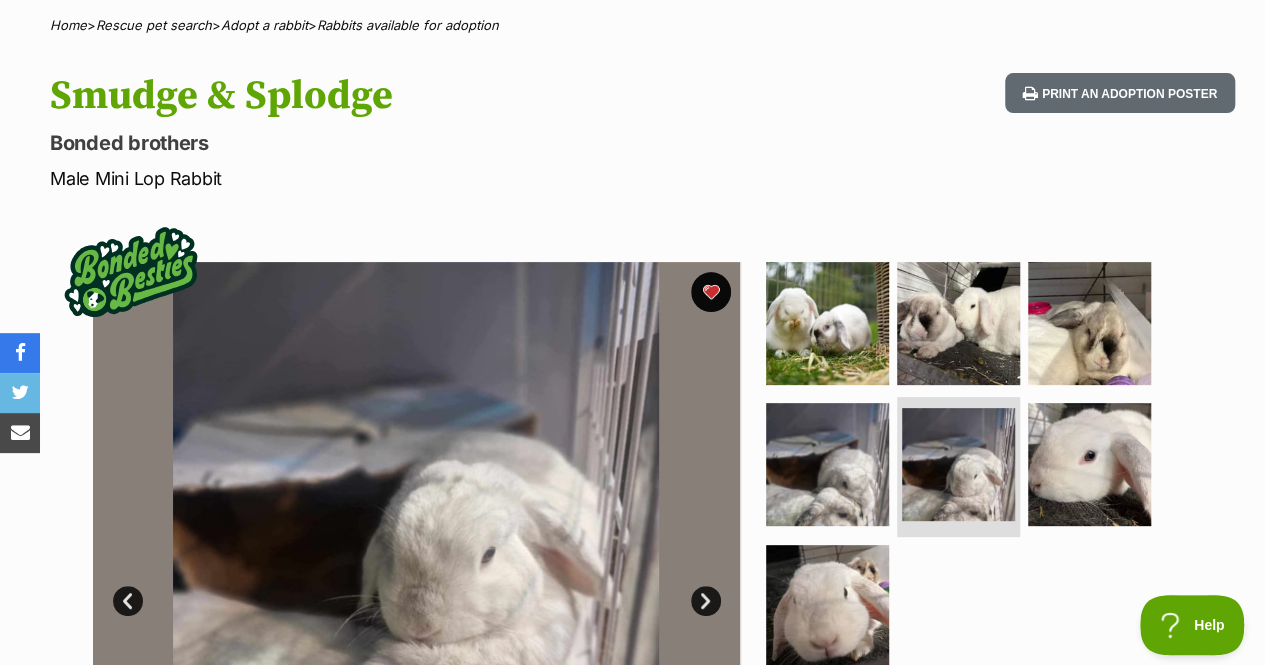 scroll, scrollTop: 0, scrollLeft: 0, axis: both 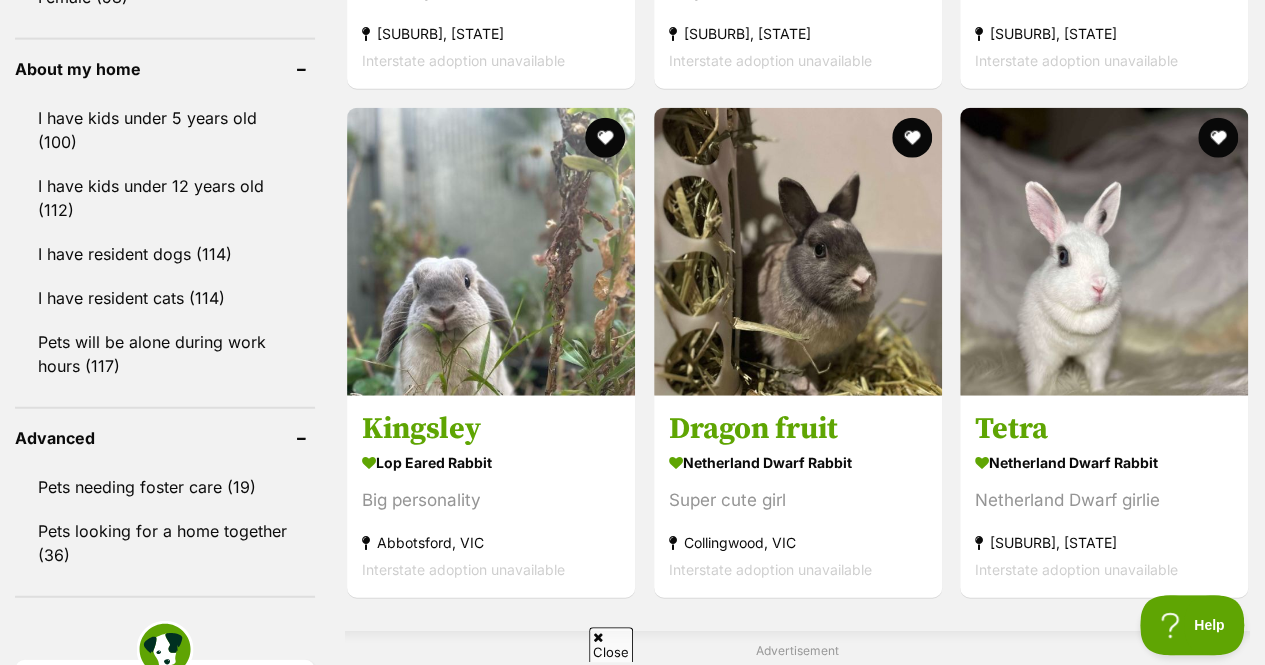 click at bounding box center (491, 252) 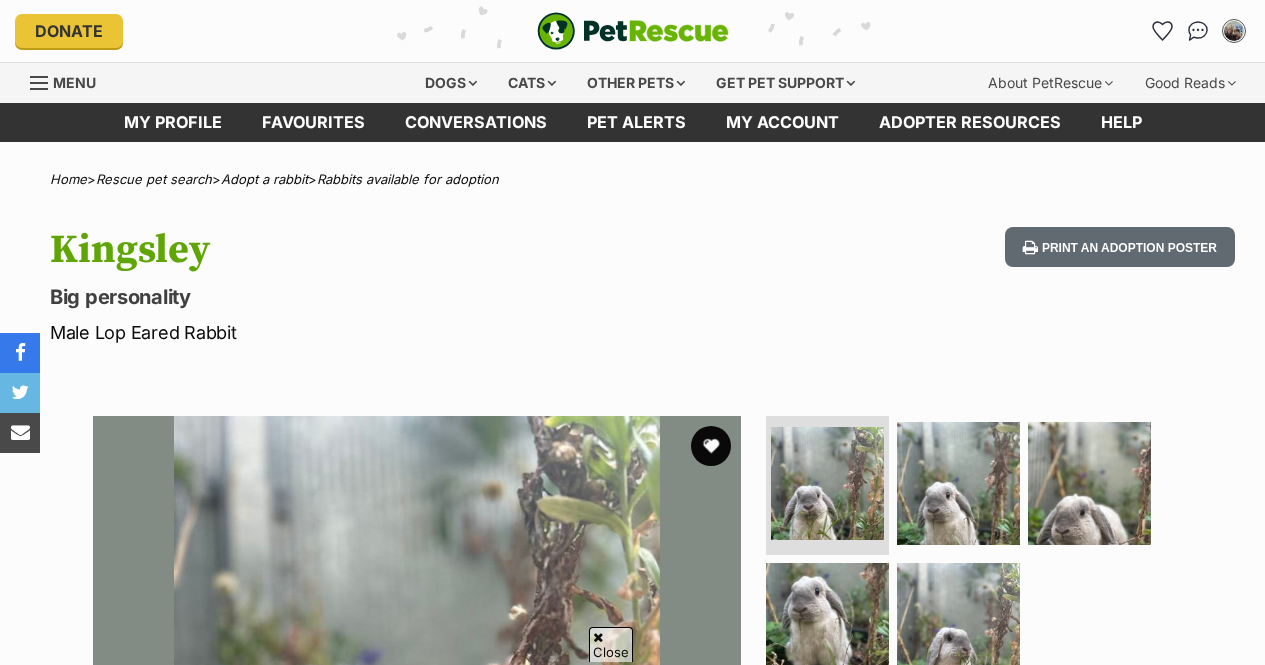 scroll, scrollTop: 264, scrollLeft: 0, axis: vertical 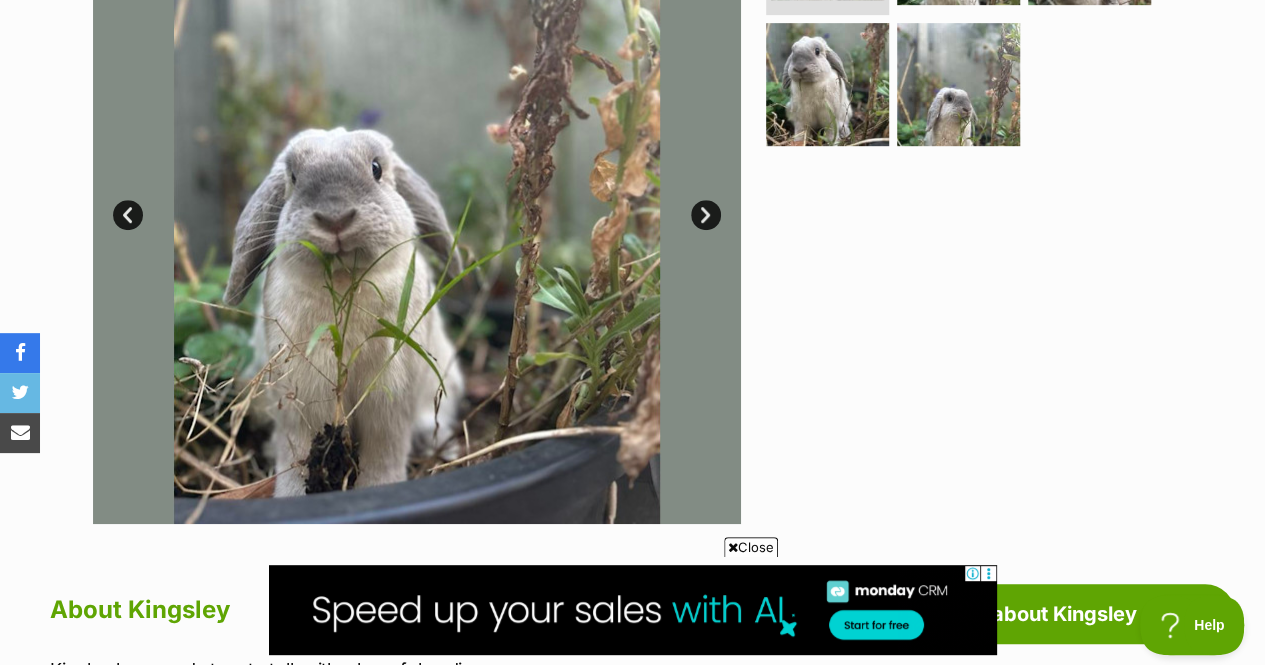 click on "Next" at bounding box center [706, 215] 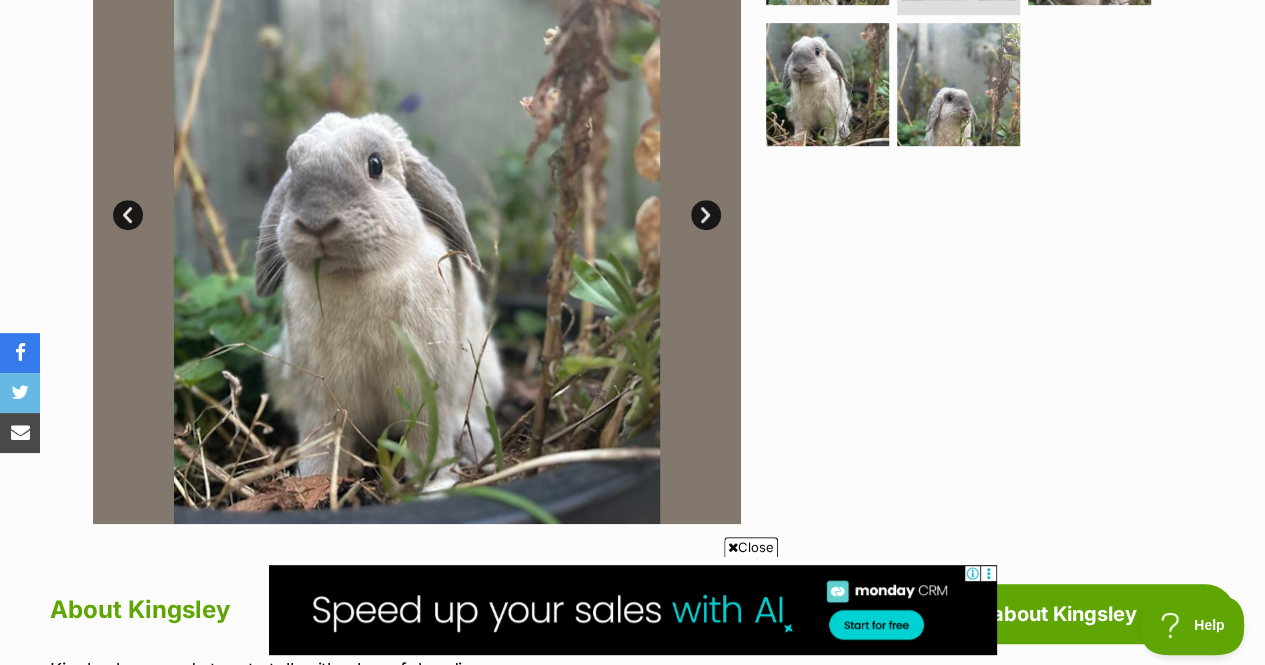 scroll, scrollTop: 468, scrollLeft: 0, axis: vertical 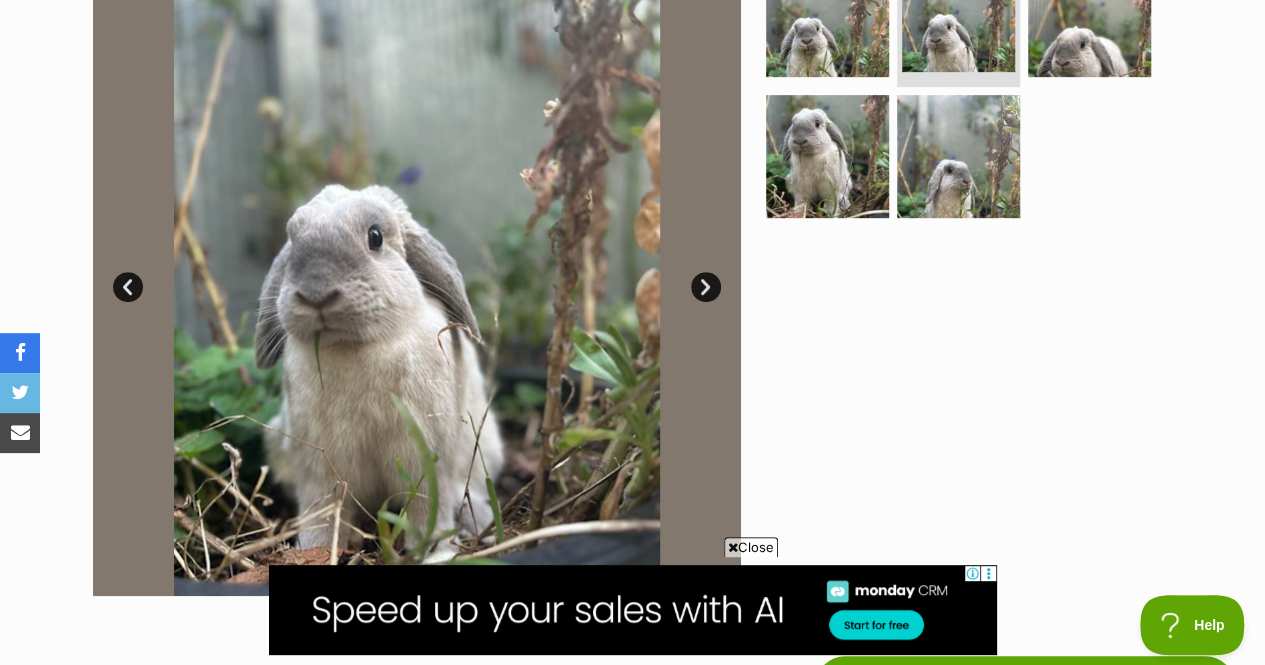 click on "Next" at bounding box center (706, 287) 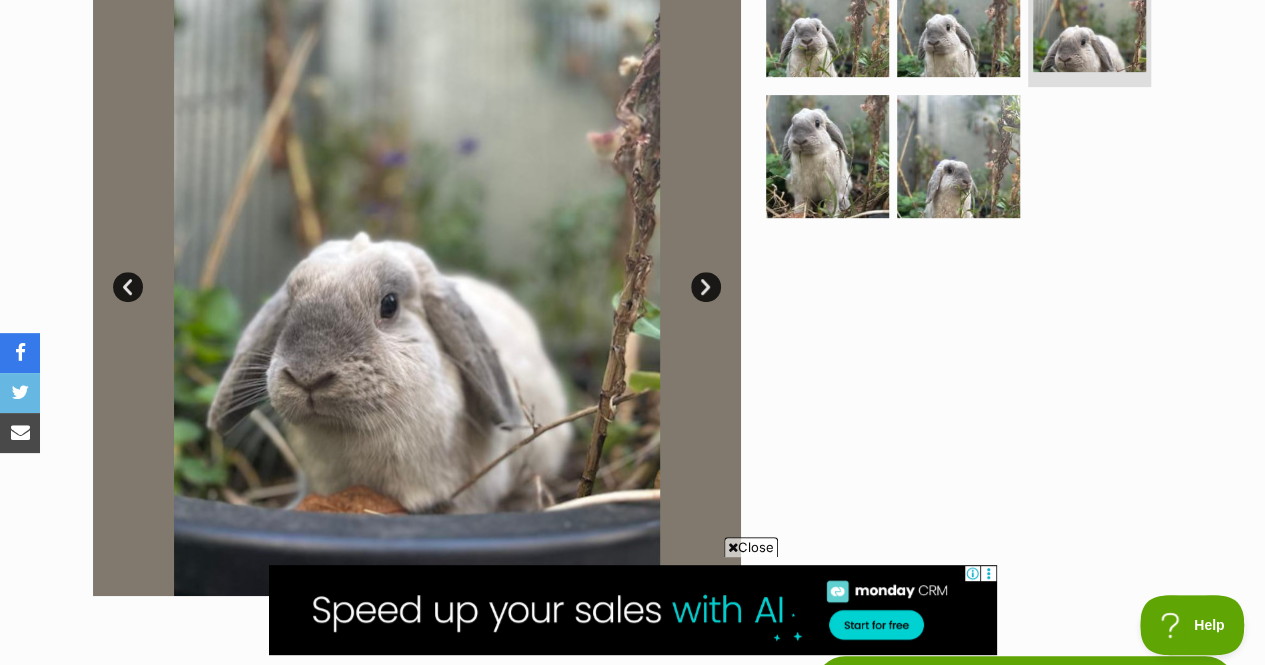 scroll, scrollTop: 412, scrollLeft: 0, axis: vertical 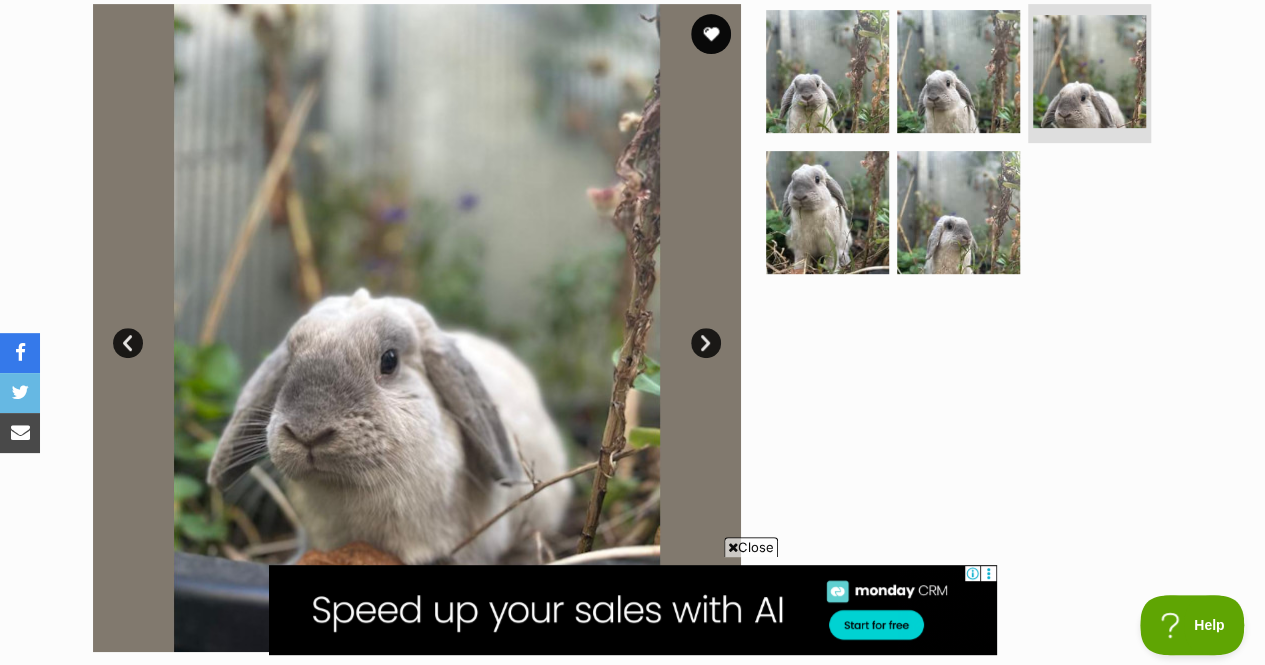 click on "Next" at bounding box center (706, 343) 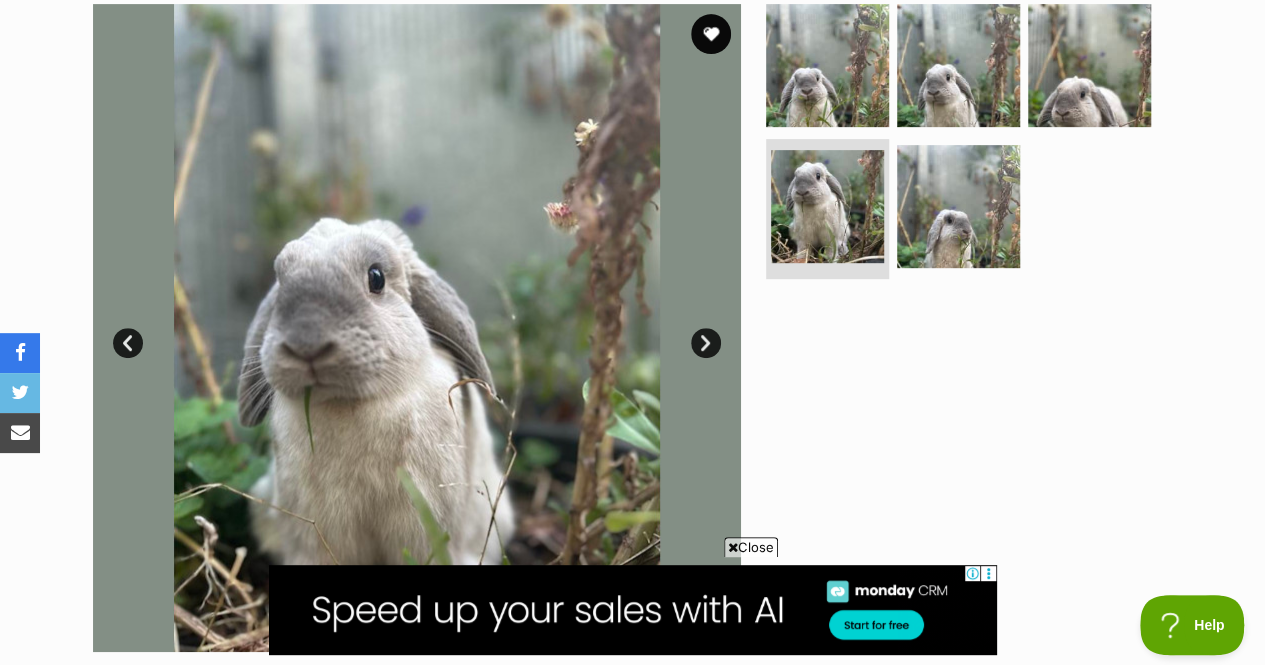 click on "Next" at bounding box center (706, 343) 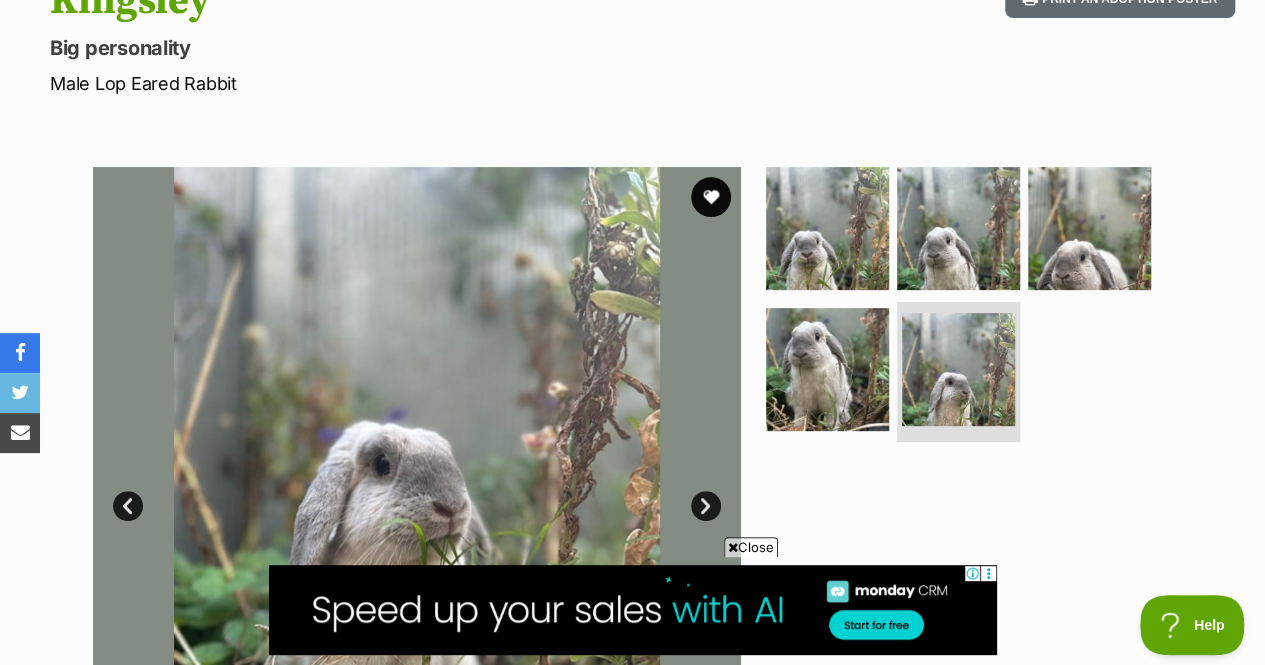 scroll, scrollTop: 145, scrollLeft: 0, axis: vertical 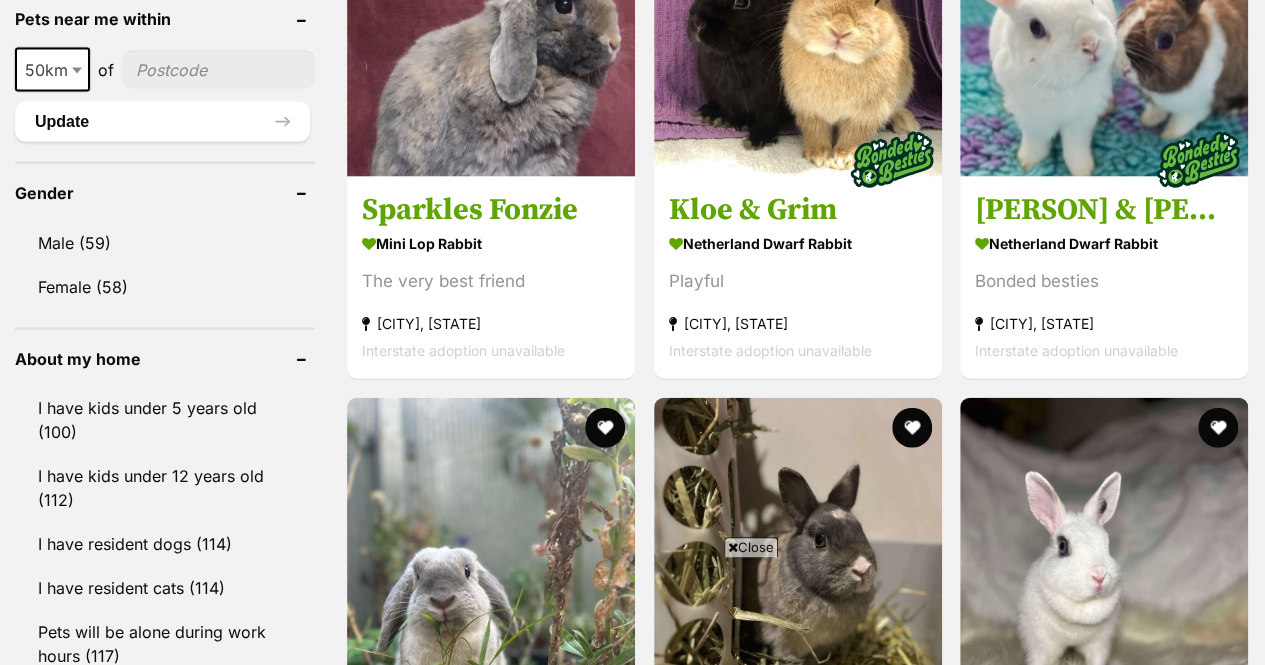 click at bounding box center [1104, 542] 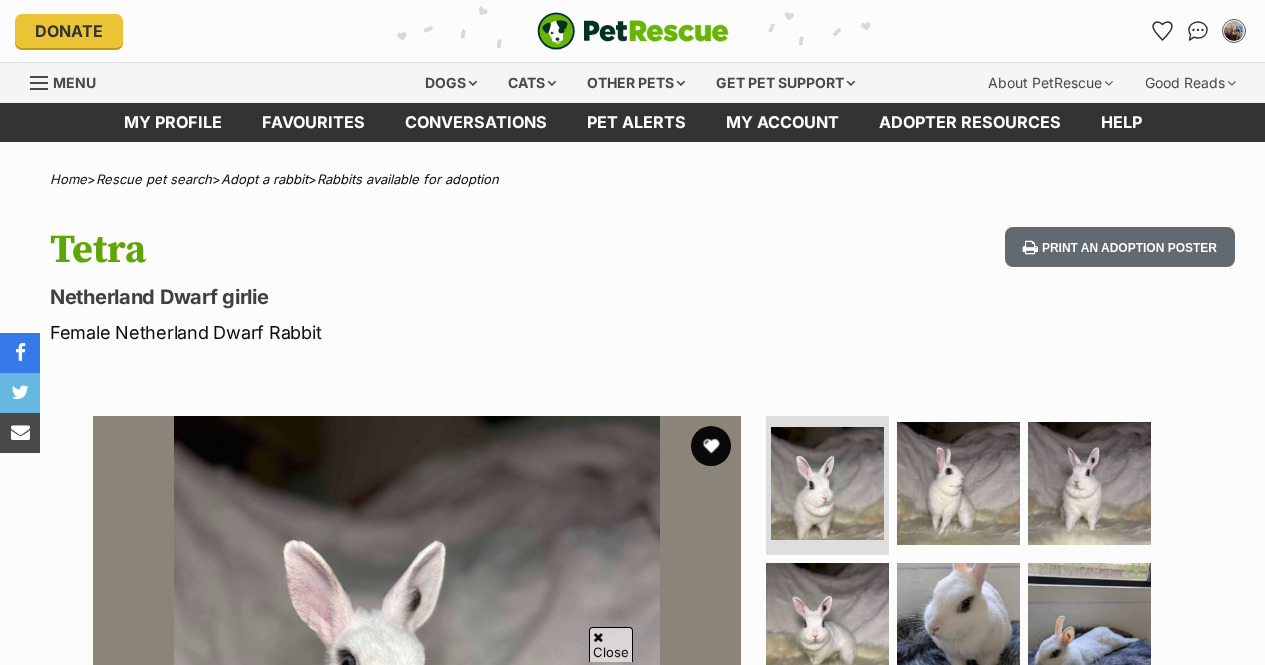 scroll, scrollTop: 365, scrollLeft: 0, axis: vertical 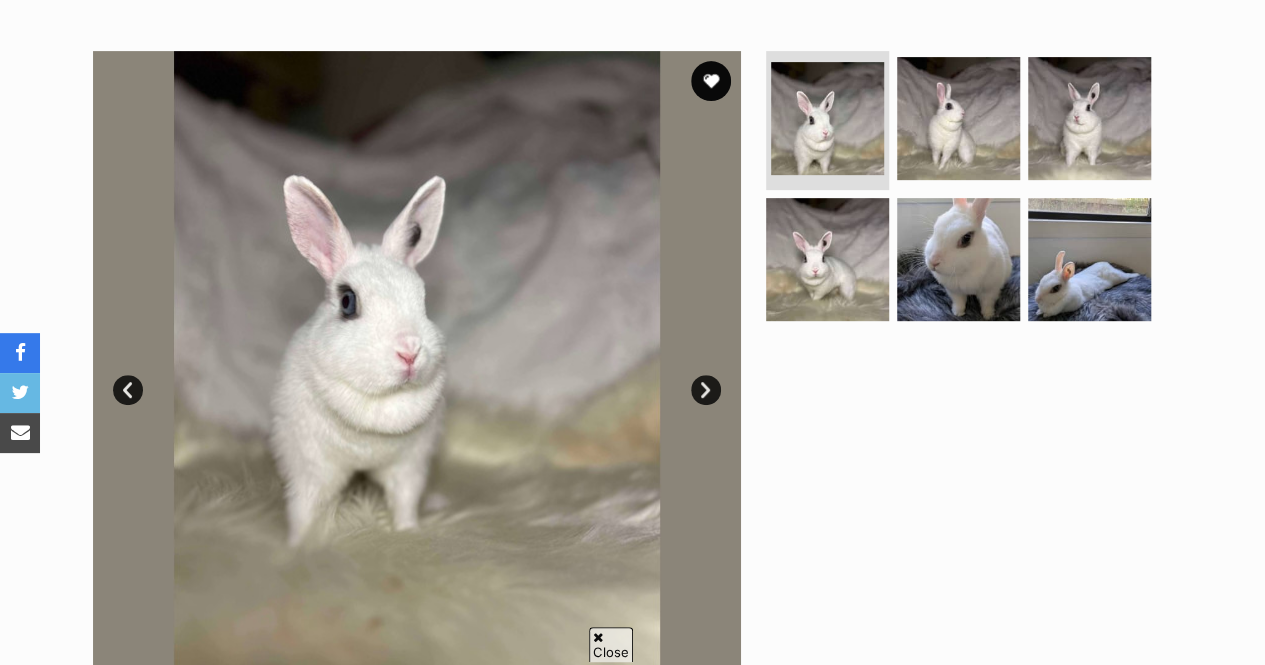click at bounding box center [958, 118] 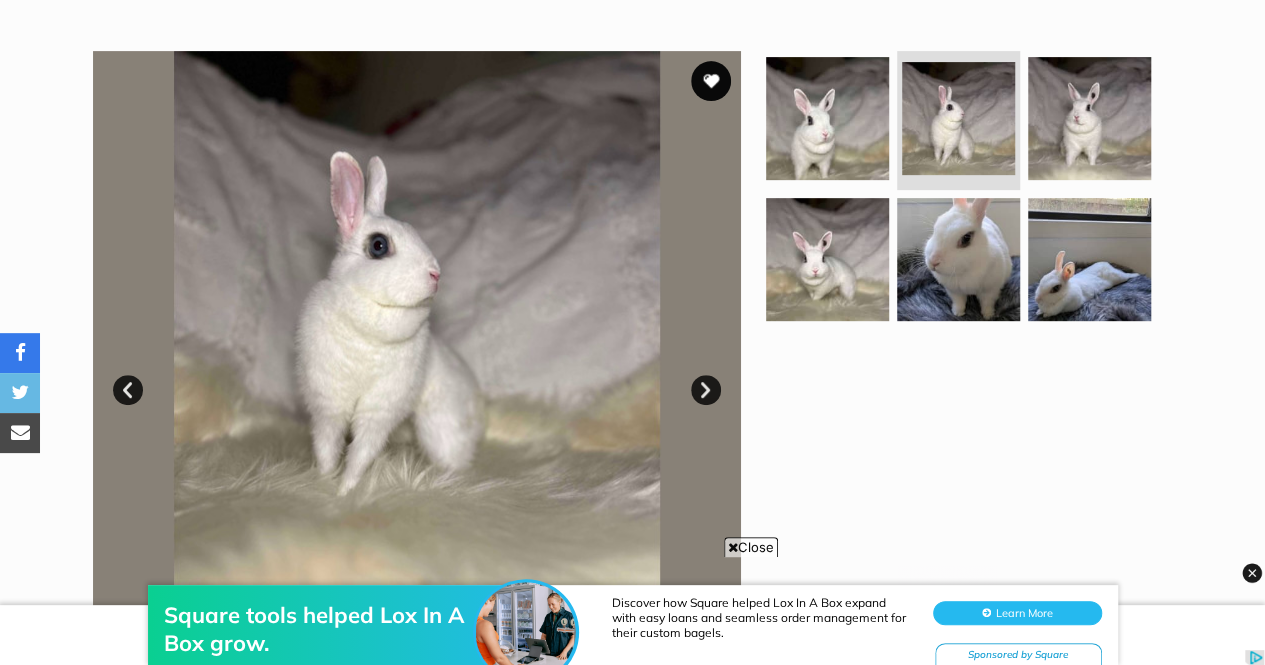 scroll, scrollTop: 0, scrollLeft: 0, axis: both 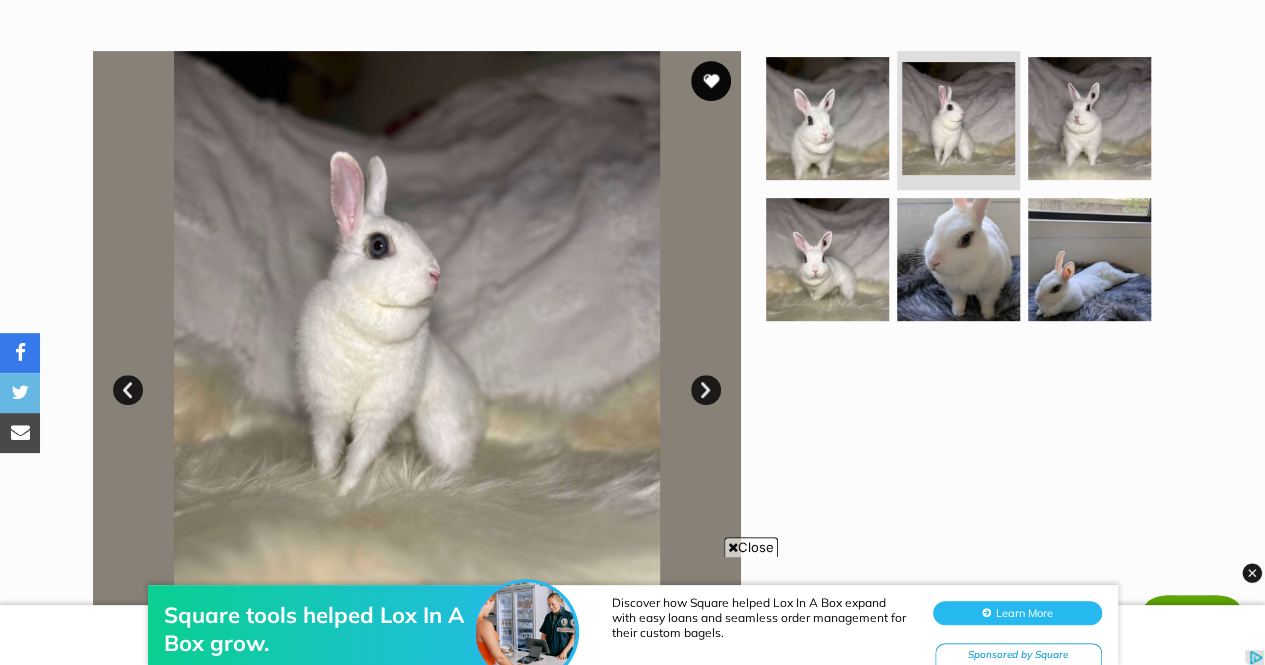 click at bounding box center [958, 259] 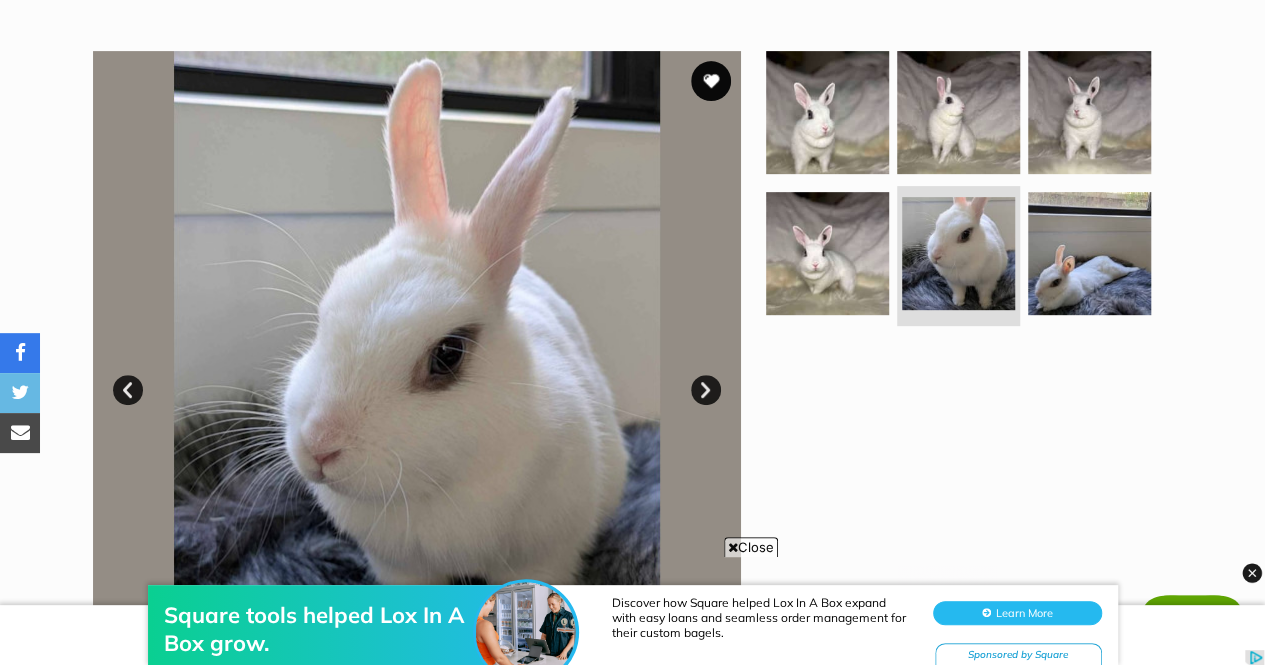 click at bounding box center (827, 253) 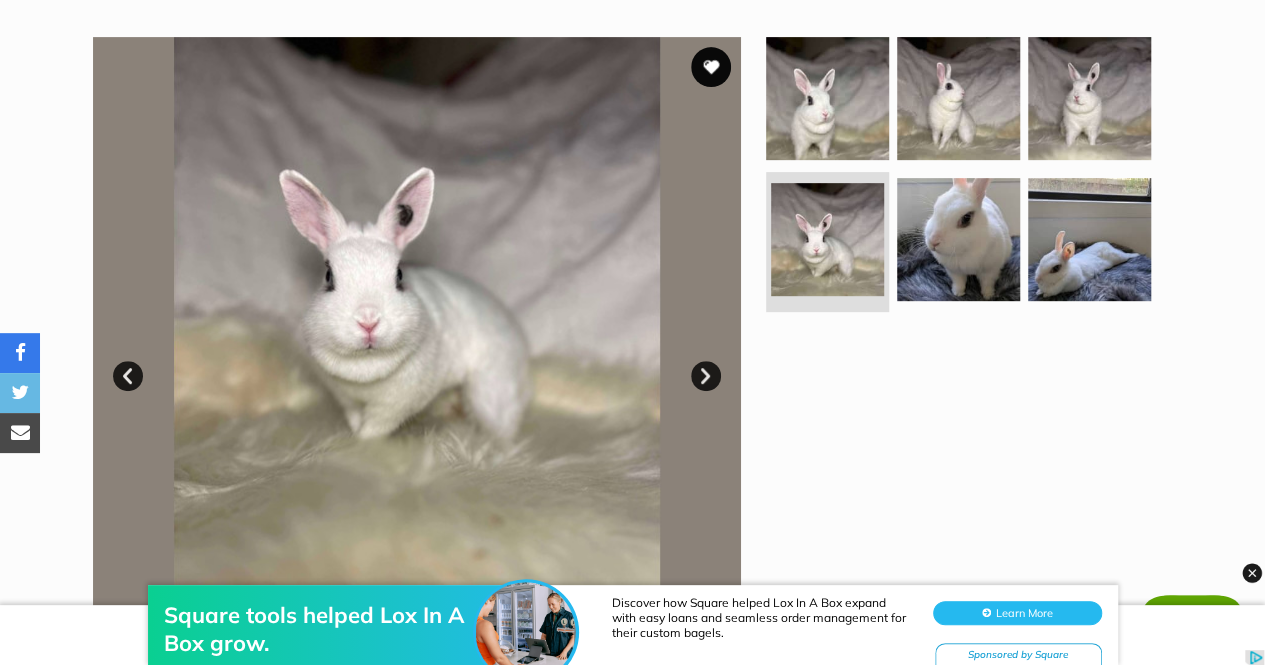 scroll, scrollTop: 0, scrollLeft: 0, axis: both 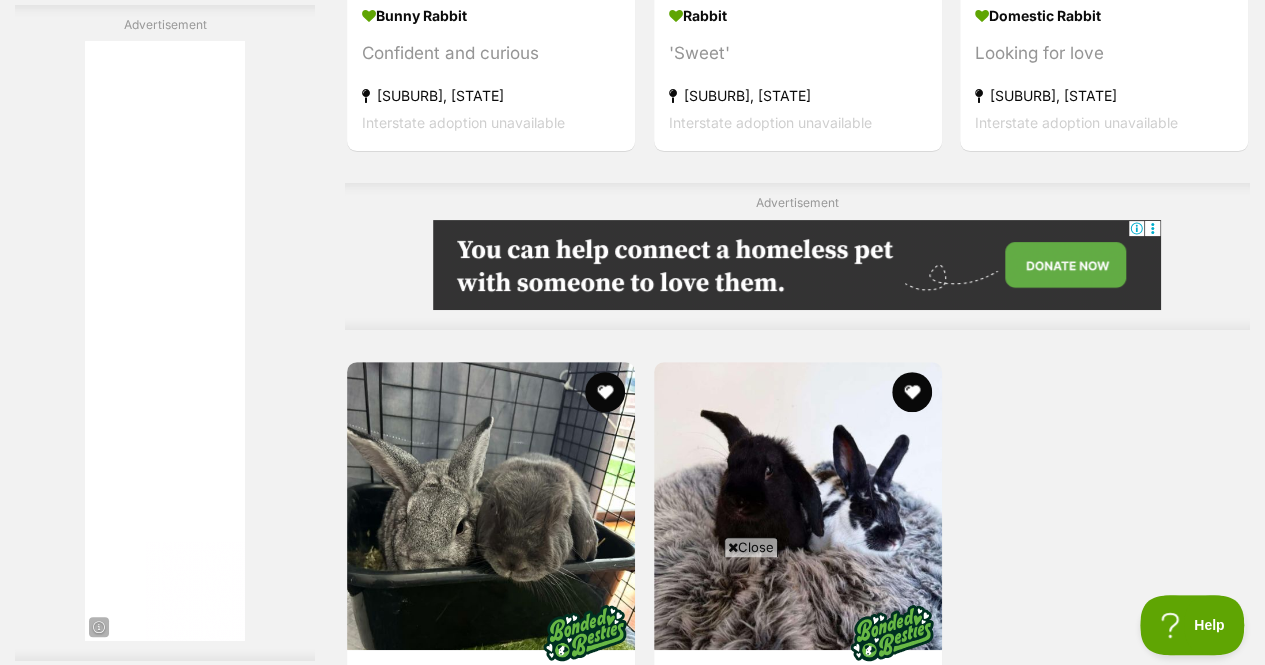 click at bounding box center [798, 506] 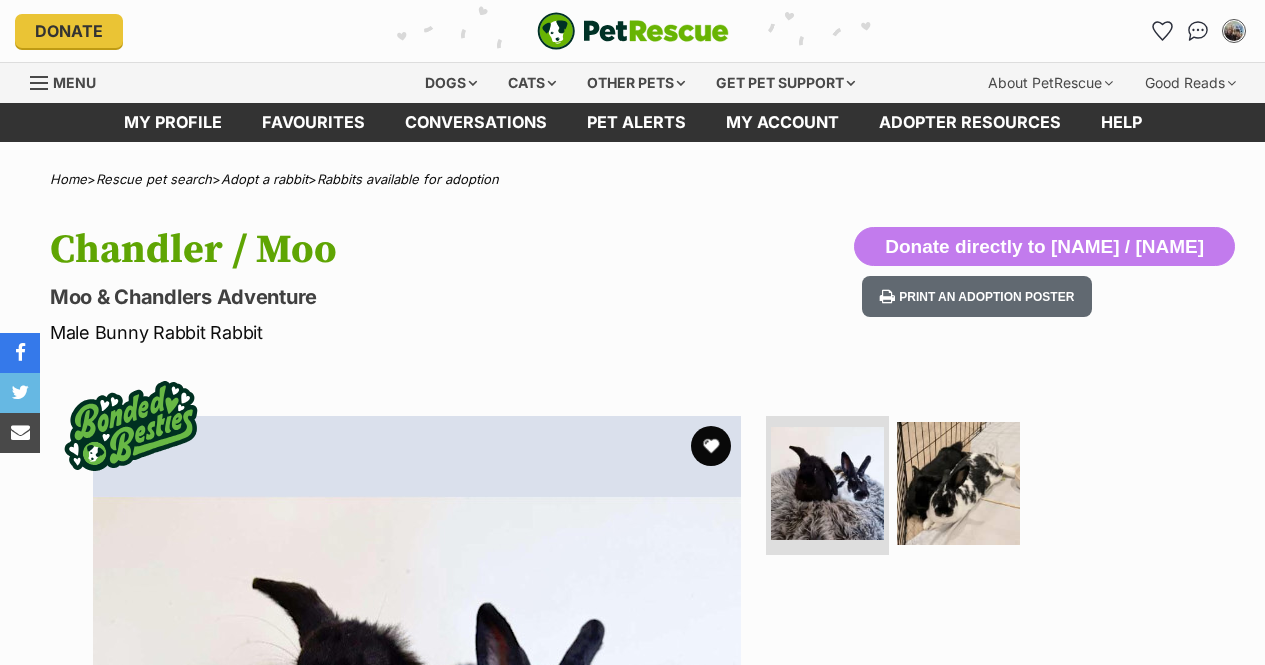 scroll, scrollTop: 0, scrollLeft: 0, axis: both 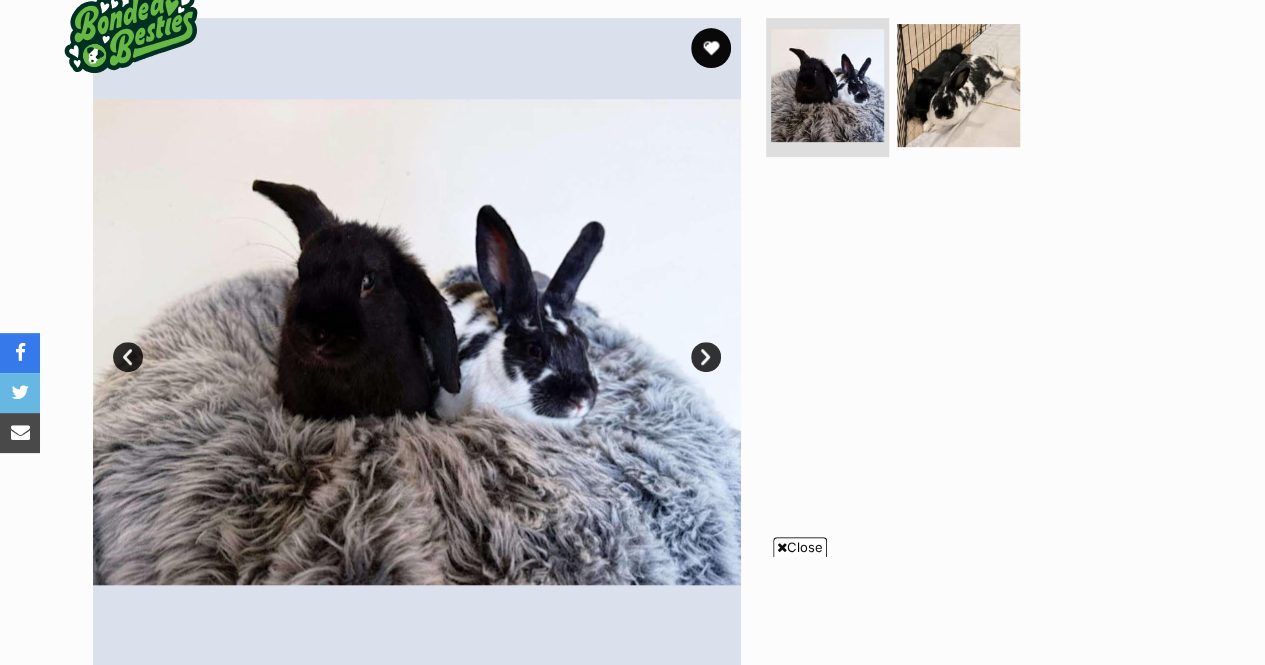 click on "Next" at bounding box center (706, 357) 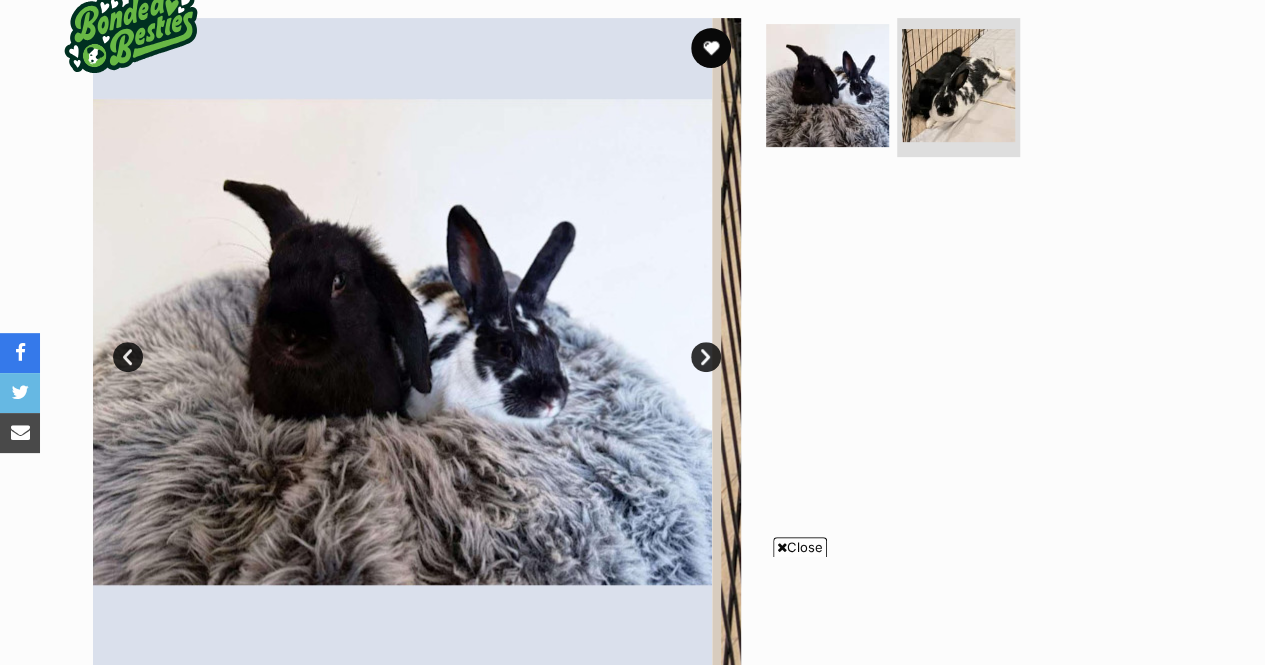 scroll, scrollTop: 0, scrollLeft: 0, axis: both 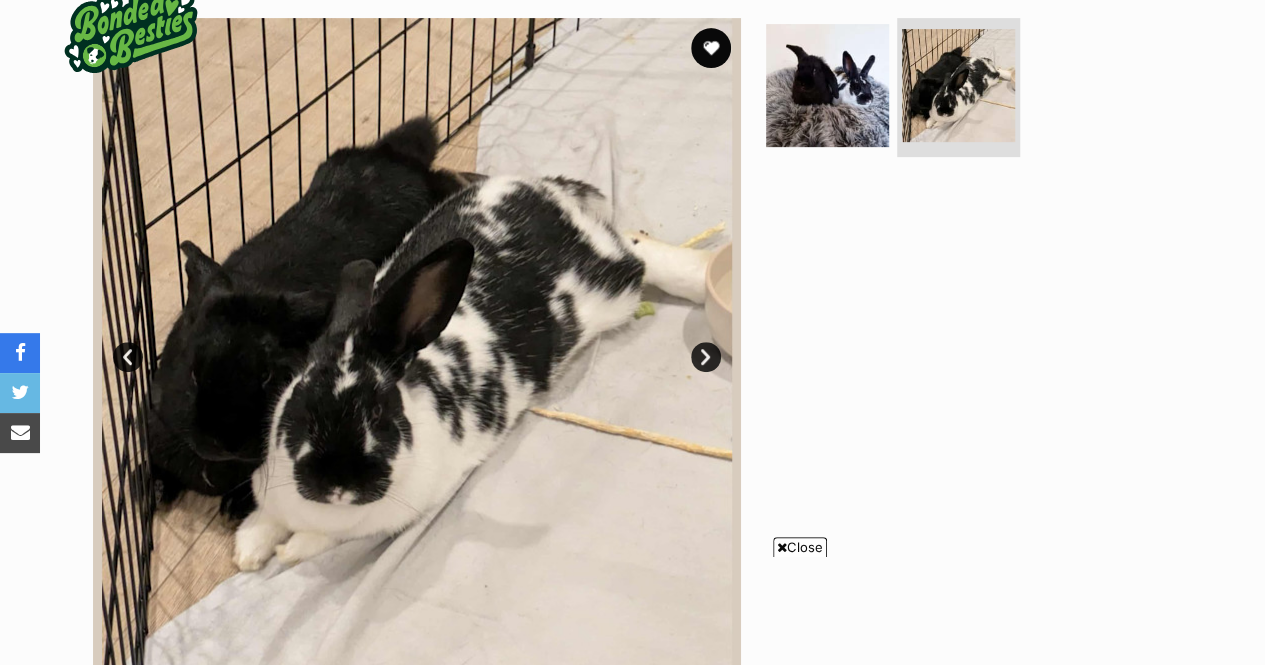 click on "Next" at bounding box center [706, 357] 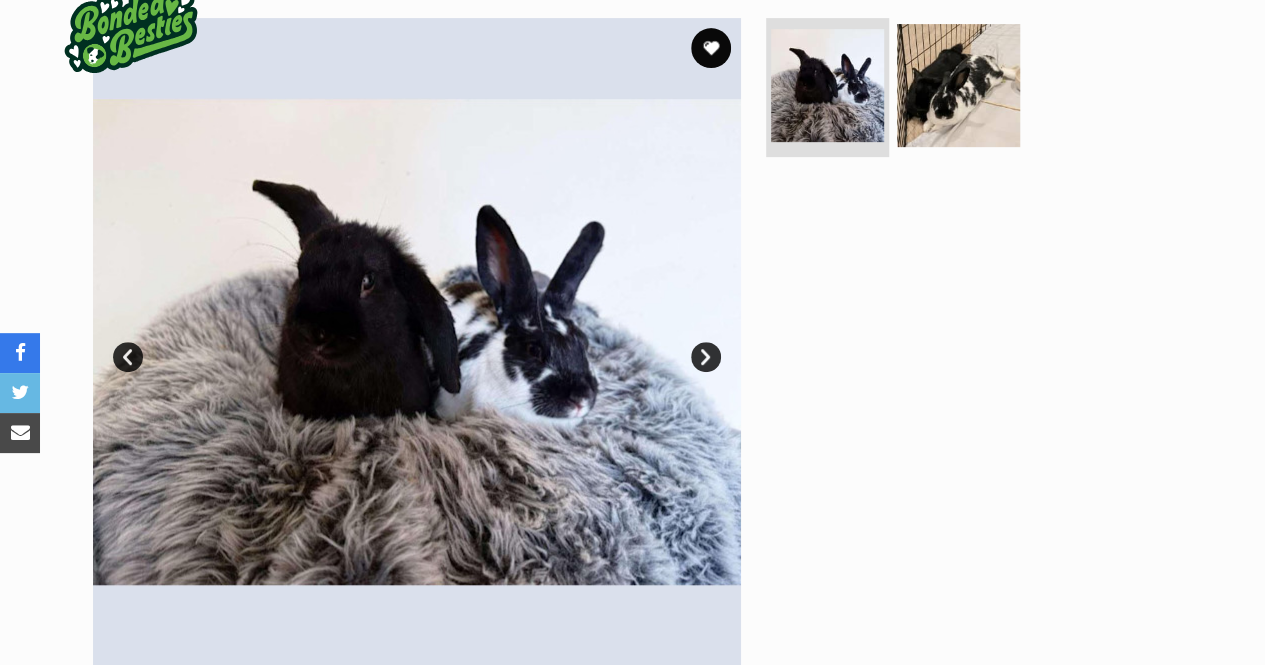 scroll, scrollTop: 0, scrollLeft: 0, axis: both 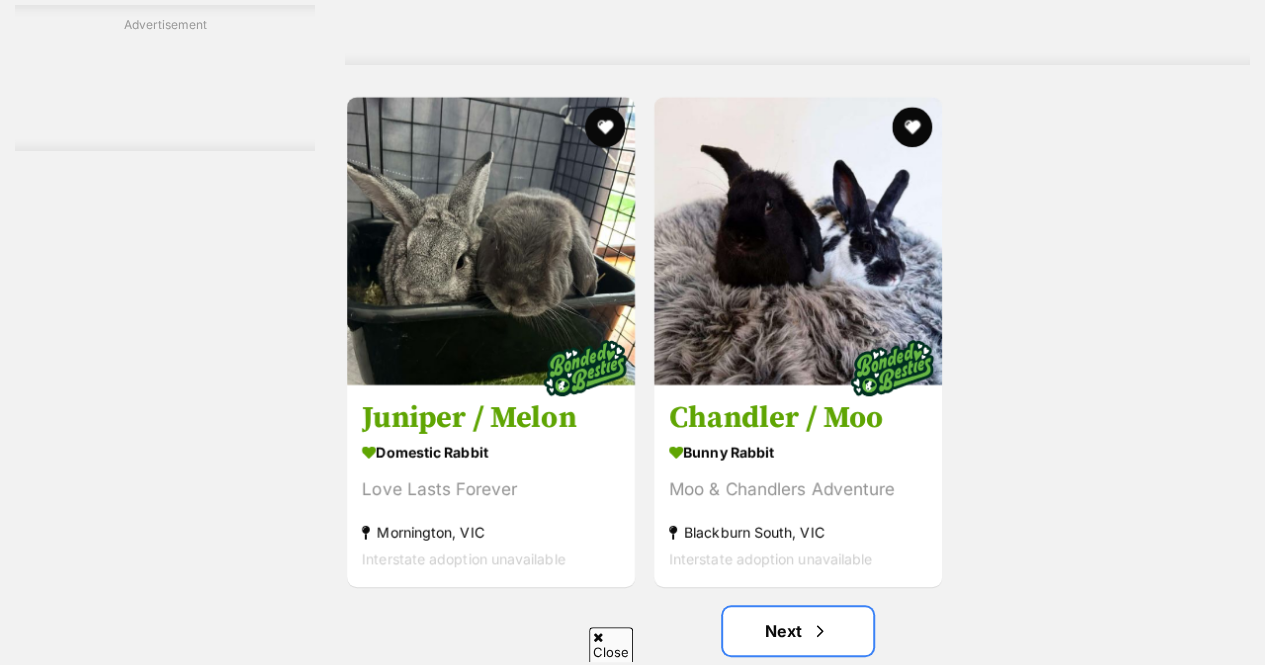 click at bounding box center [820, 631] 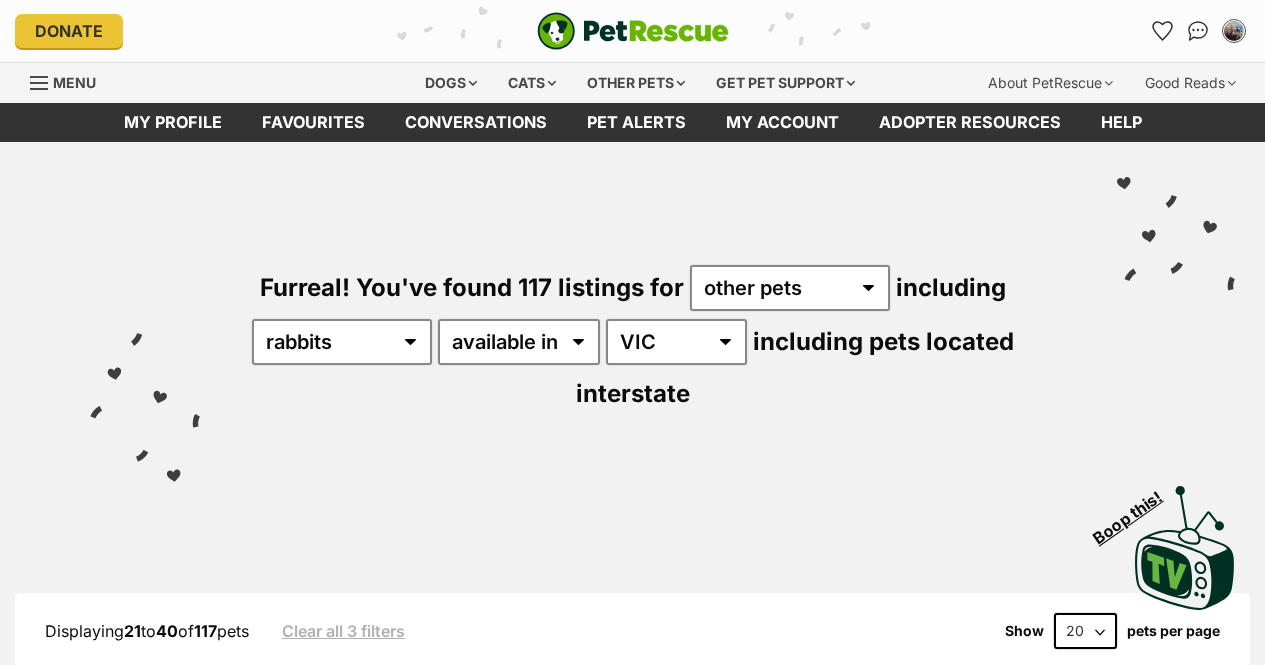 scroll, scrollTop: 0, scrollLeft: 0, axis: both 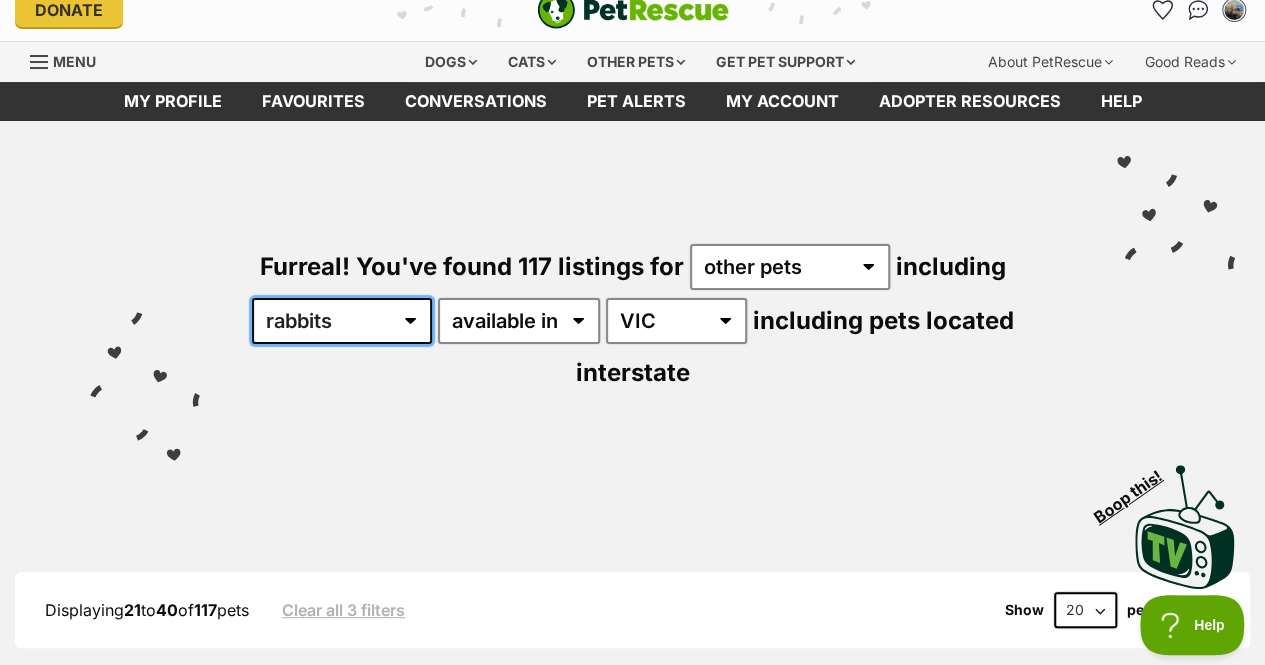 click on "all other pets
Birds
Chickens
Cows
Ducks
Goats
Guinea Pigs
Horses
Mice
Pigs
Rabbits
Rats
Sheep" at bounding box center [342, 321] 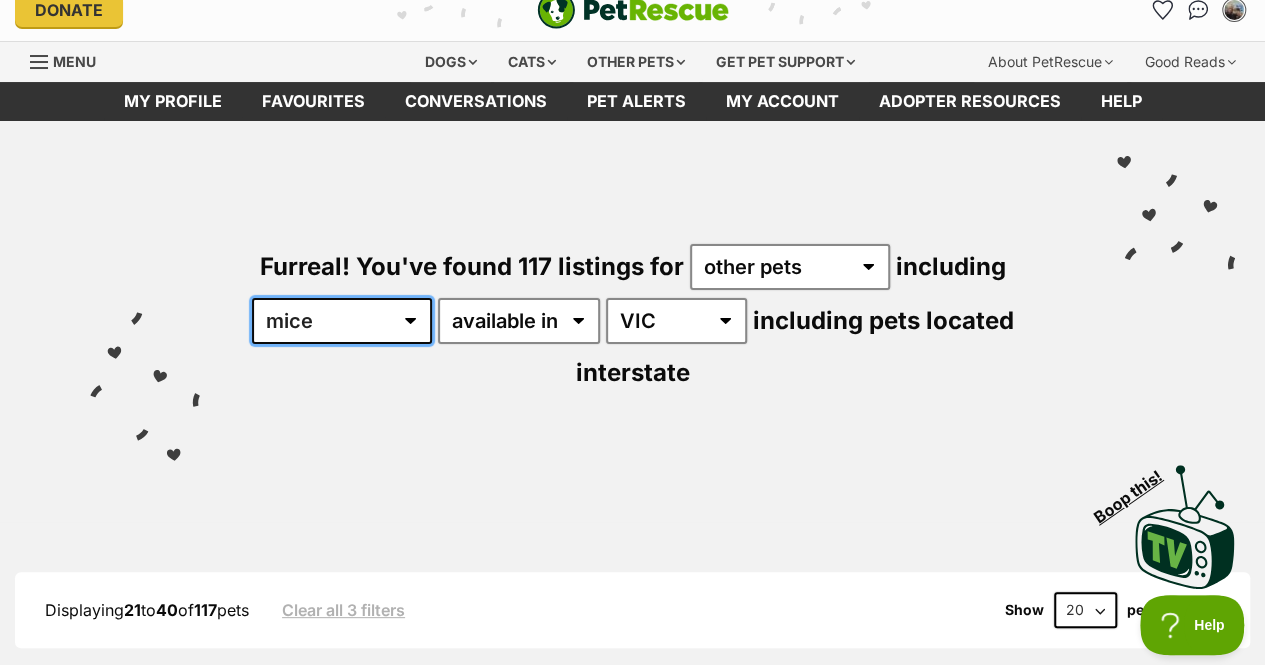 click on "all other pets
Birds
Chickens
Cows
Ducks
Goats
Guinea Pigs
Horses
Mice
Pigs
Rabbits
Rats
Sheep" at bounding box center [342, 321] 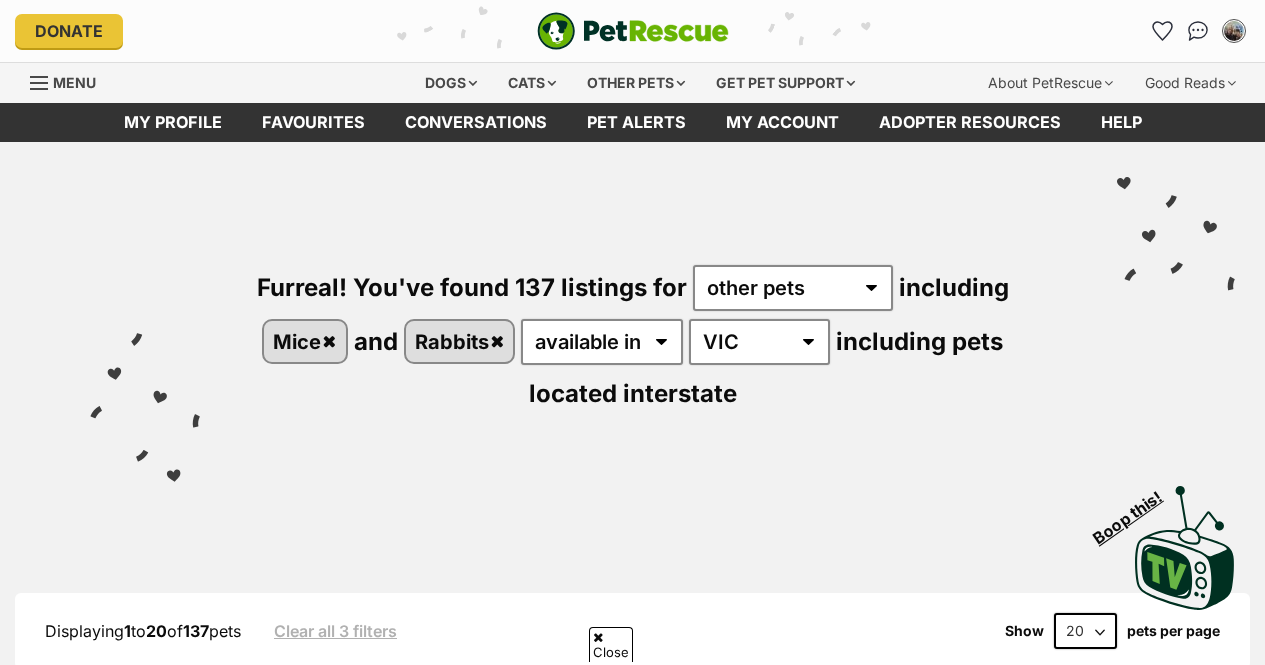 scroll, scrollTop: 368, scrollLeft: 0, axis: vertical 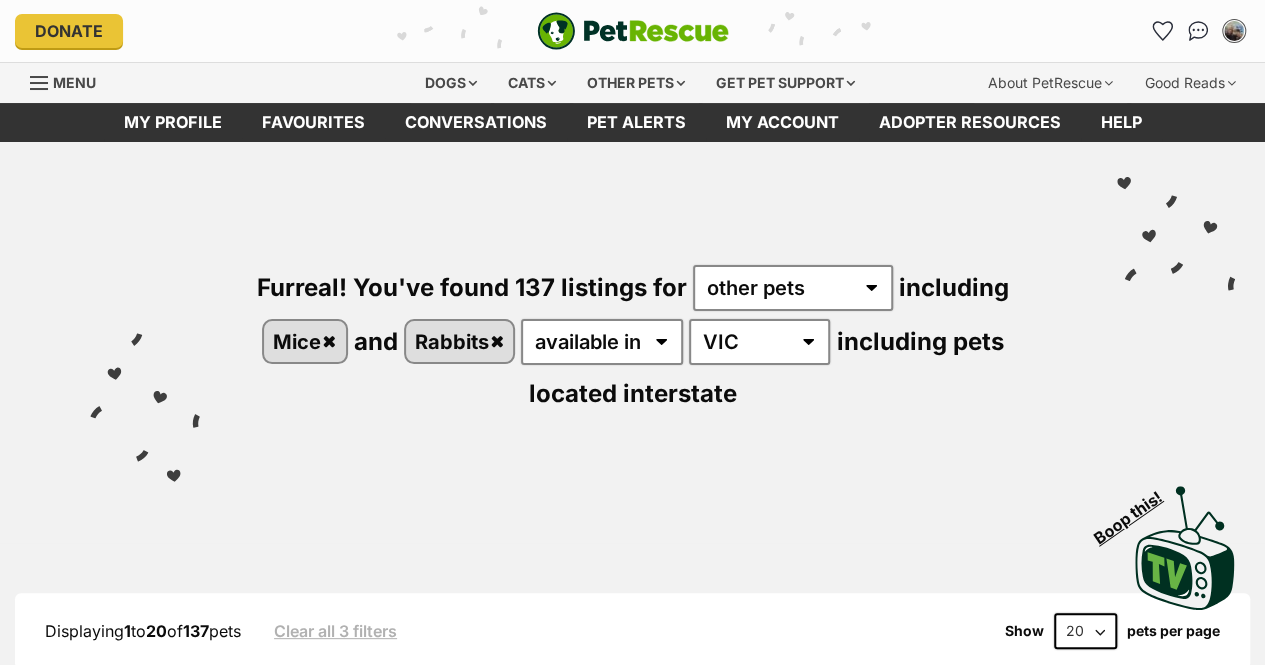 click on "Rabbits" at bounding box center (460, 341) 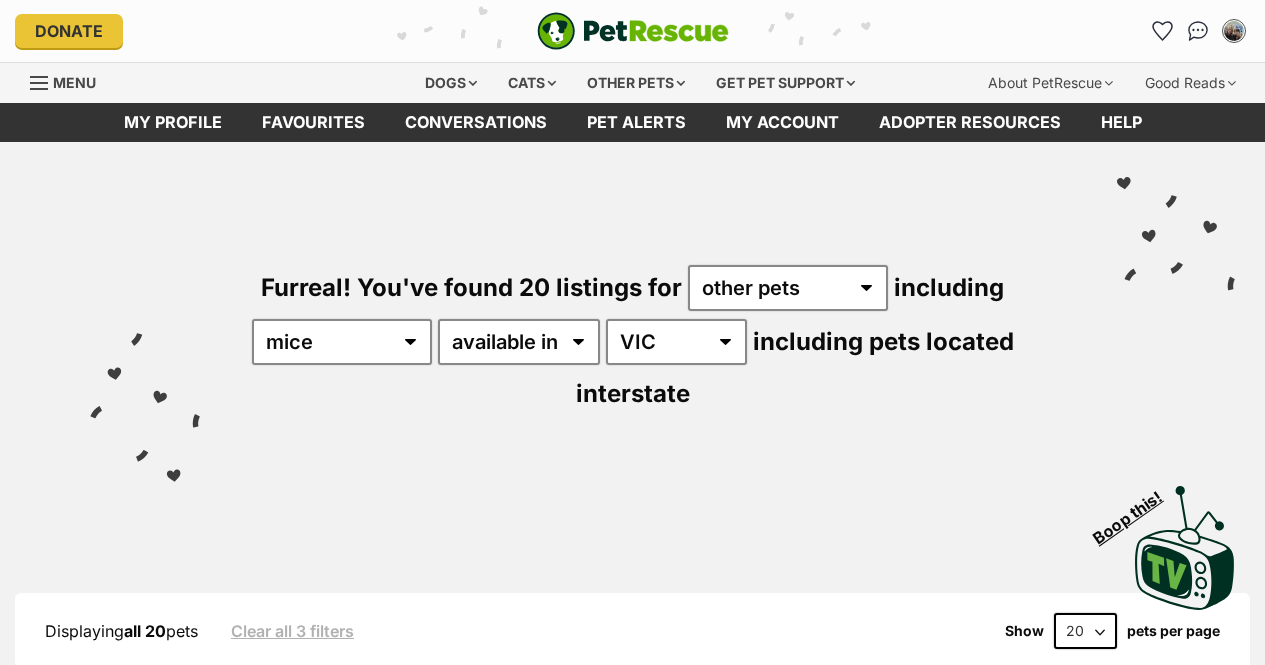 scroll, scrollTop: 527, scrollLeft: 0, axis: vertical 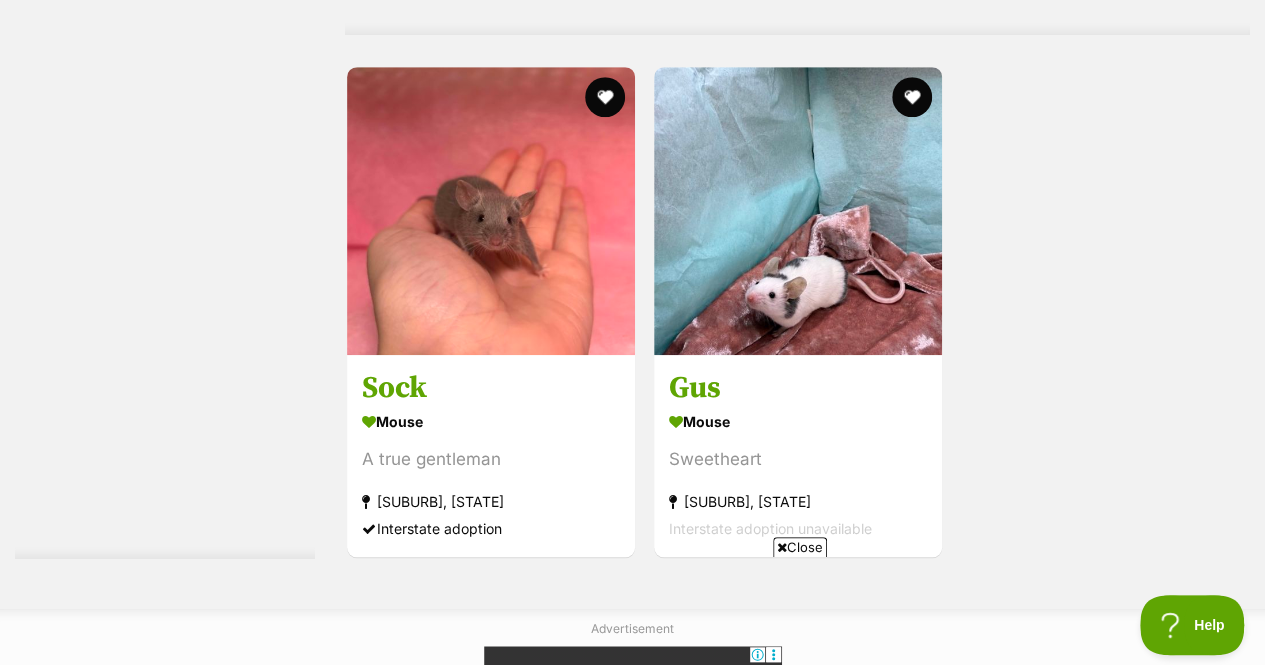click at bounding box center [798, 211] 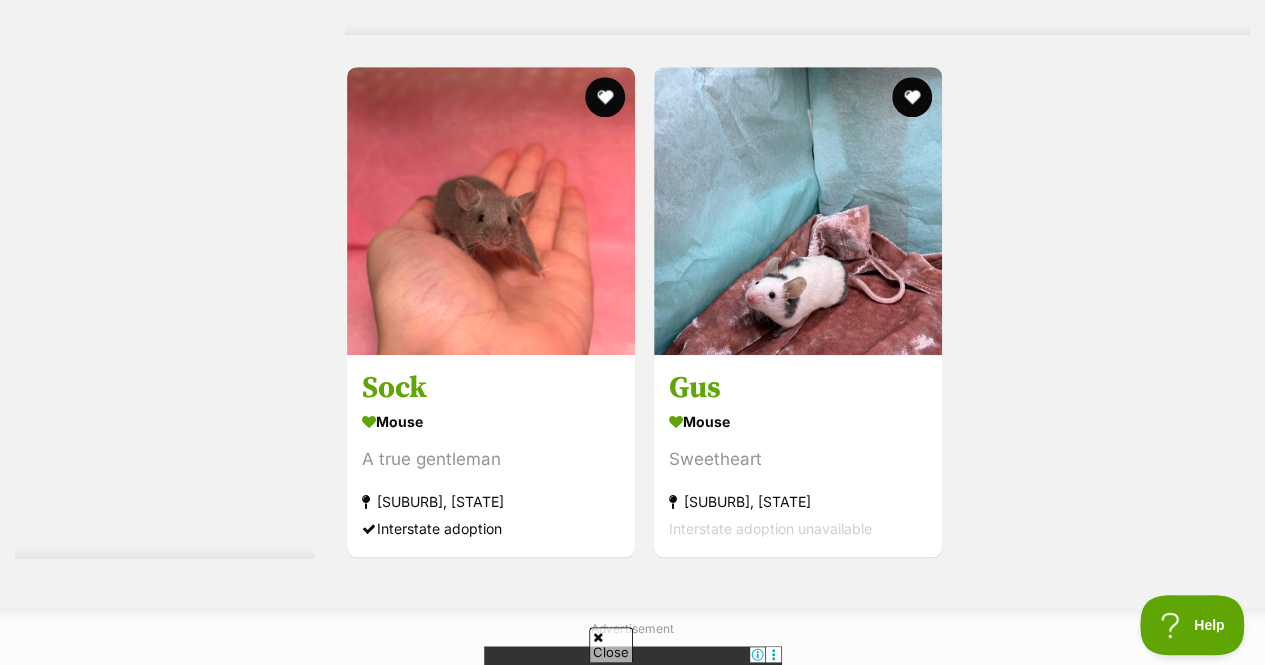 scroll, scrollTop: 0, scrollLeft: 0, axis: both 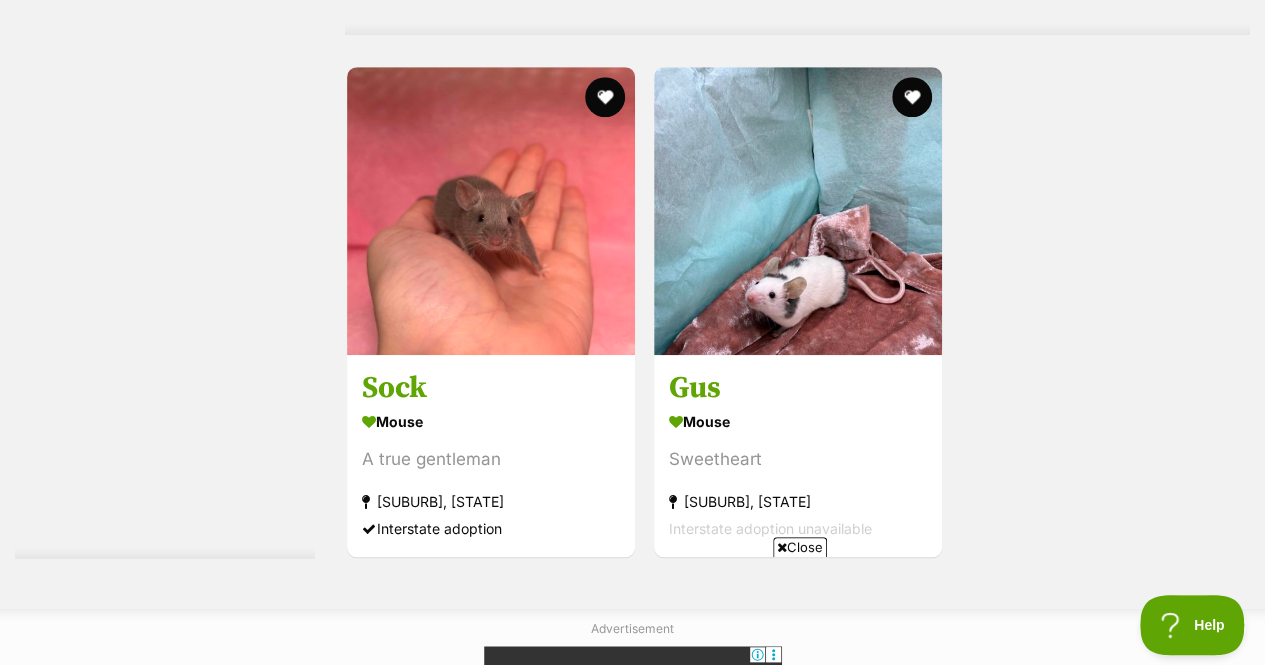 click at bounding box center (491, 211) 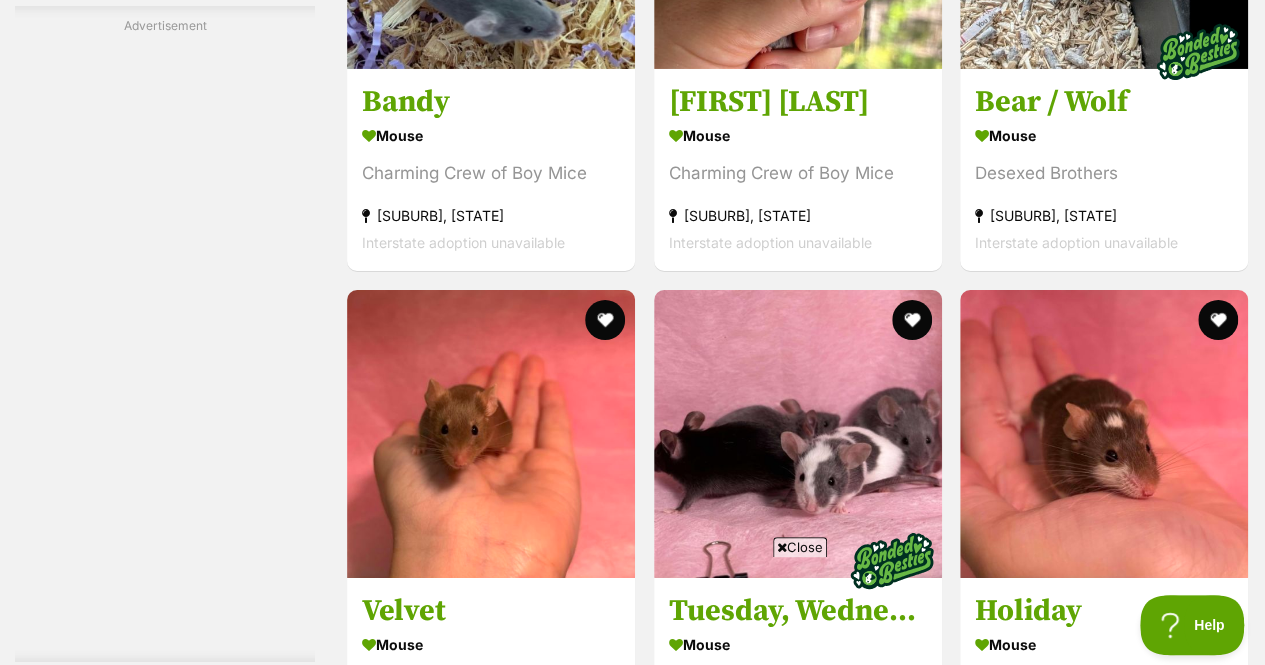 scroll, scrollTop: 3696, scrollLeft: 0, axis: vertical 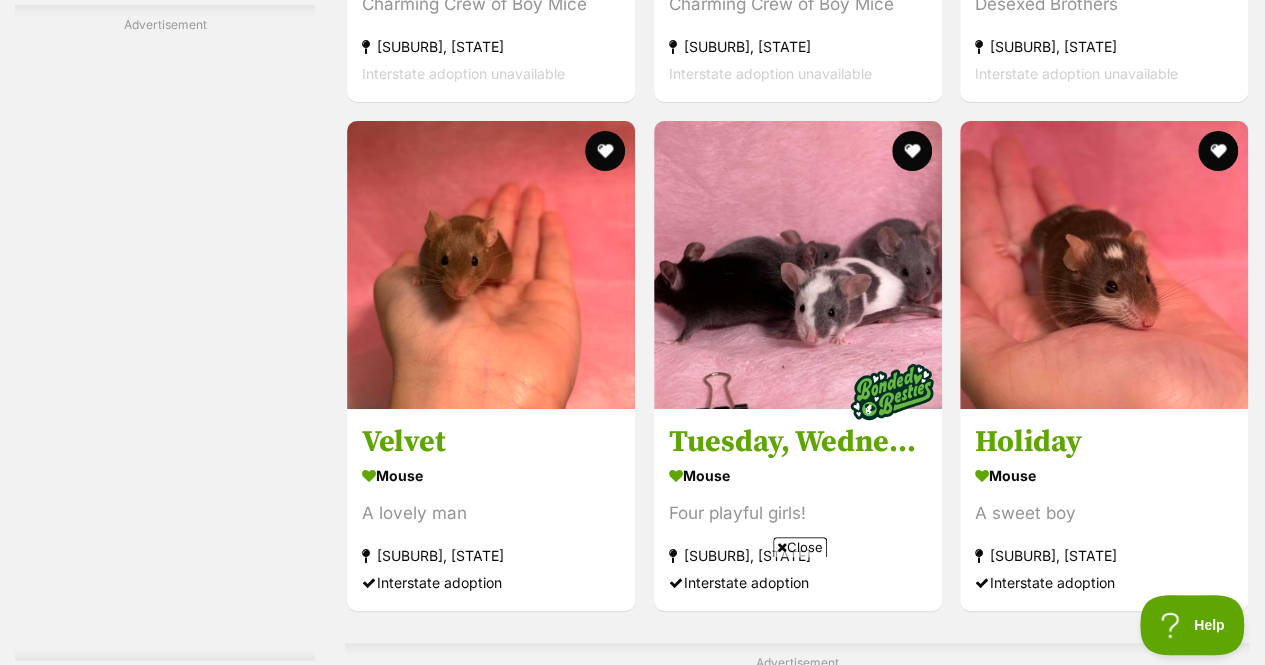 click at bounding box center [1104, 265] 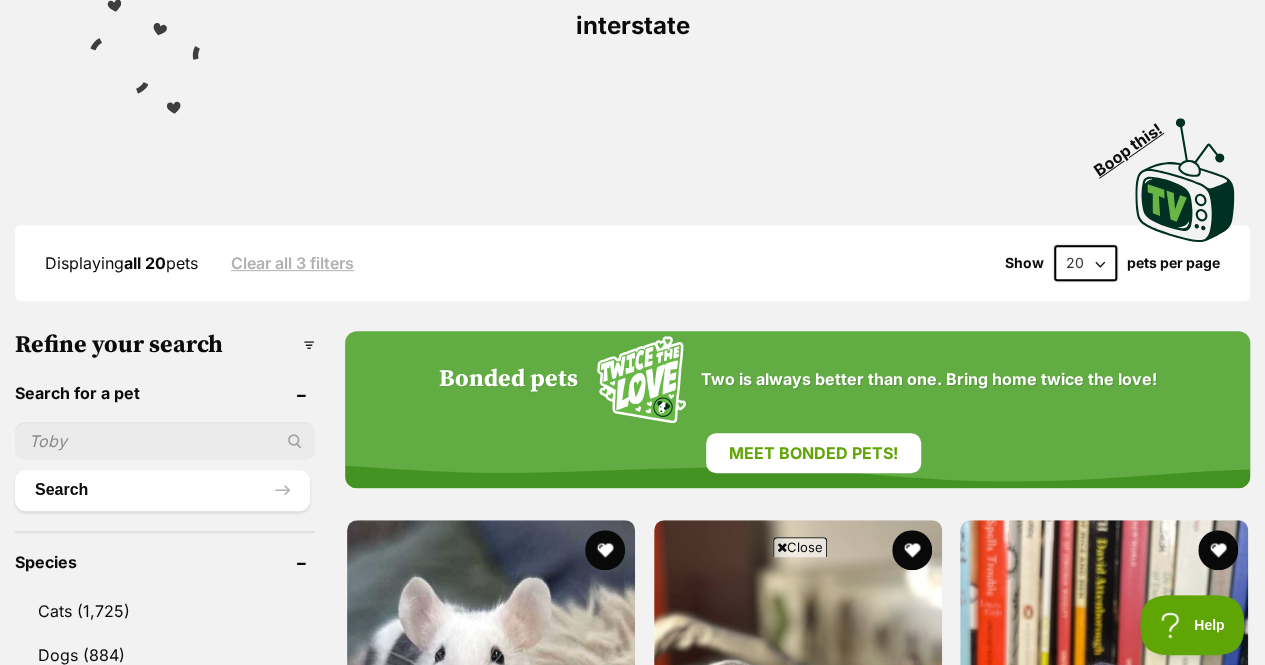scroll, scrollTop: 0, scrollLeft: 0, axis: both 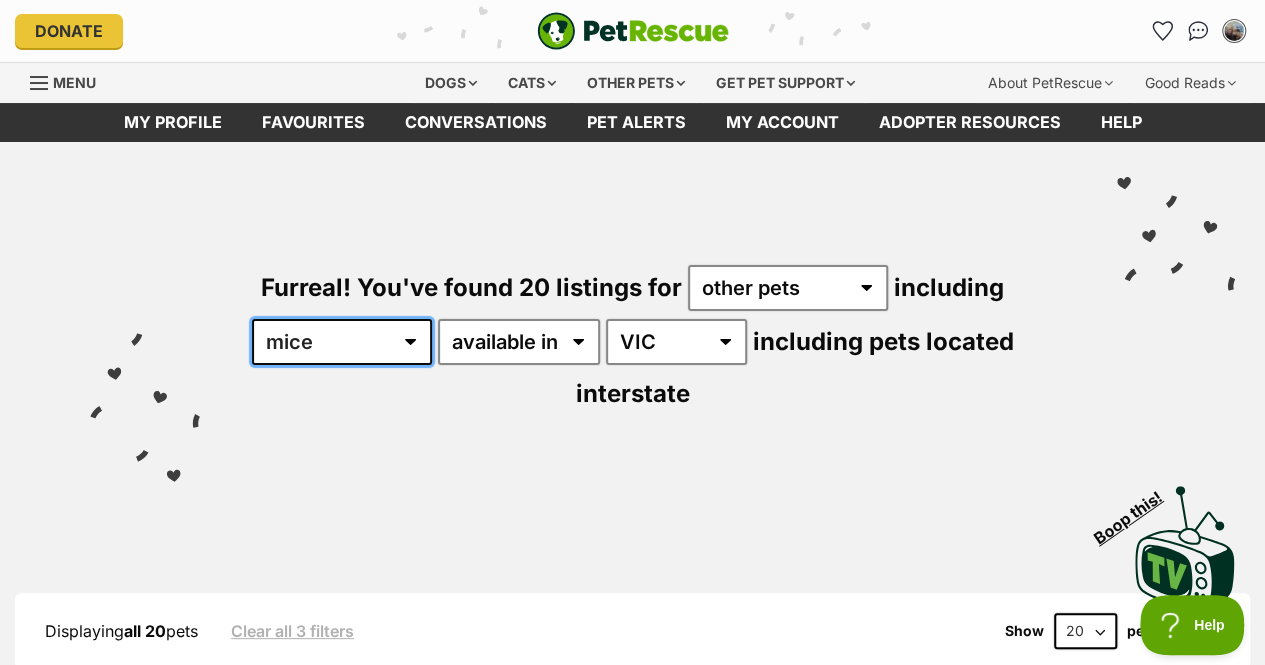 click on "all other pets
Birds
Chickens
Cows
Ducks
Goats
Guinea Pigs
Horses
Mice
Pigs
Rabbits
Rats
Sheep" at bounding box center (342, 342) 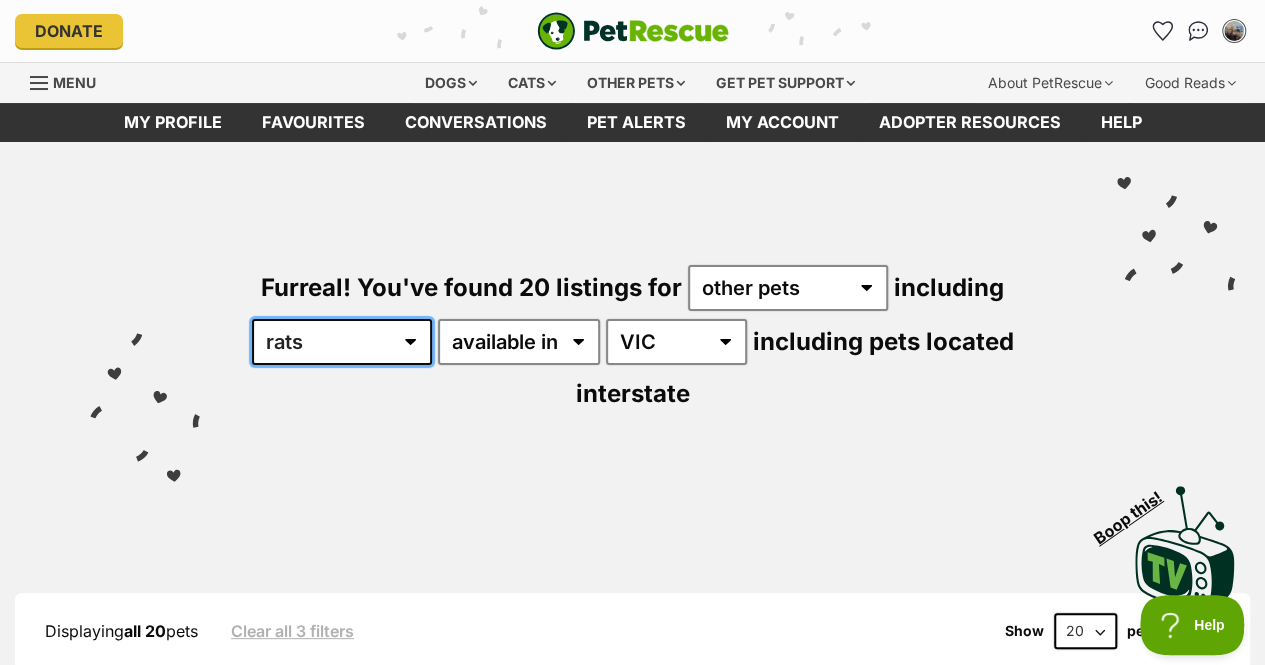 click on "all other pets
Birds
Chickens
Cows
Ducks
Goats
Guinea Pigs
Horses
Mice
Pigs
Rabbits
Rats
Sheep" at bounding box center [342, 342] 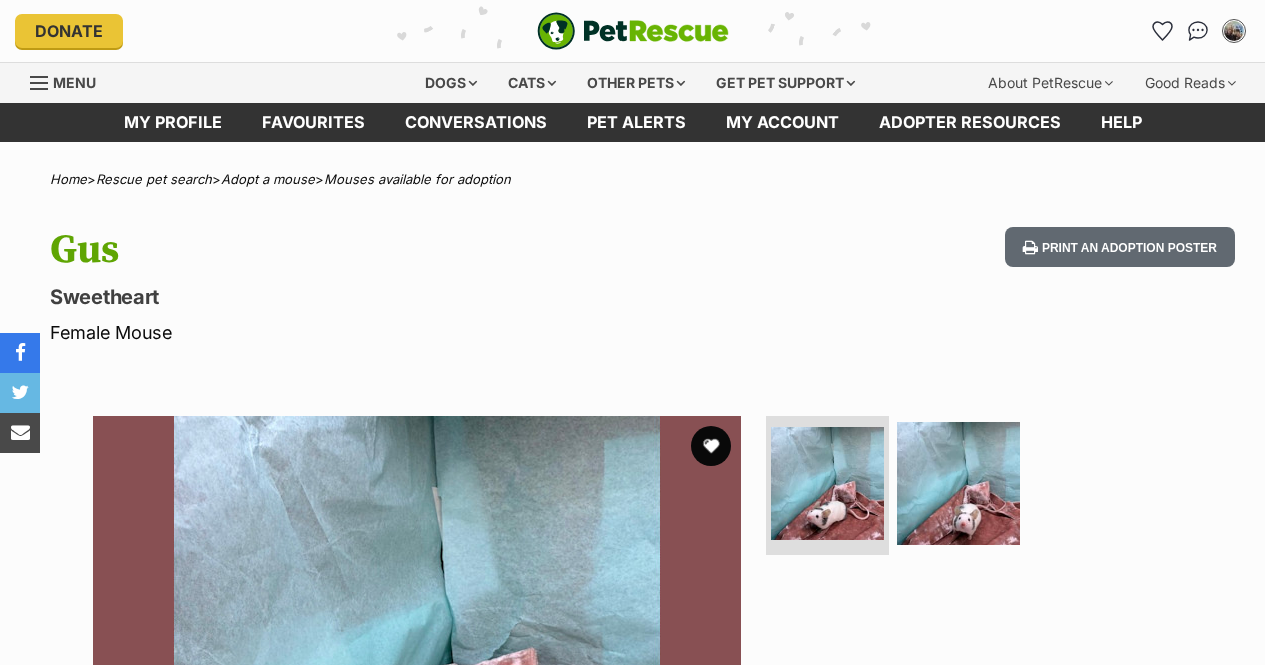 scroll, scrollTop: 0, scrollLeft: 0, axis: both 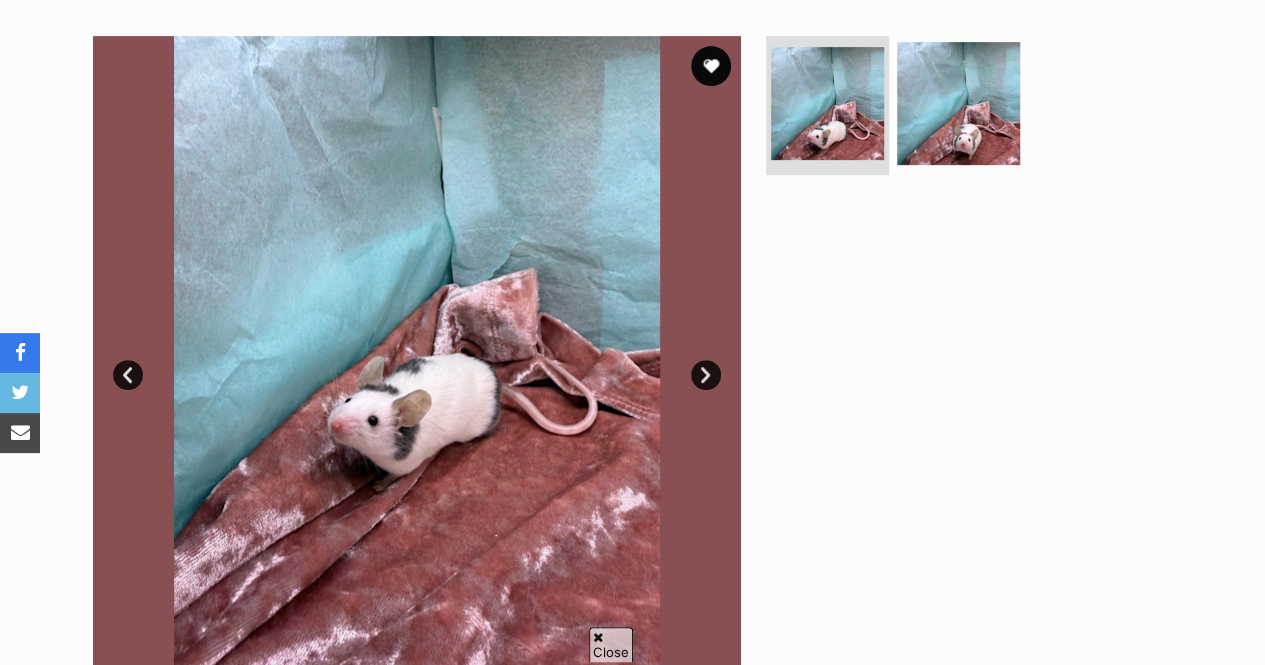 click on "Next" at bounding box center (706, 375) 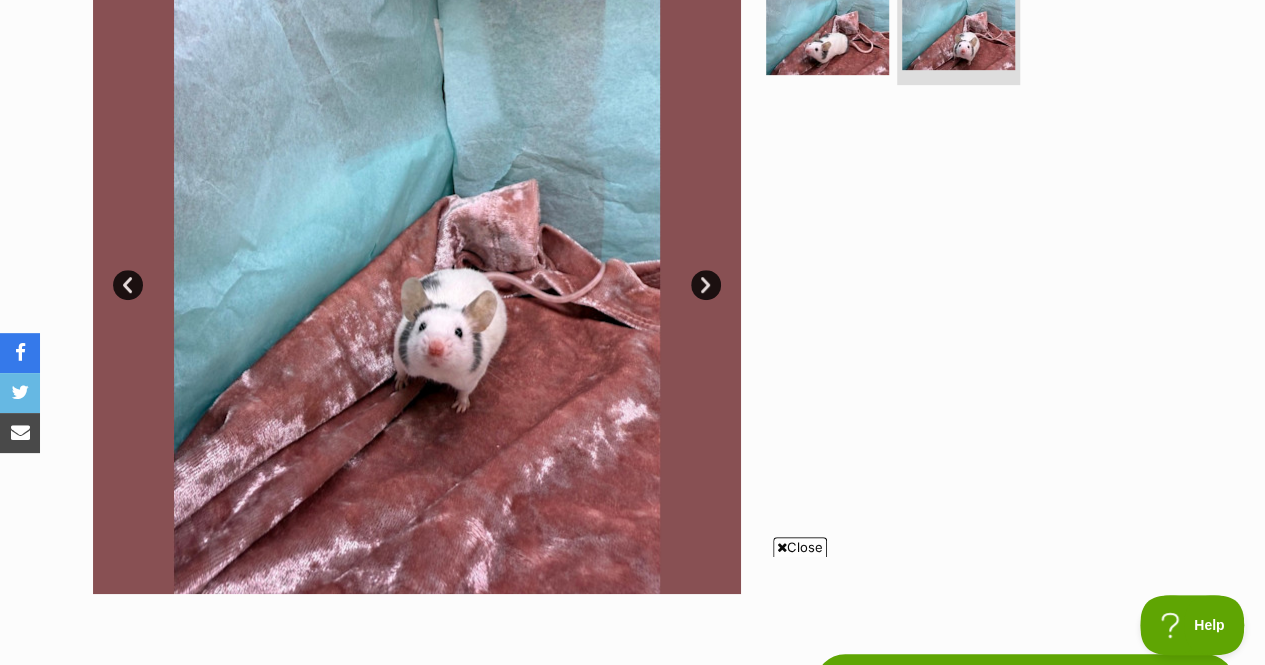scroll, scrollTop: 490, scrollLeft: 0, axis: vertical 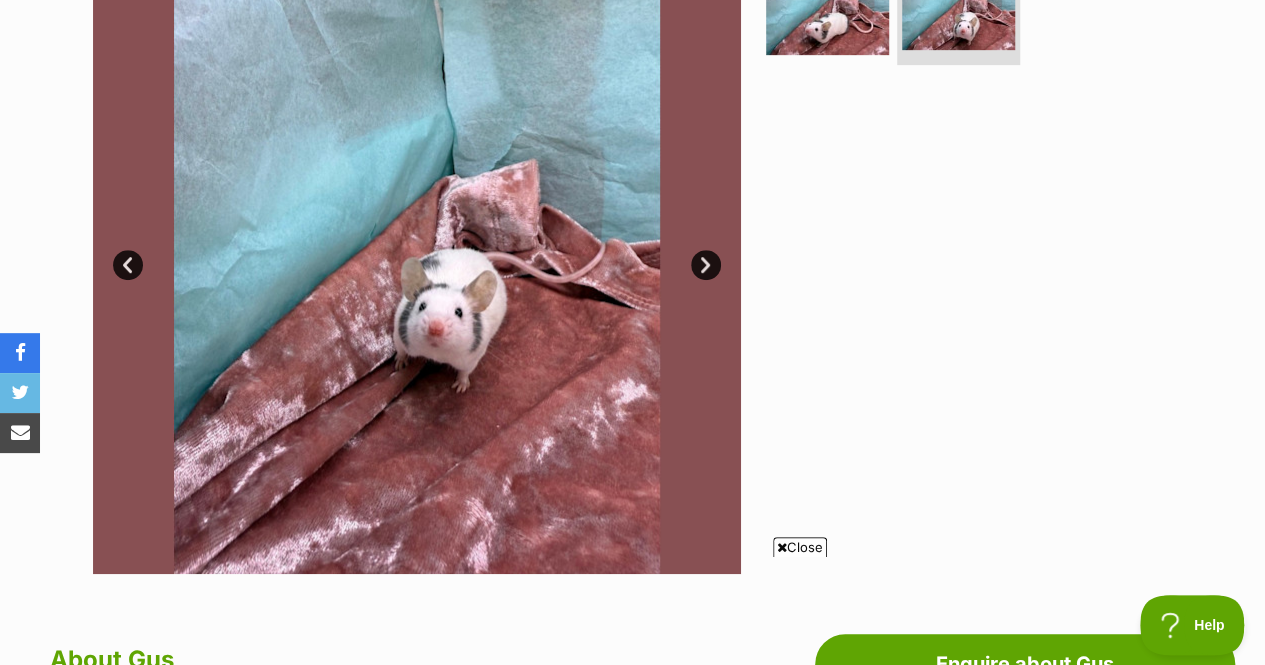 click on "Next" at bounding box center [706, 265] 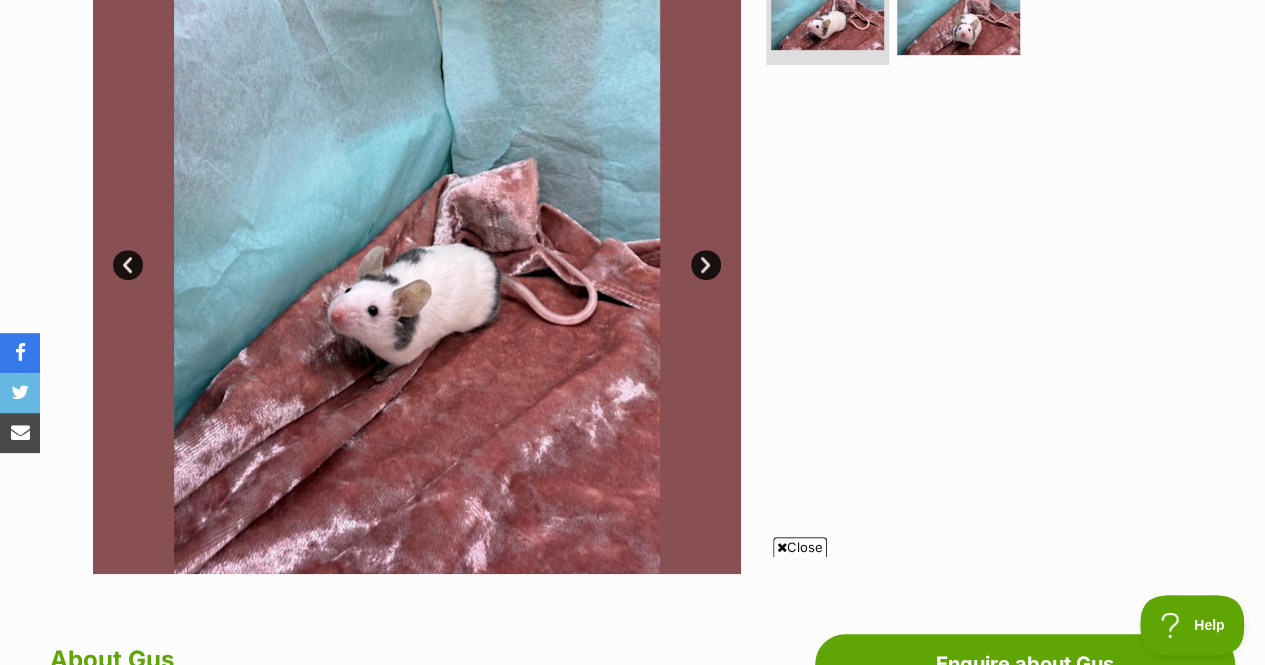 click on "Prev" at bounding box center (128, 265) 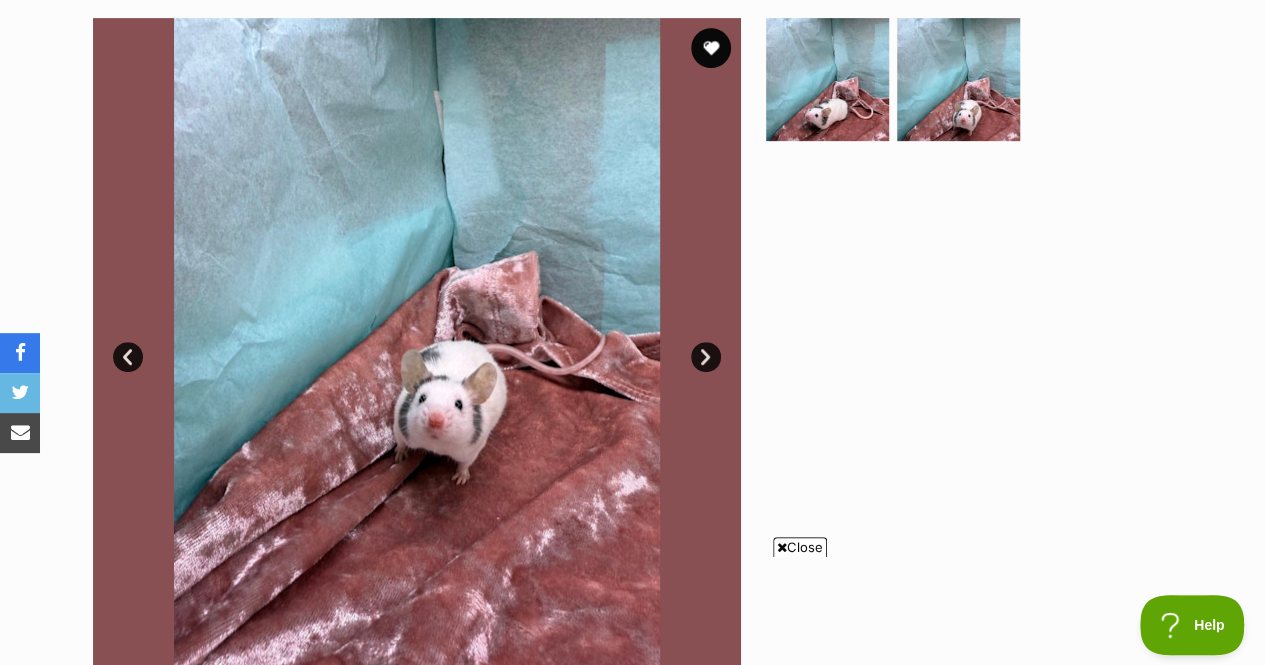 scroll, scrollTop: 0, scrollLeft: 0, axis: both 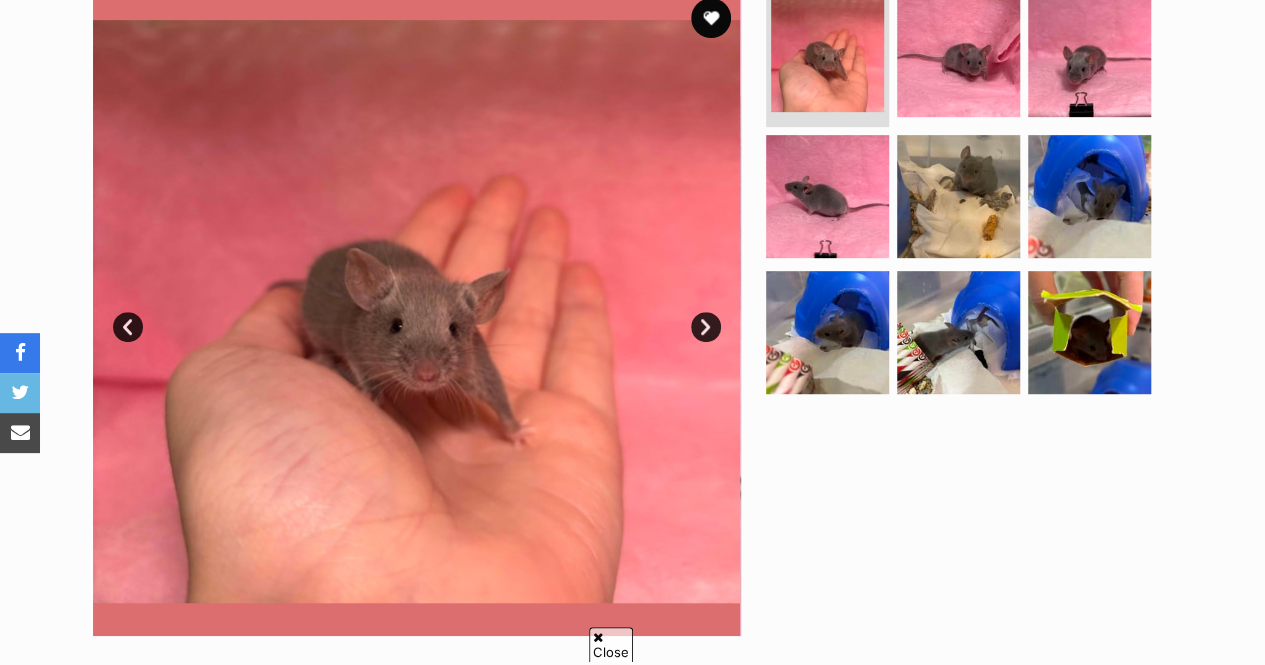 click on "Next" at bounding box center (706, 327) 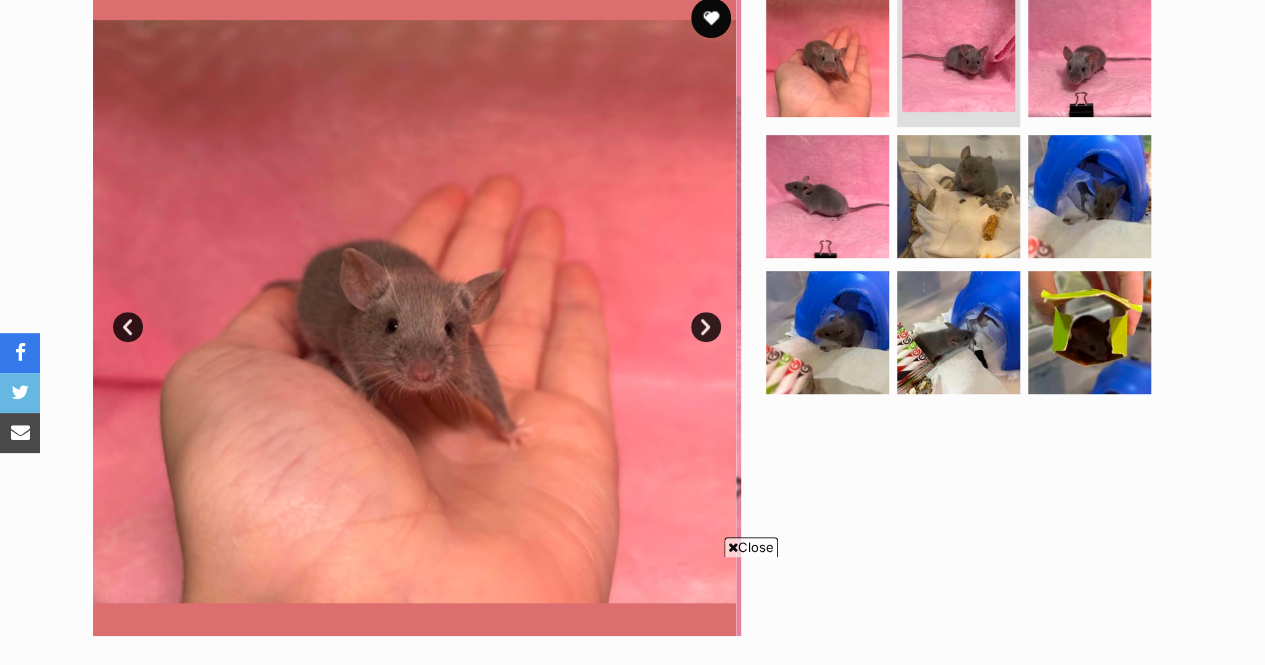 scroll, scrollTop: 0, scrollLeft: 0, axis: both 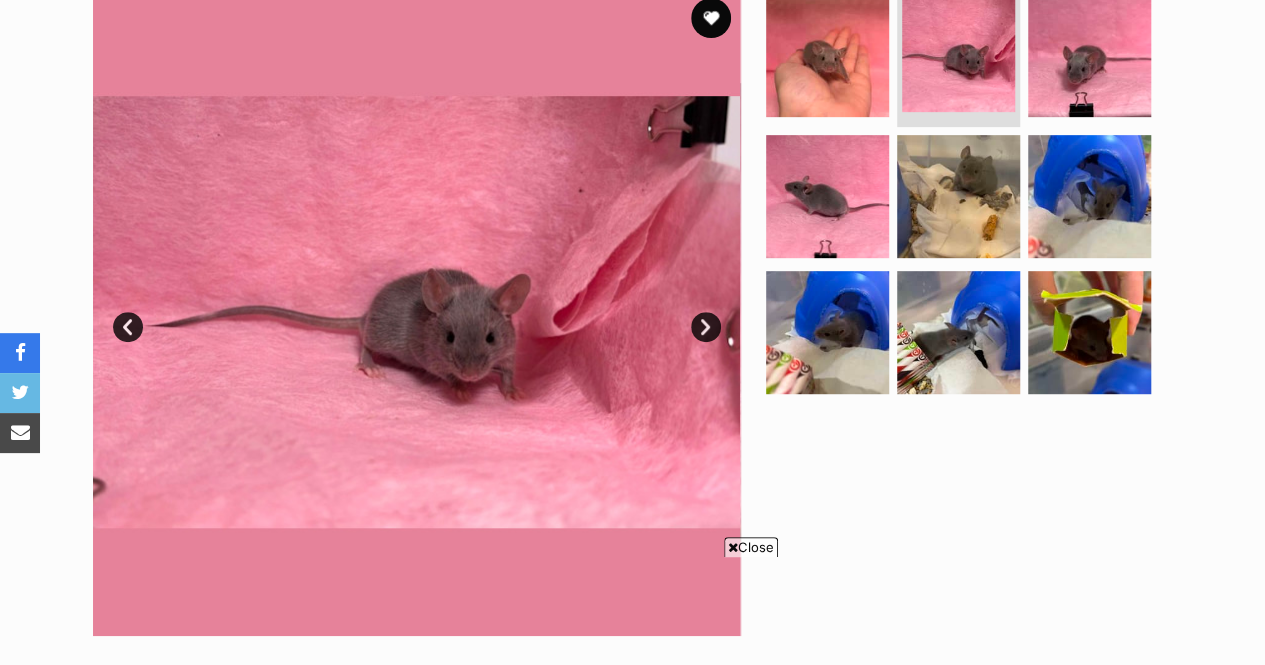 click on "Next" at bounding box center (706, 327) 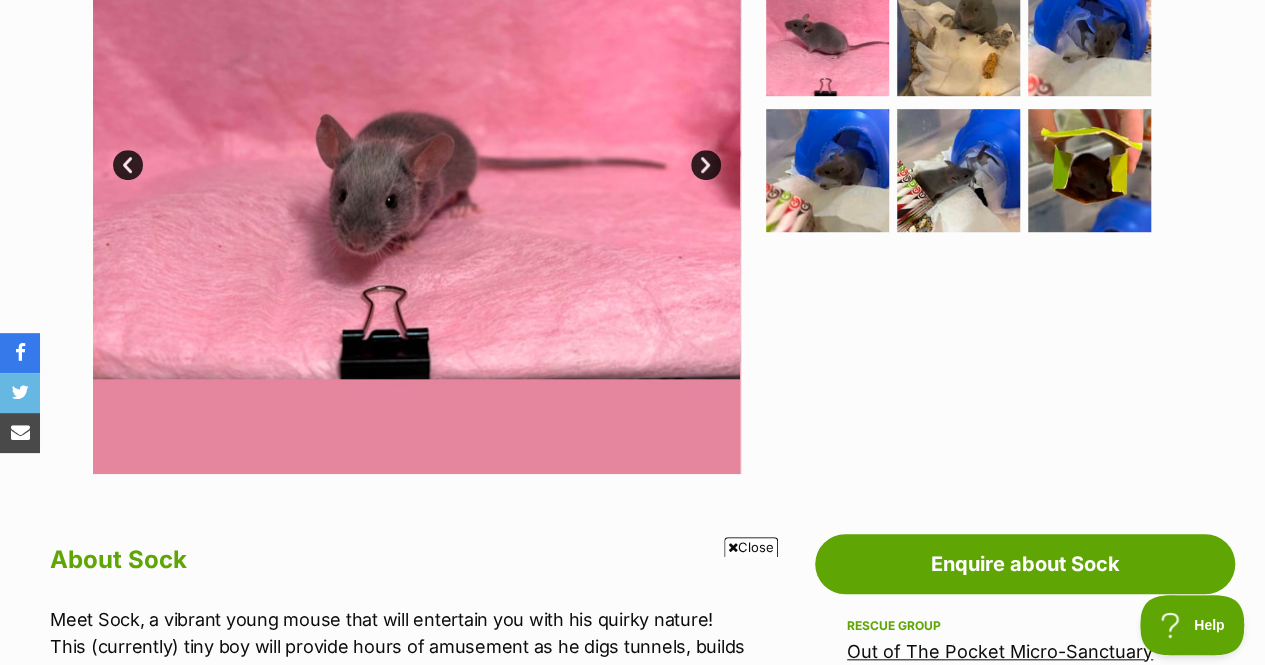 scroll, scrollTop: 532, scrollLeft: 0, axis: vertical 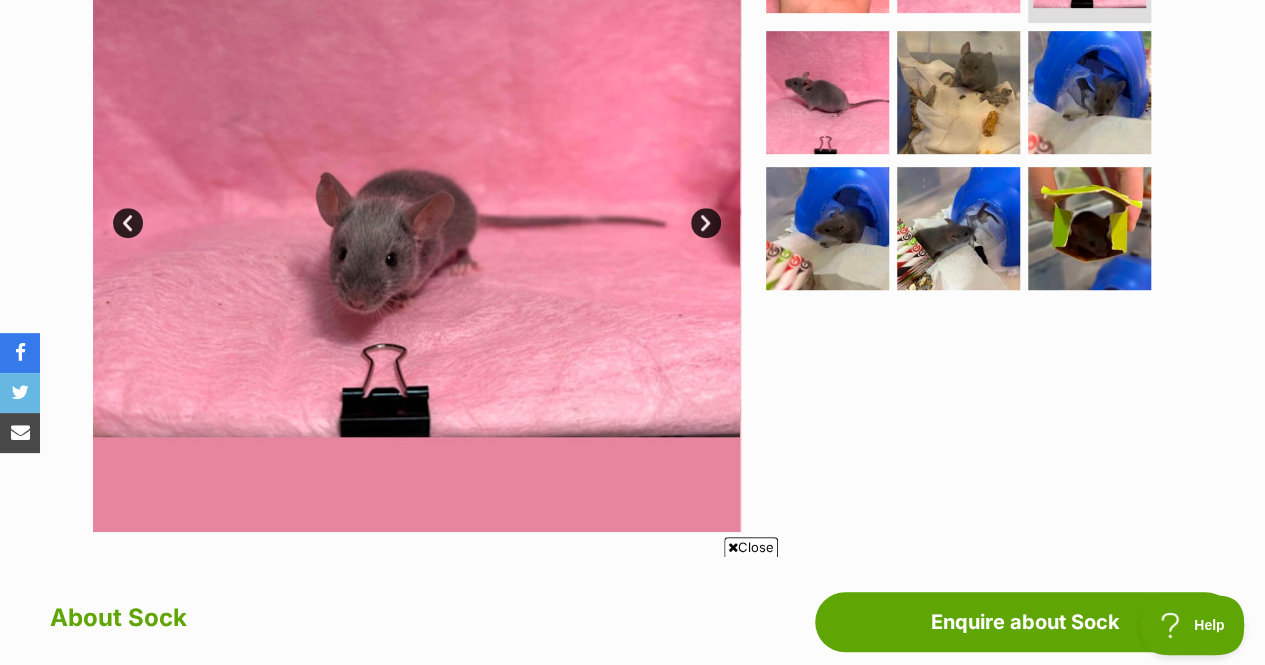 click on "Next" at bounding box center [706, 223] 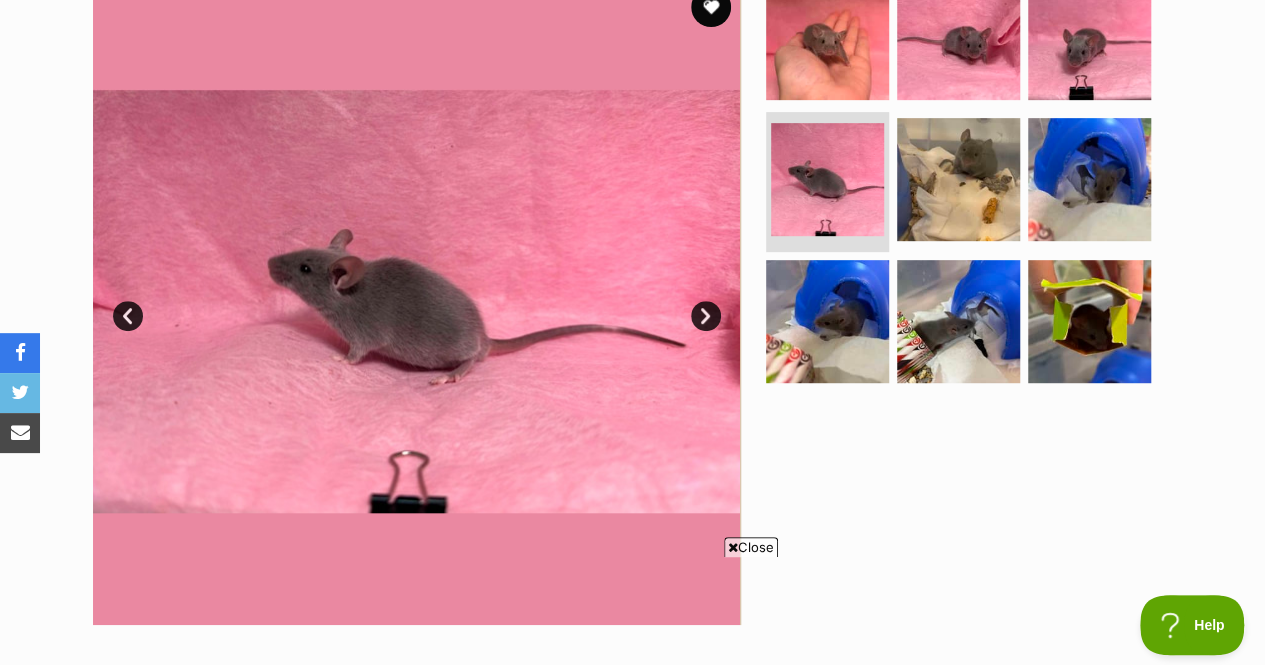 scroll, scrollTop: 438, scrollLeft: 0, axis: vertical 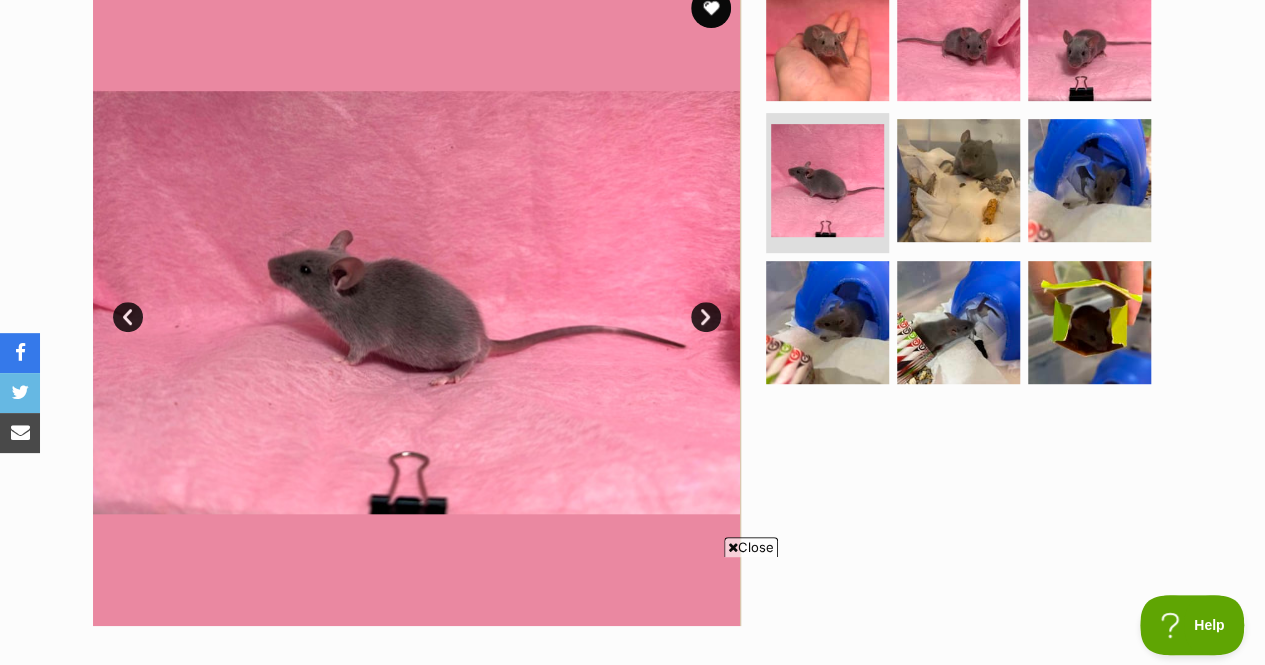 click on "Next" at bounding box center [706, 317] 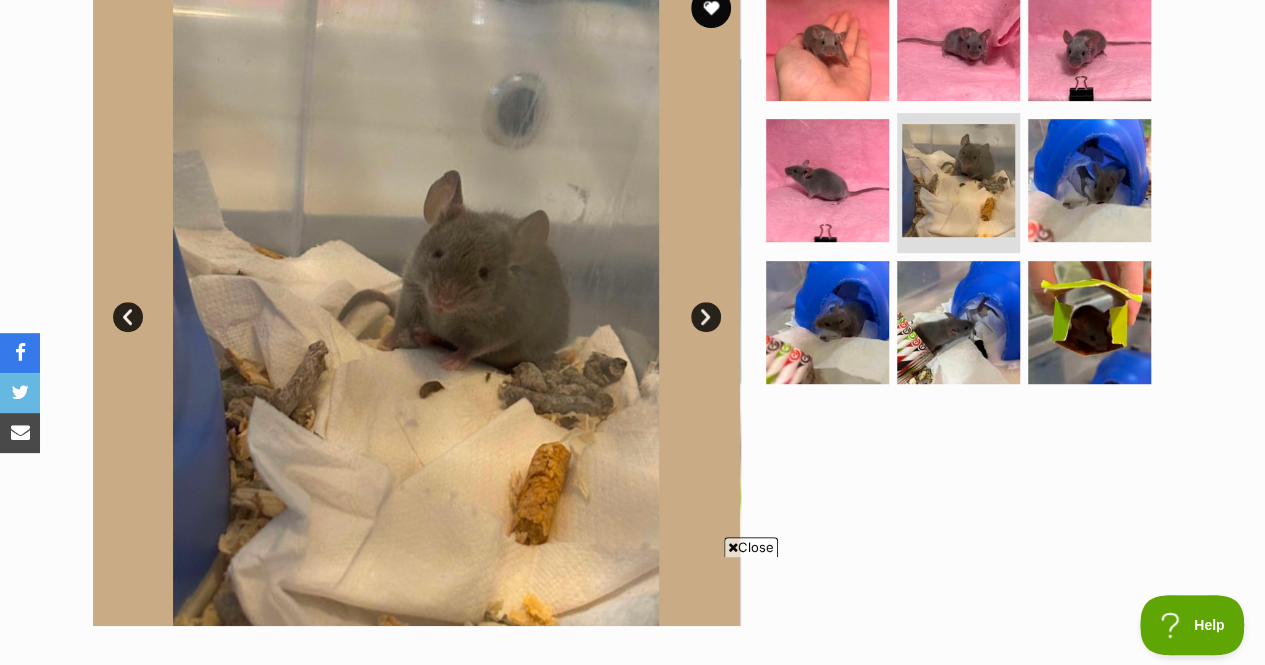 click on "Next" at bounding box center (706, 317) 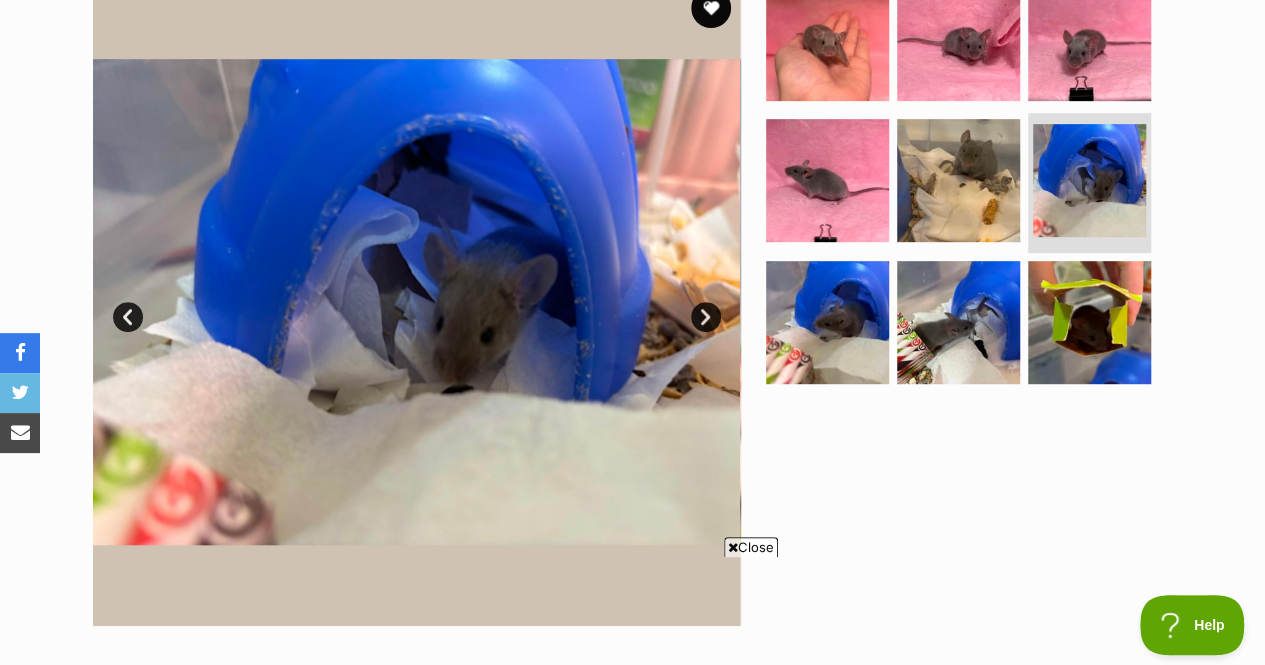 click on "Next" at bounding box center (706, 317) 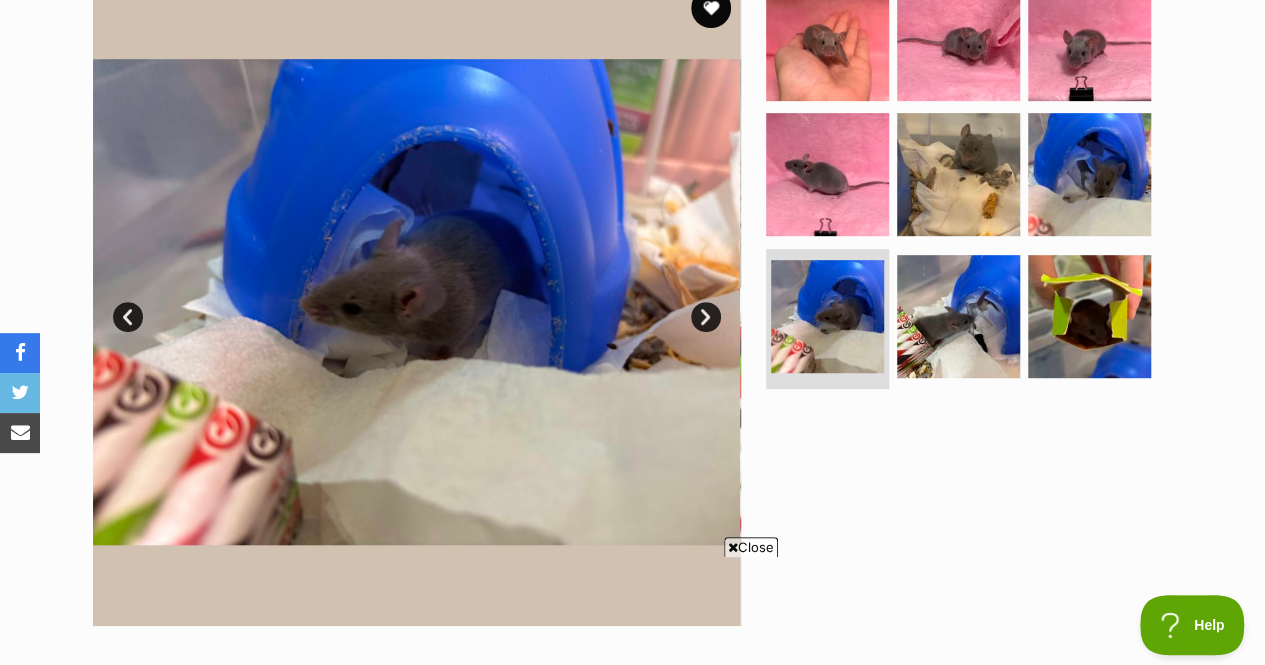 click on "Next" at bounding box center [706, 317] 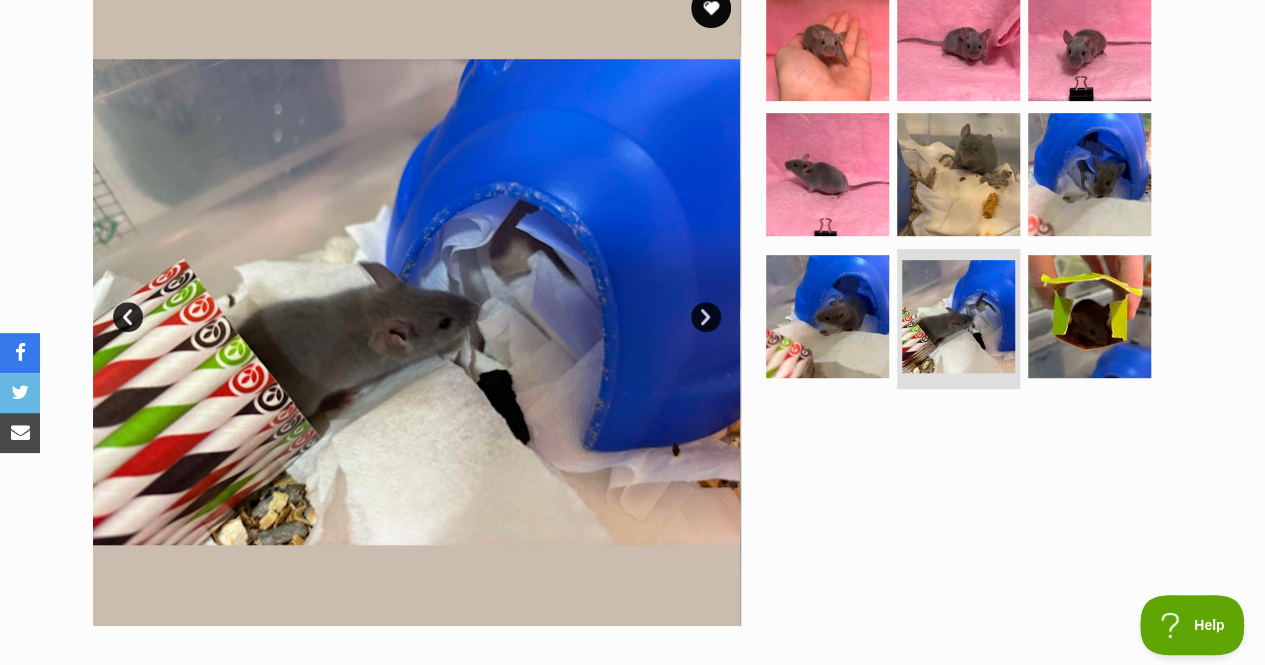 scroll, scrollTop: 0, scrollLeft: 0, axis: both 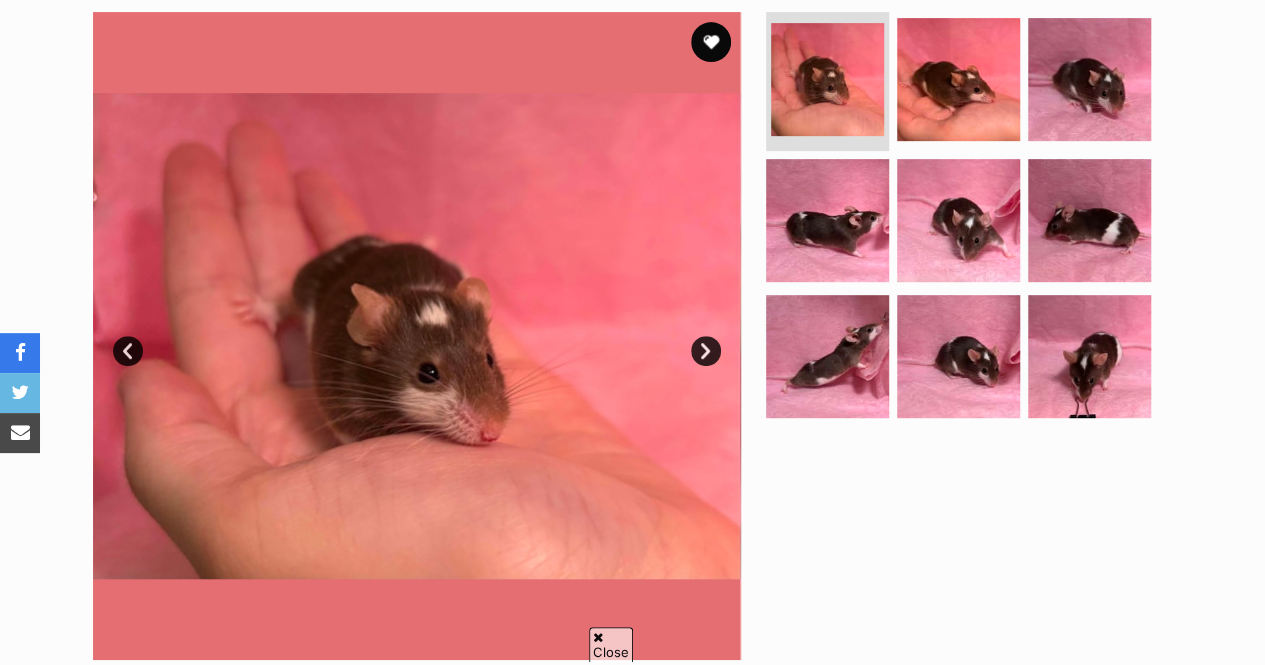 click on "Next" at bounding box center [706, 351] 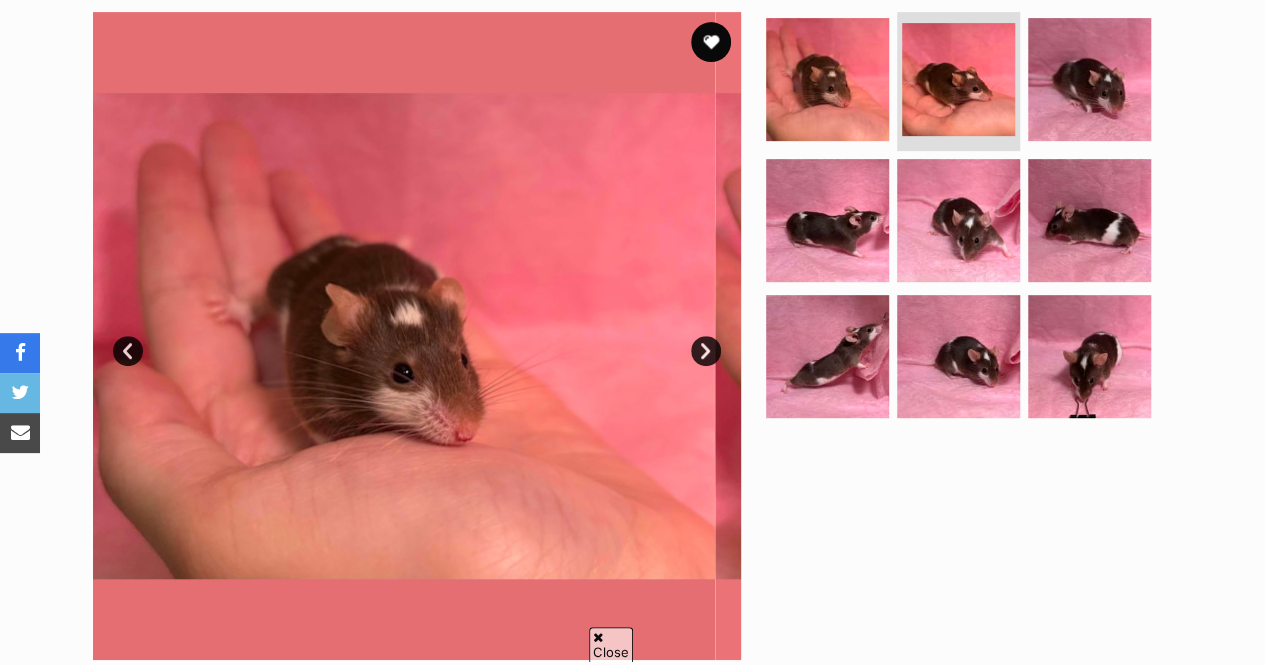 scroll, scrollTop: 0, scrollLeft: 0, axis: both 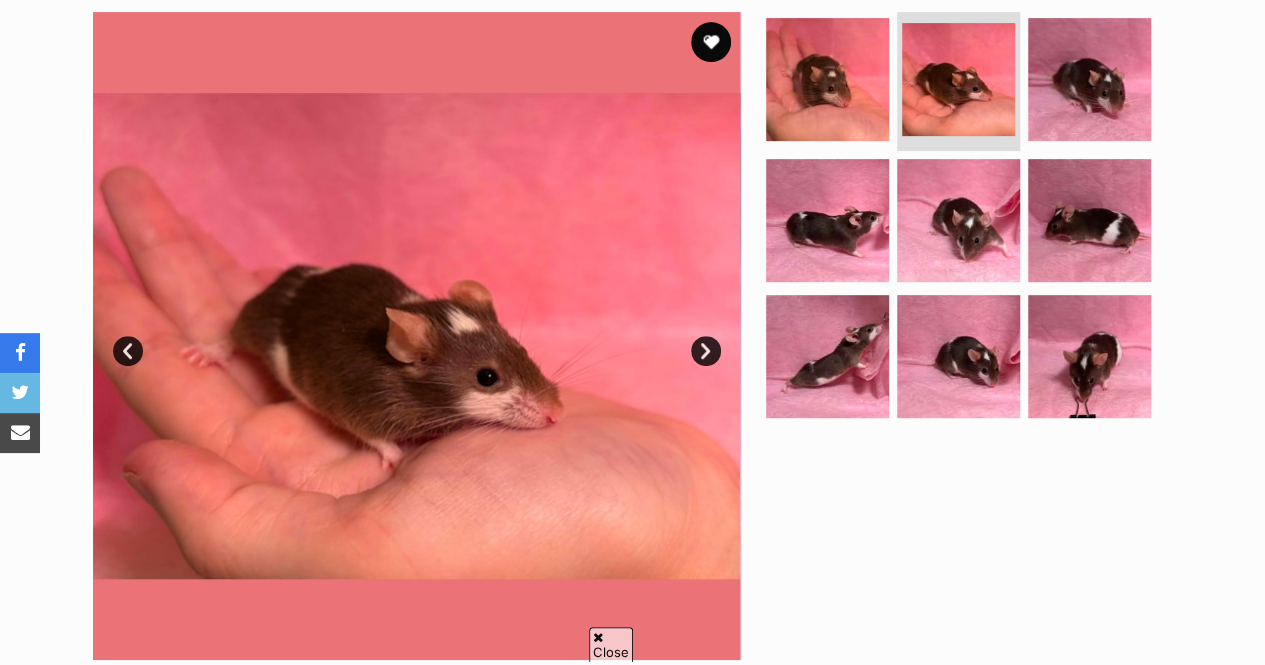 click on "Next" at bounding box center (706, 351) 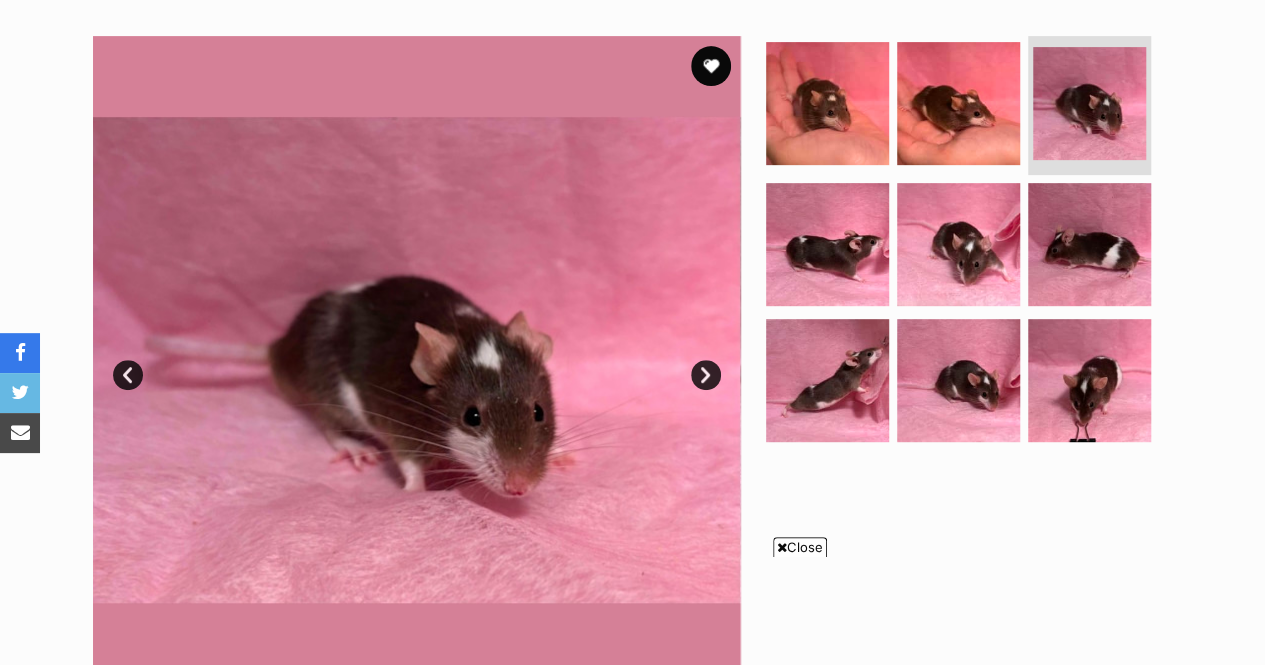 scroll, scrollTop: 0, scrollLeft: 0, axis: both 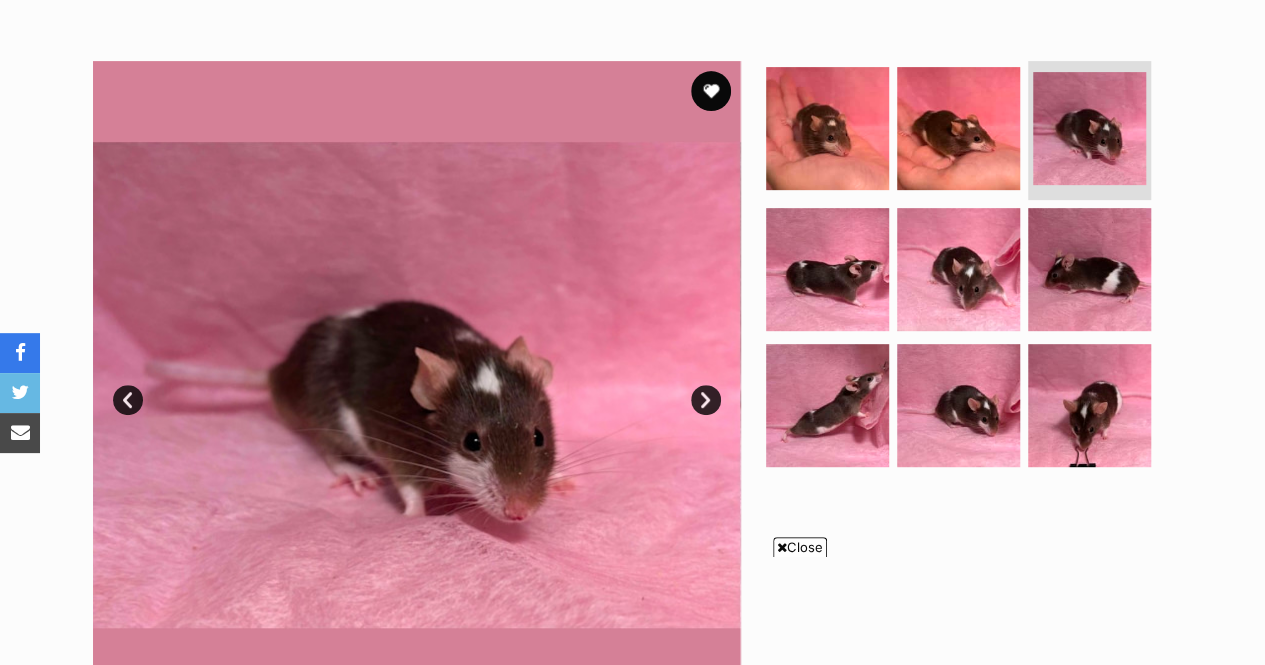 click at bounding box center [416, 385] 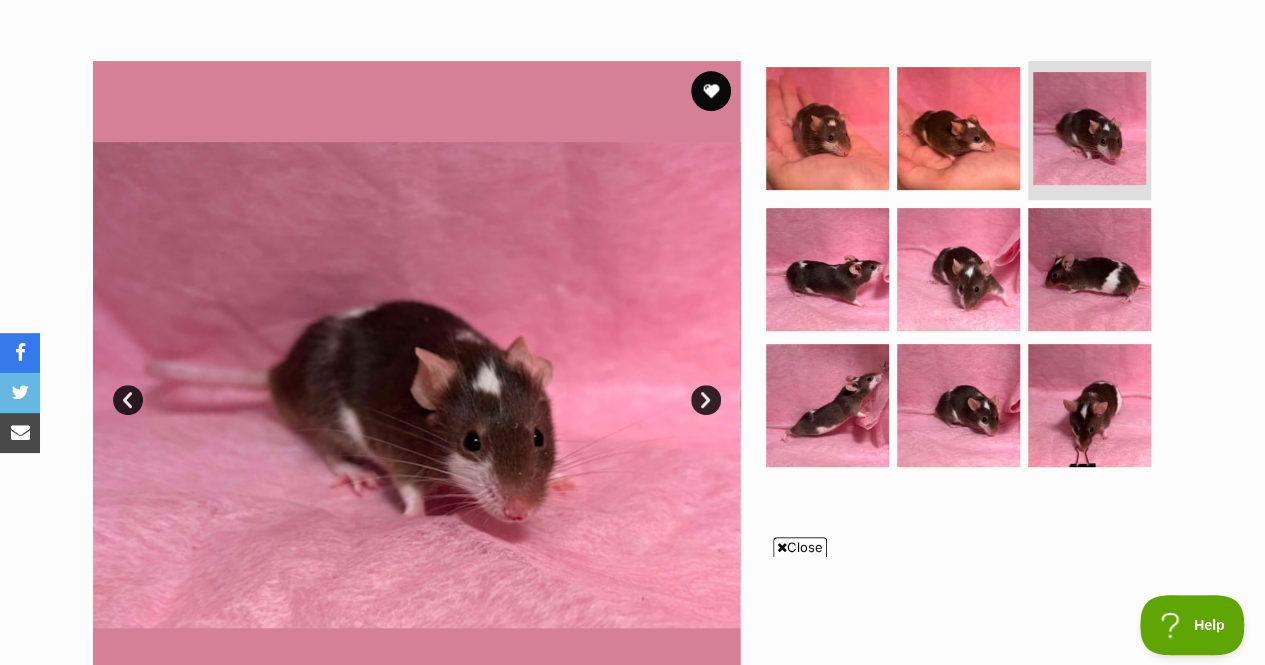 scroll, scrollTop: 0, scrollLeft: 0, axis: both 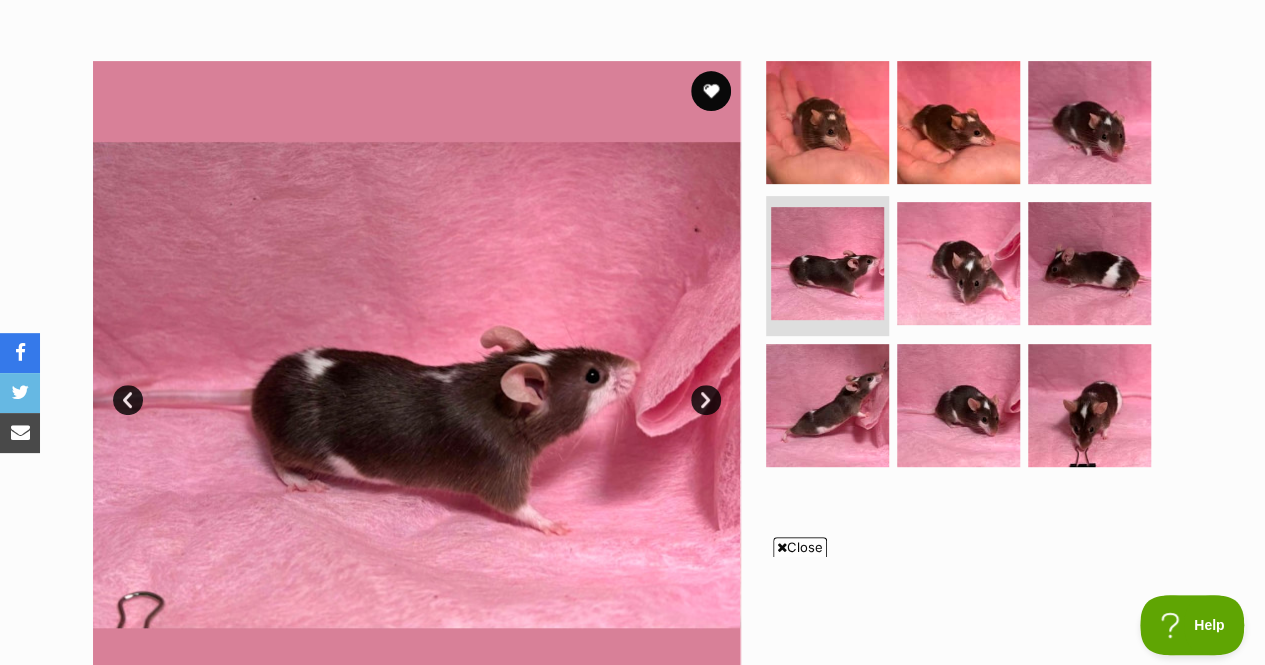click on "Next" at bounding box center [706, 400] 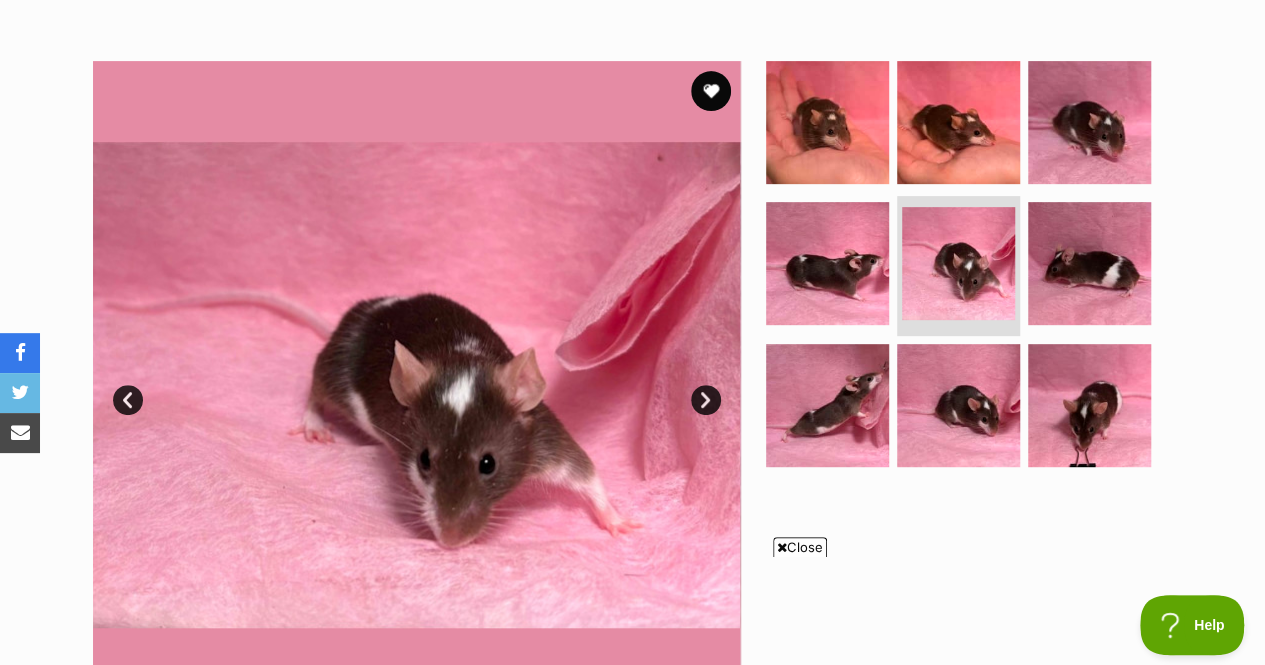click on "Next" at bounding box center [706, 400] 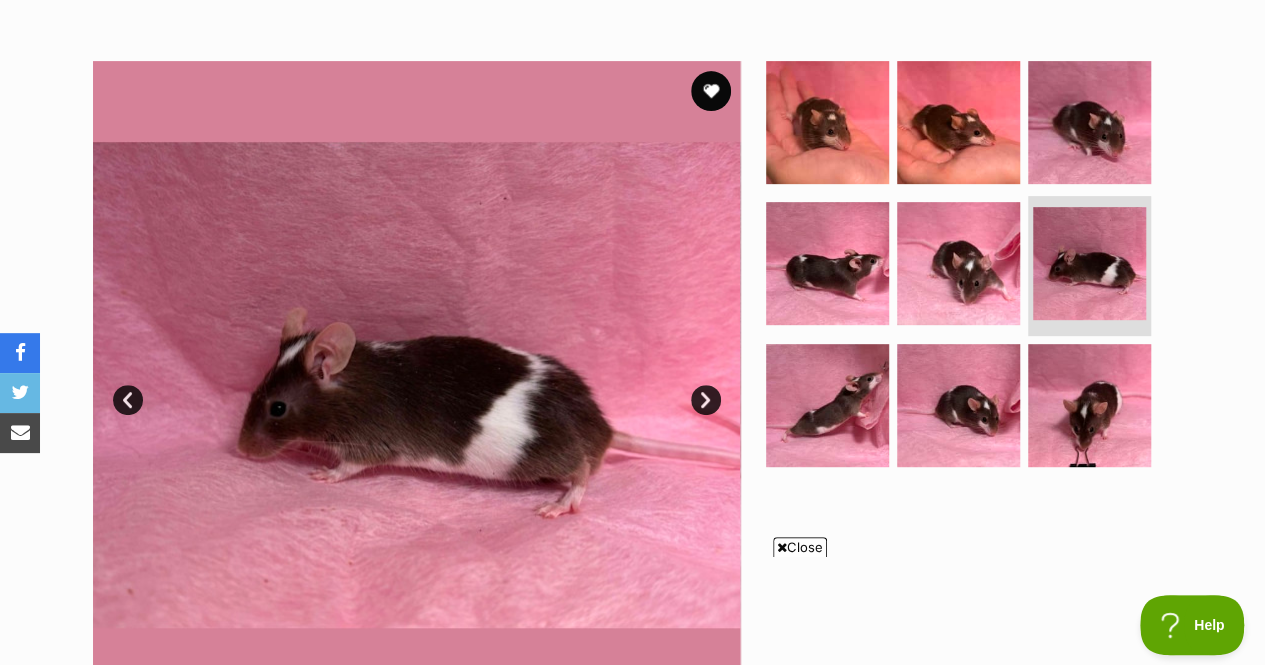 scroll, scrollTop: 0, scrollLeft: 0, axis: both 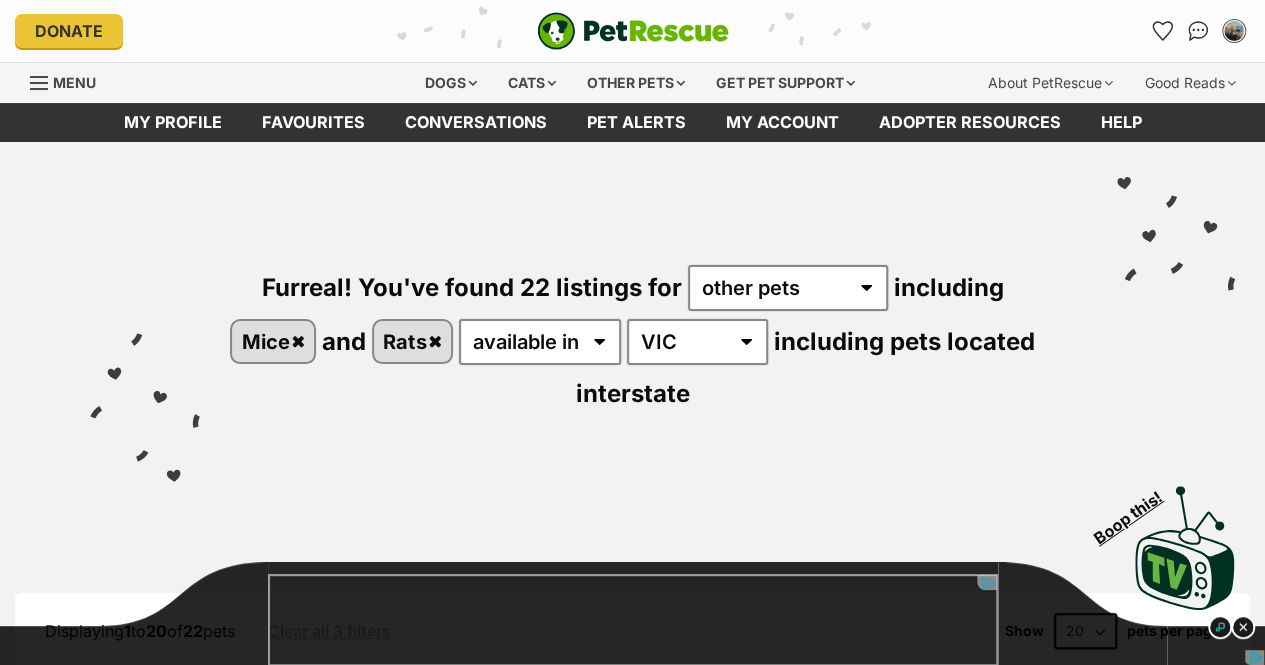 click on "Mice" at bounding box center (273, 341) 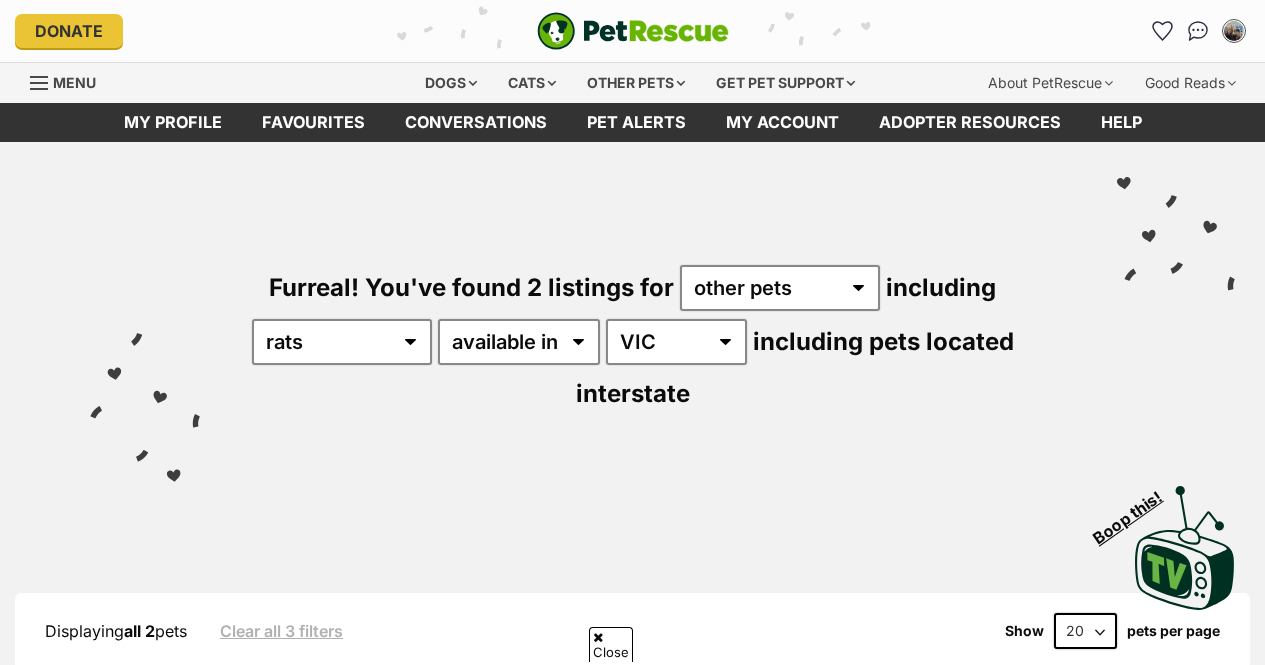scroll, scrollTop: 802, scrollLeft: 0, axis: vertical 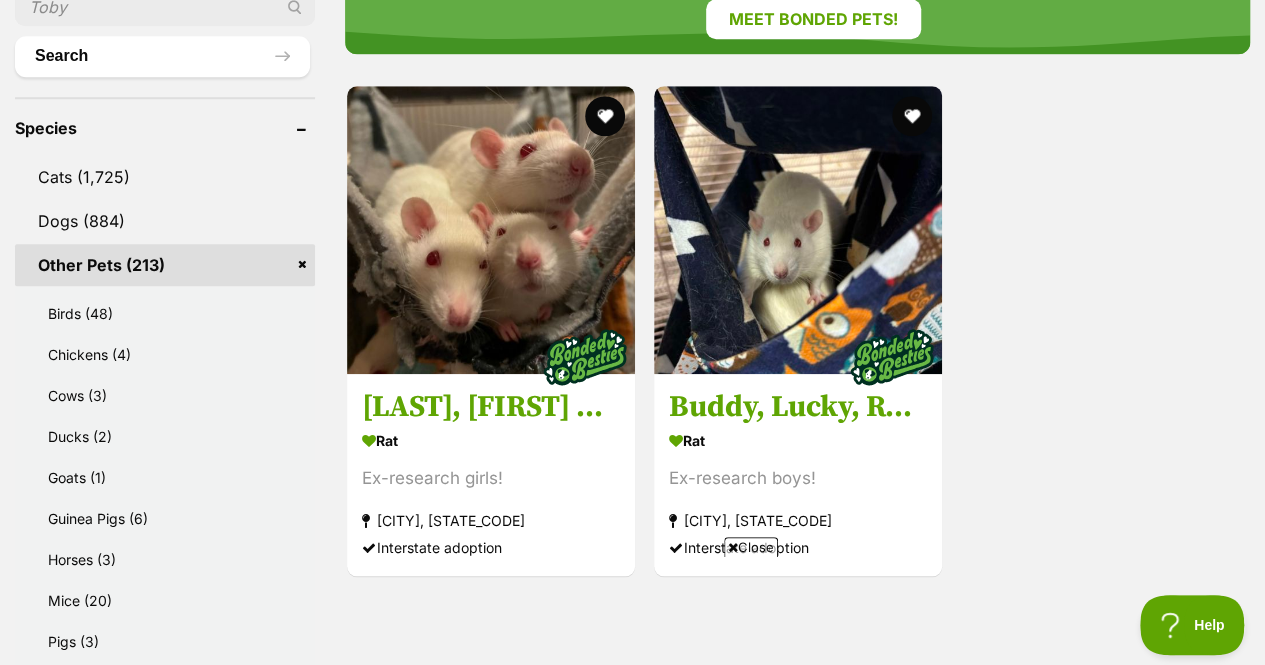 click at bounding box center (798, 230) 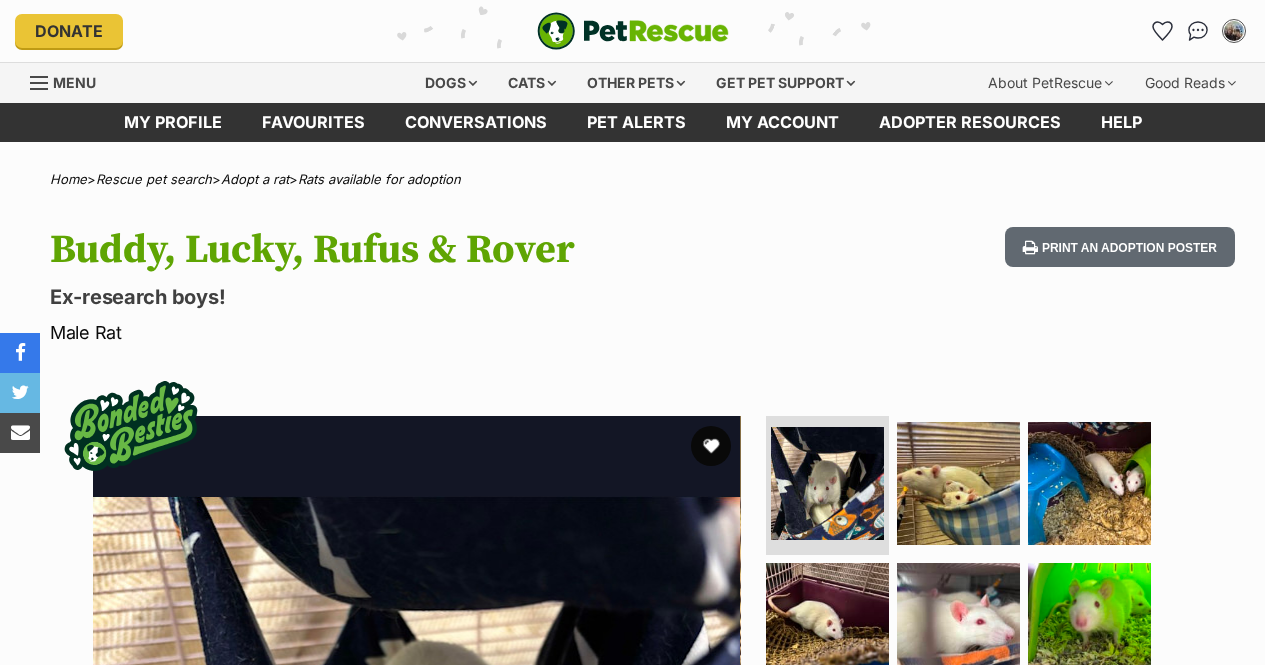 scroll, scrollTop: 0, scrollLeft: 0, axis: both 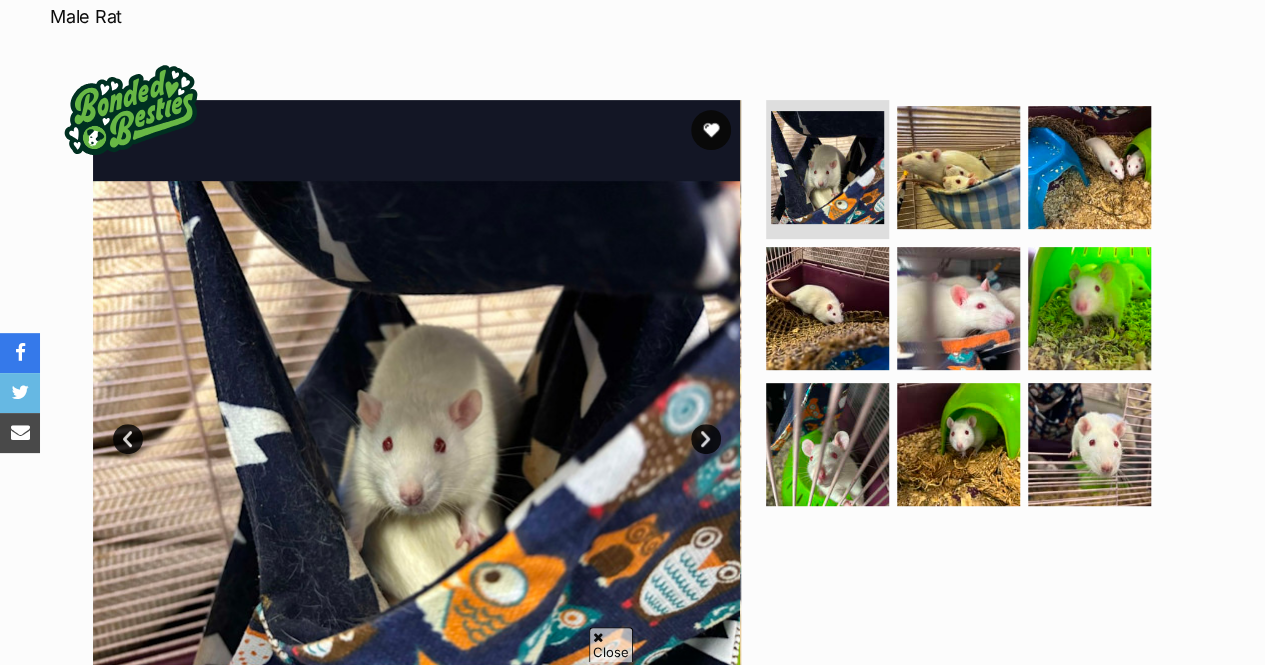 click on "Next" at bounding box center (706, 439) 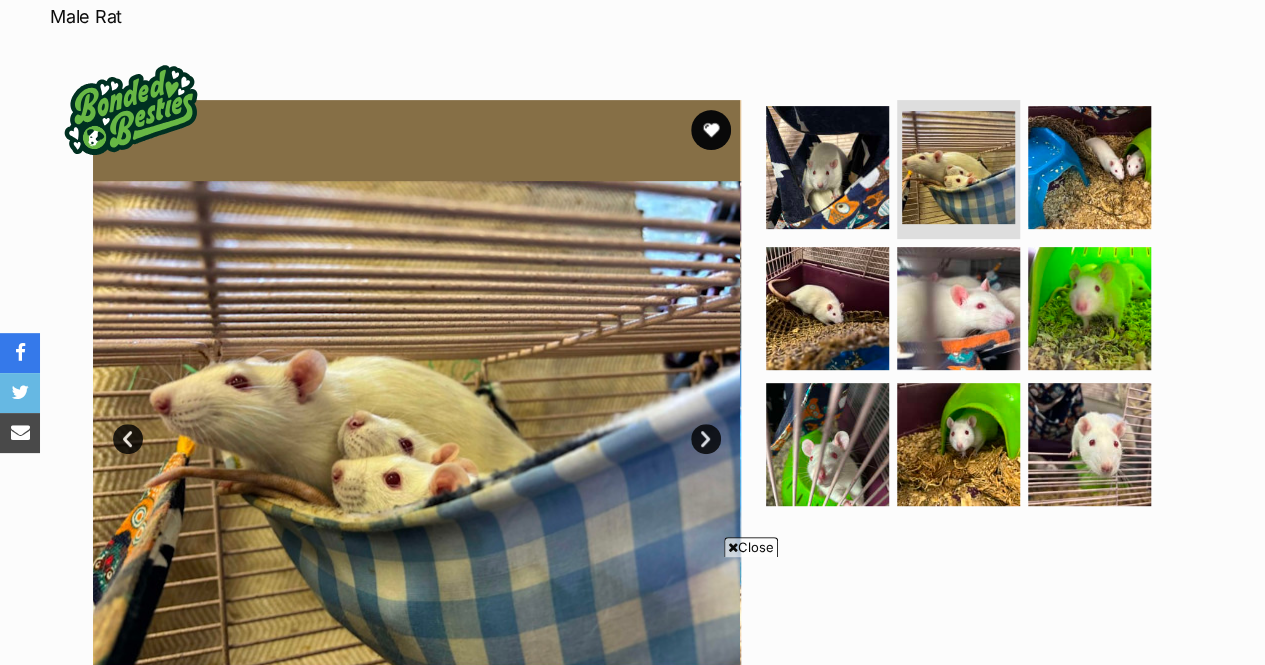 scroll, scrollTop: 0, scrollLeft: 0, axis: both 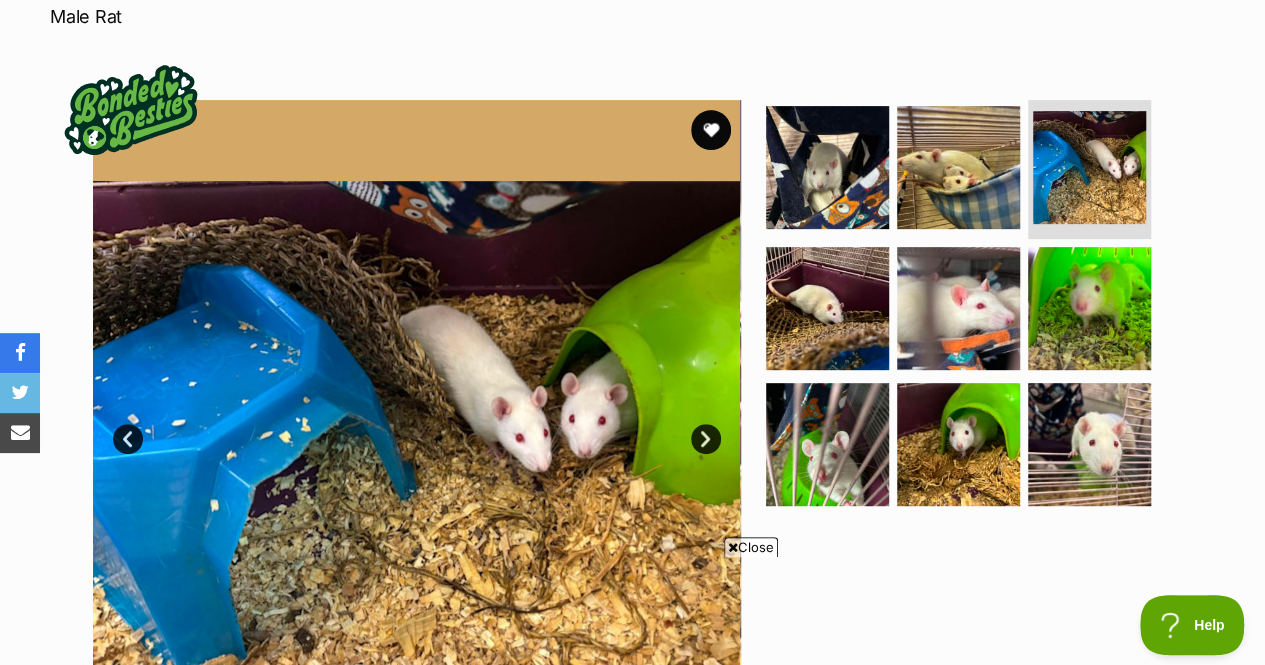 click on "Next" at bounding box center [706, 439] 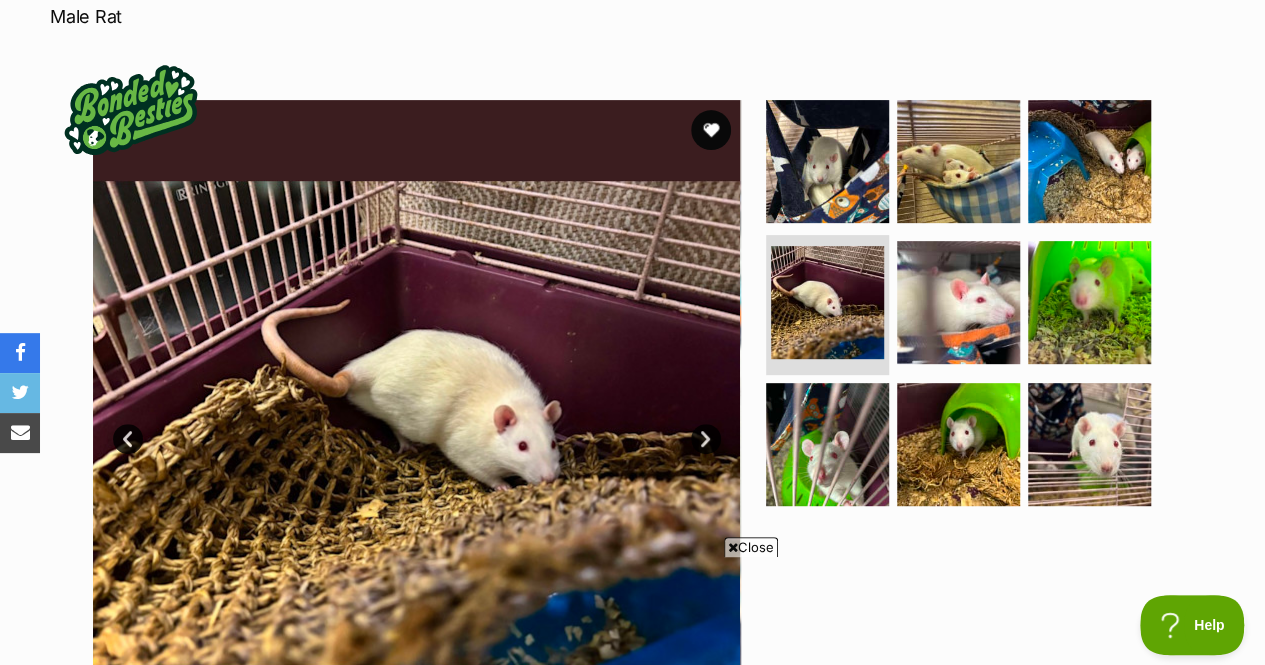 click on "Next" at bounding box center [706, 439] 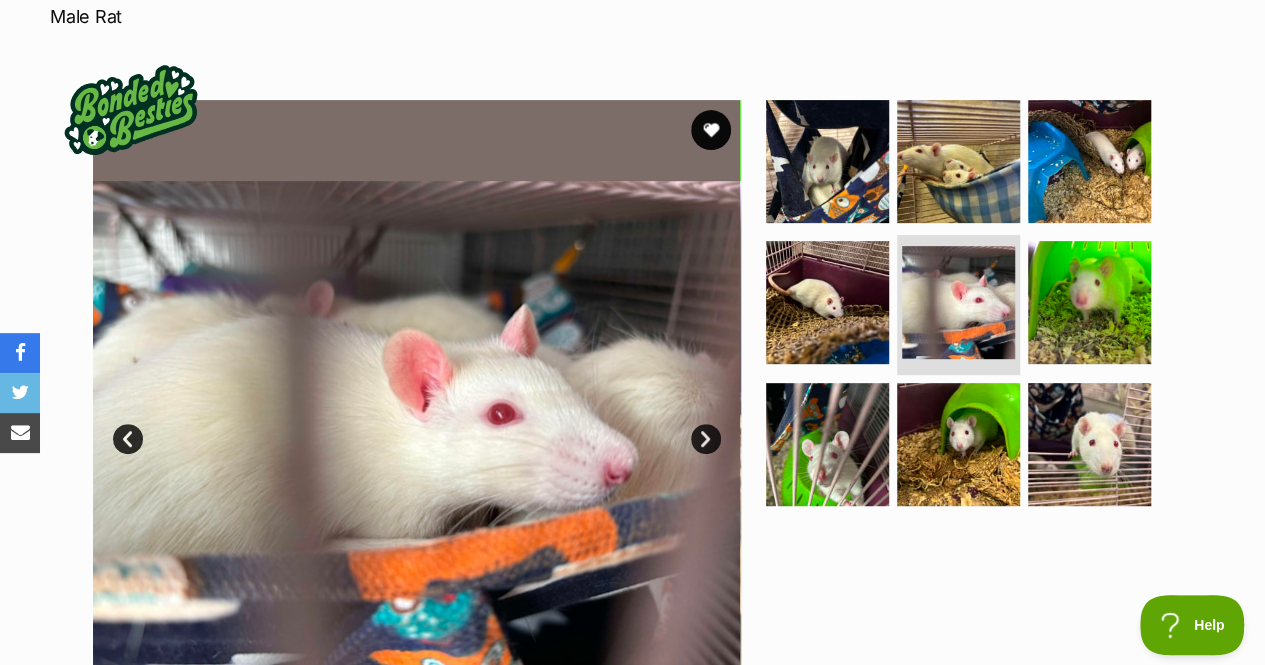 scroll, scrollTop: 0, scrollLeft: 0, axis: both 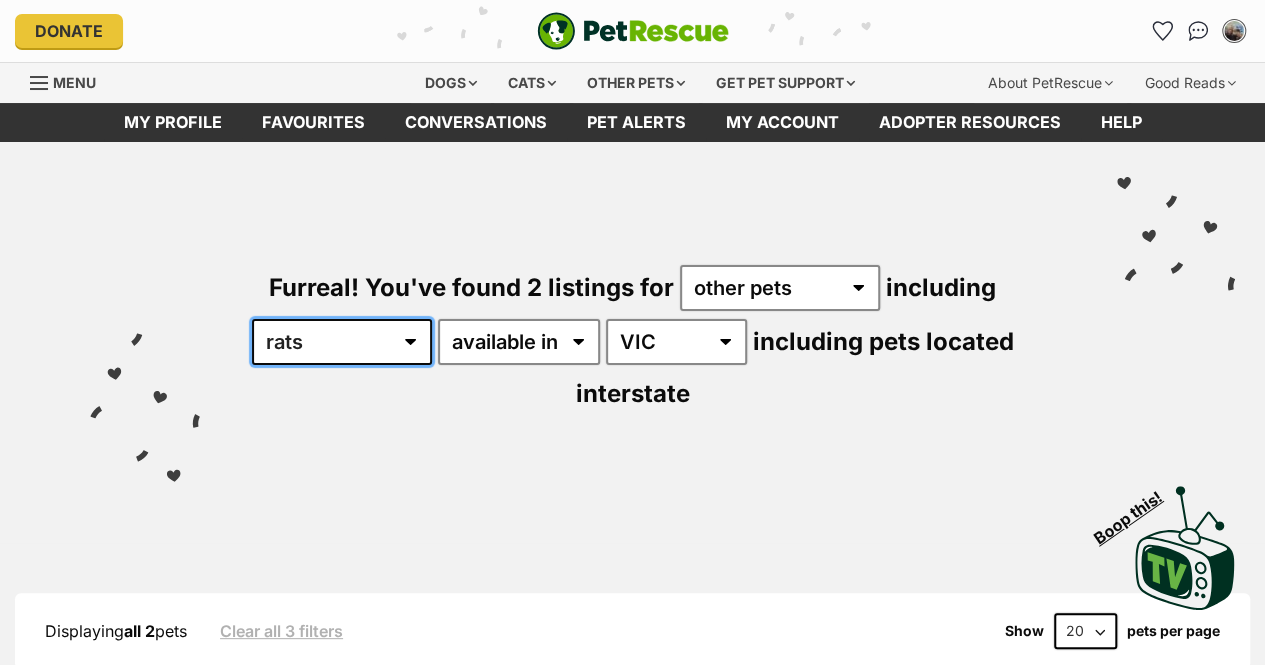 click on "all other pets
Birds
Chickens
Cows
Ducks
Goats
Guinea Pigs
Horses
Mice
Pigs
Rabbits
Rats
Sheep" at bounding box center [342, 342] 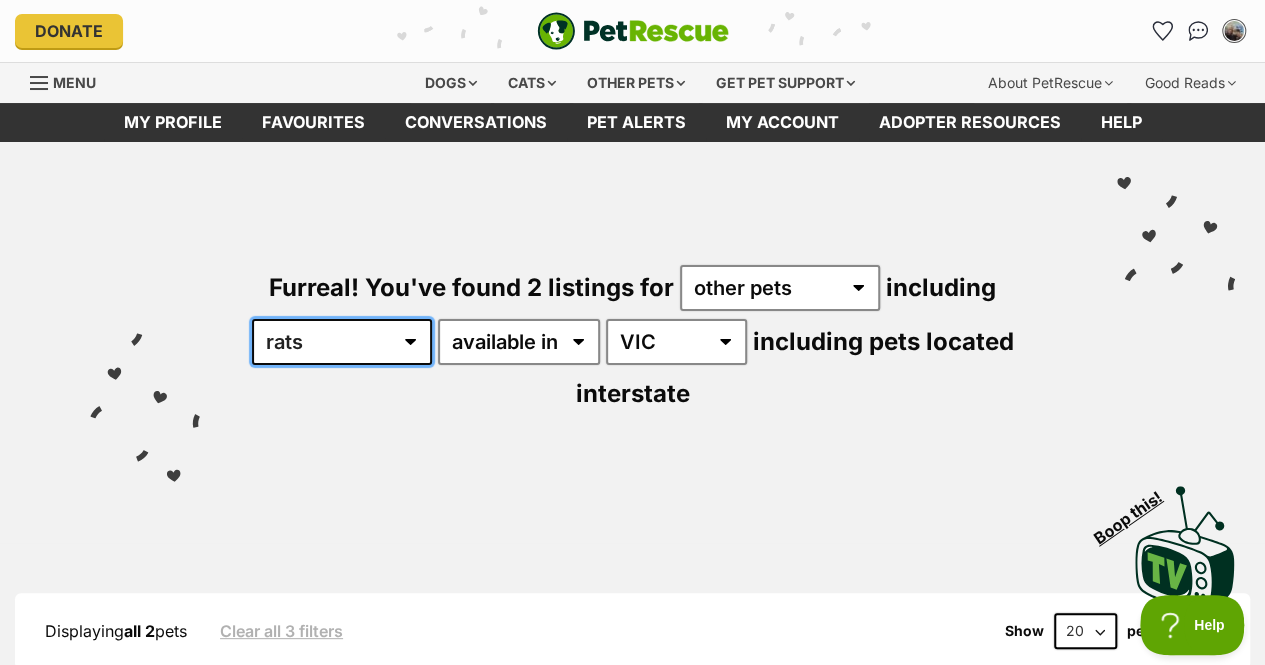scroll, scrollTop: 0, scrollLeft: 0, axis: both 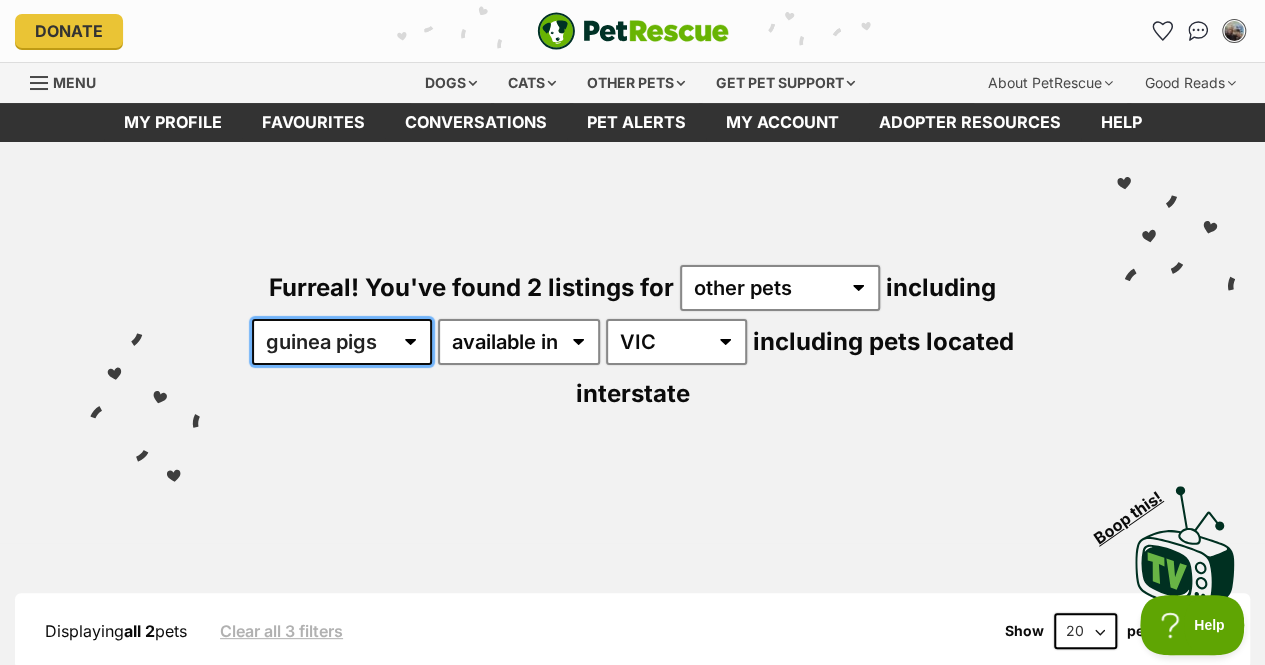 click on "all other pets
Birds
Chickens
Cows
Ducks
Goats
Guinea Pigs
Horses
Mice
Pigs
Rabbits
Rats
Sheep" at bounding box center (342, 342) 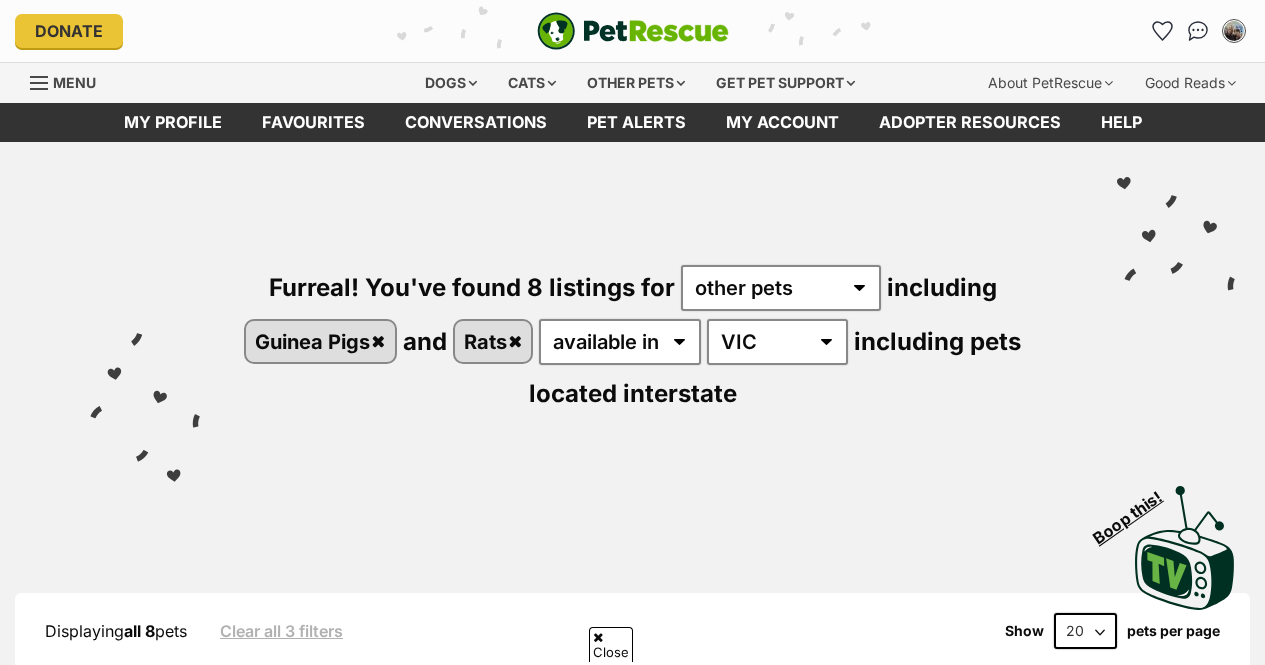 scroll, scrollTop: 188, scrollLeft: 0, axis: vertical 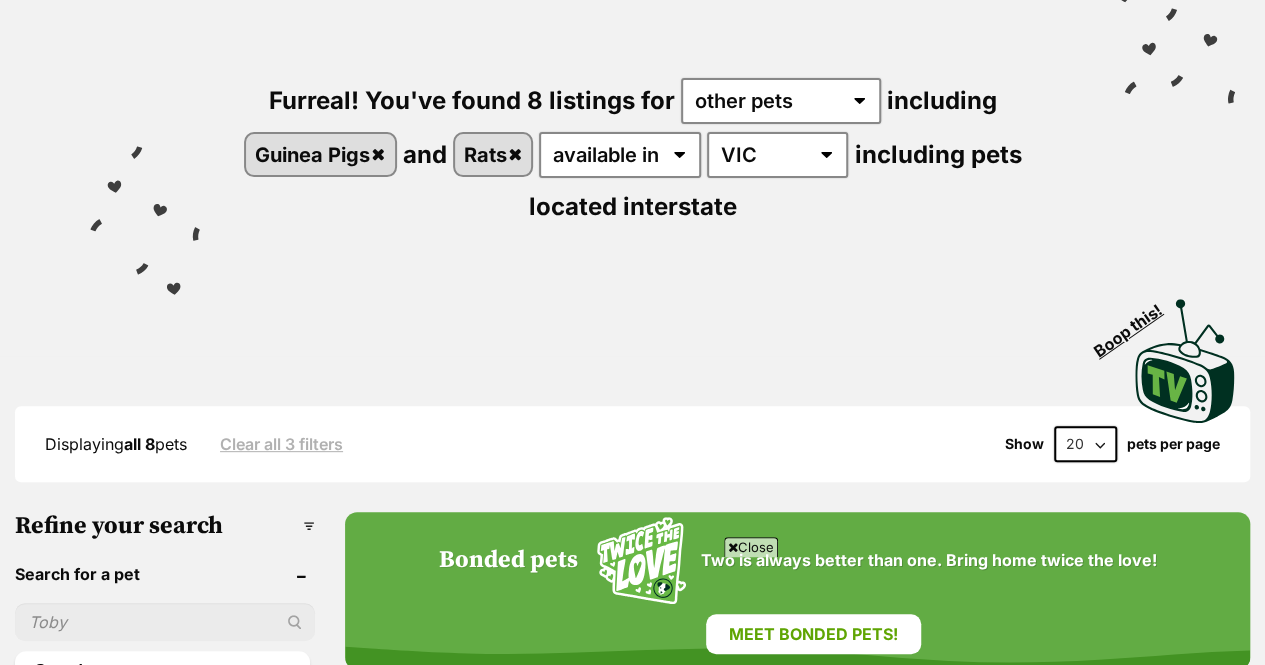 click on "Rats" at bounding box center [493, 154] 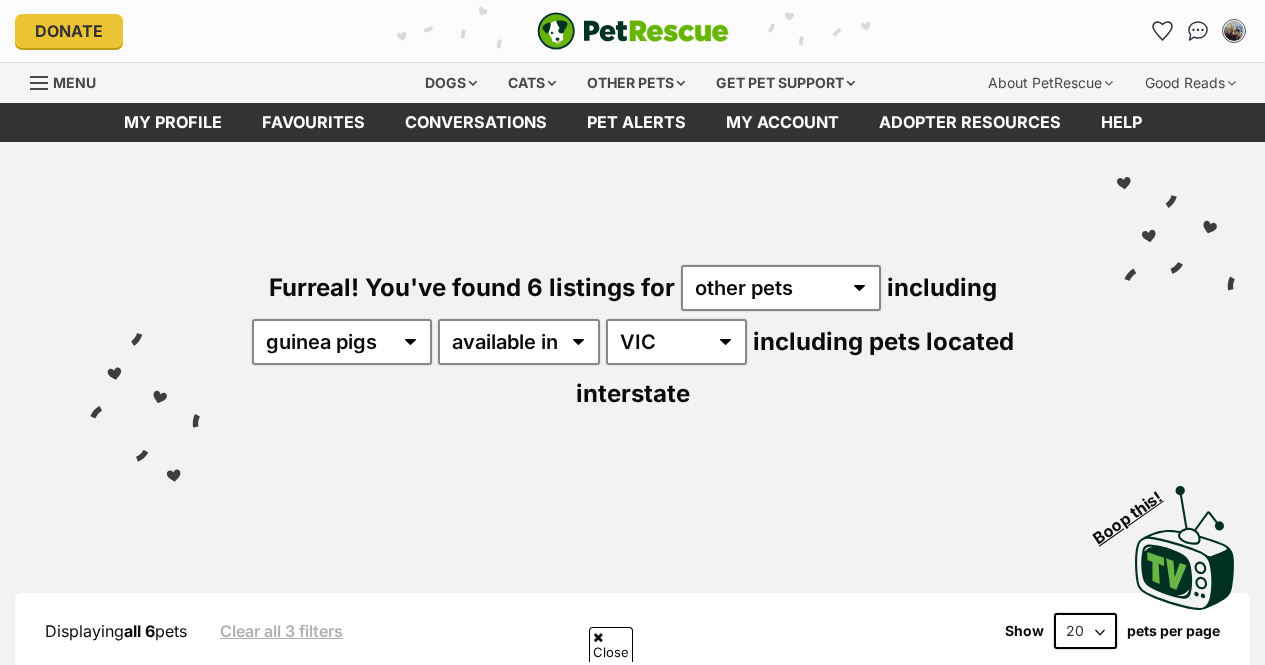scroll, scrollTop: 803, scrollLeft: 0, axis: vertical 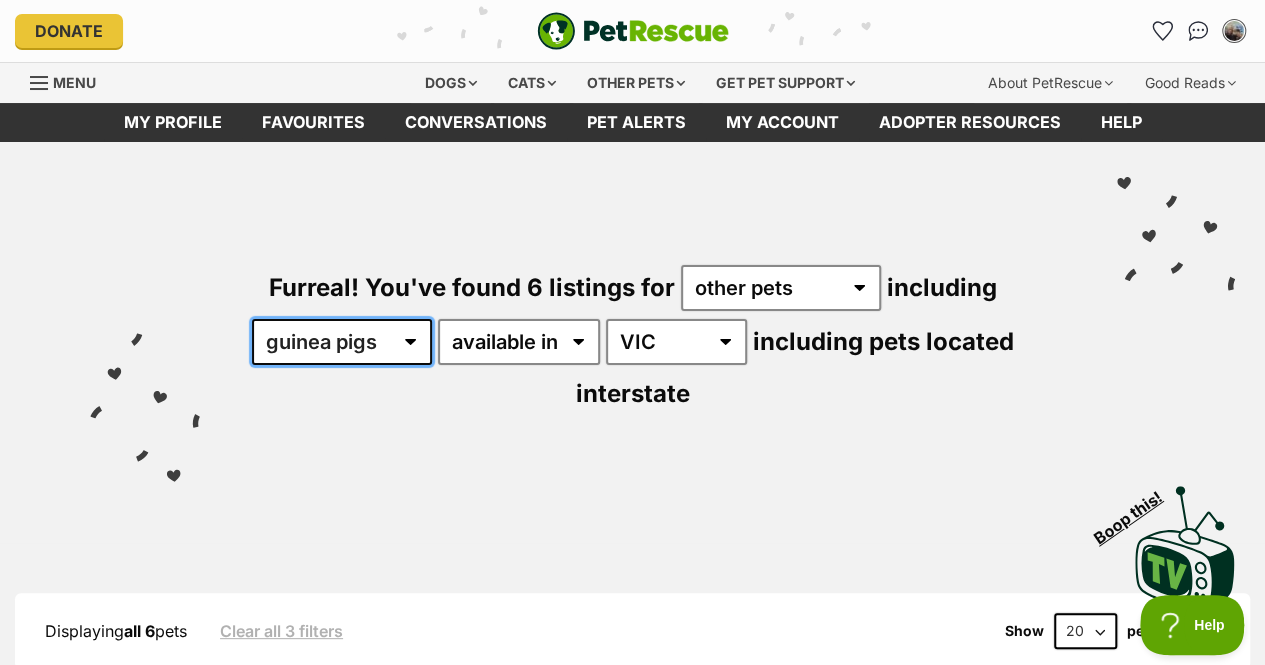 click on "all other pets
Birds
Chickens
Cows
Ducks
Goats
Guinea Pigs
Horses
Mice
Pigs
Rabbits
Rats
Sheep" at bounding box center [342, 342] 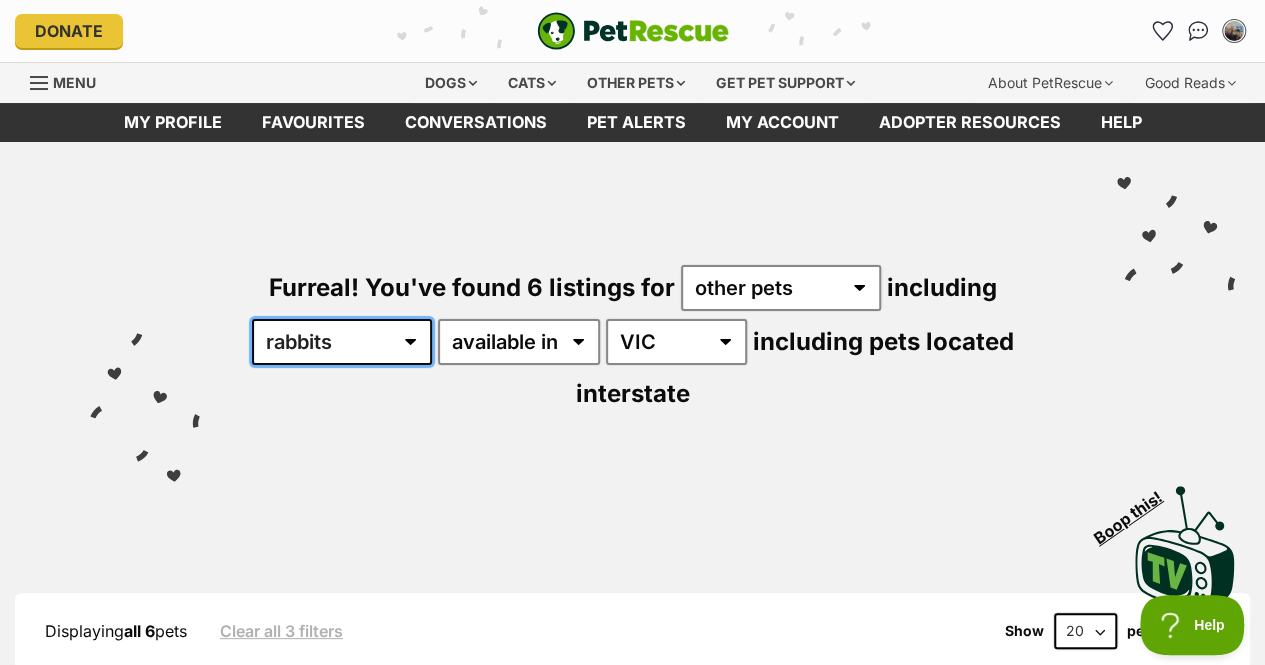 click on "all other pets
Birds
Chickens
Cows
Ducks
Goats
Guinea Pigs
Horses
Mice
Pigs
Rabbits
Rats
Sheep" at bounding box center (342, 342) 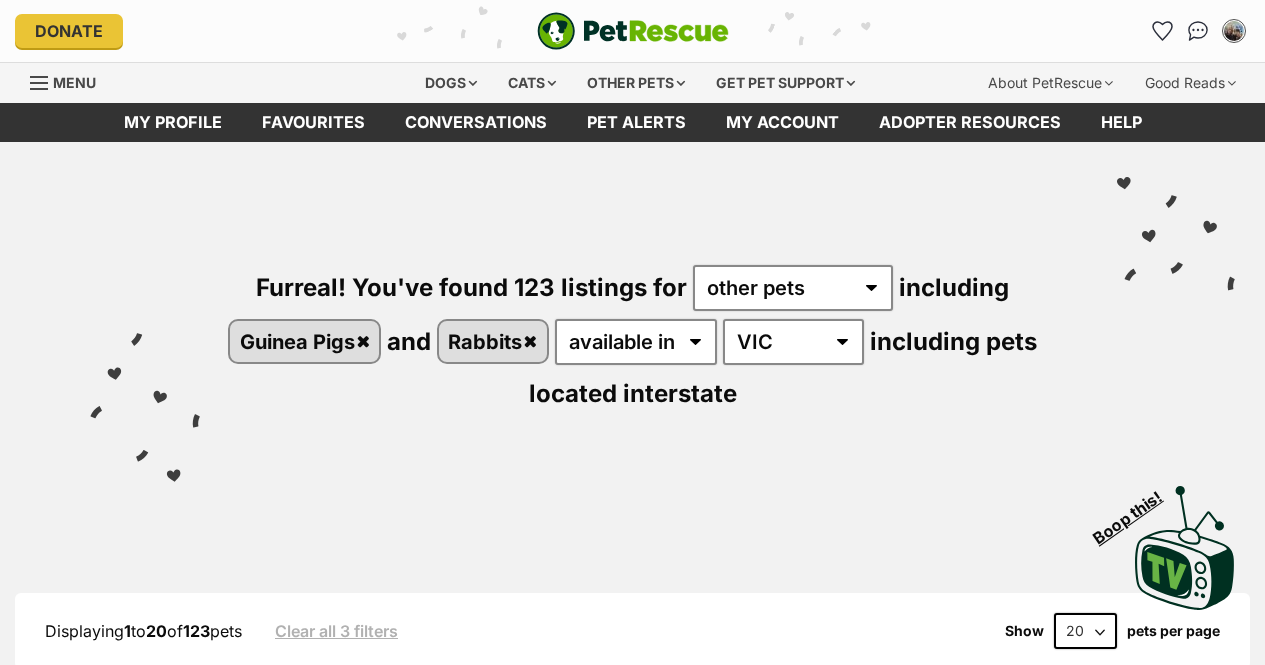 scroll, scrollTop: 0, scrollLeft: 0, axis: both 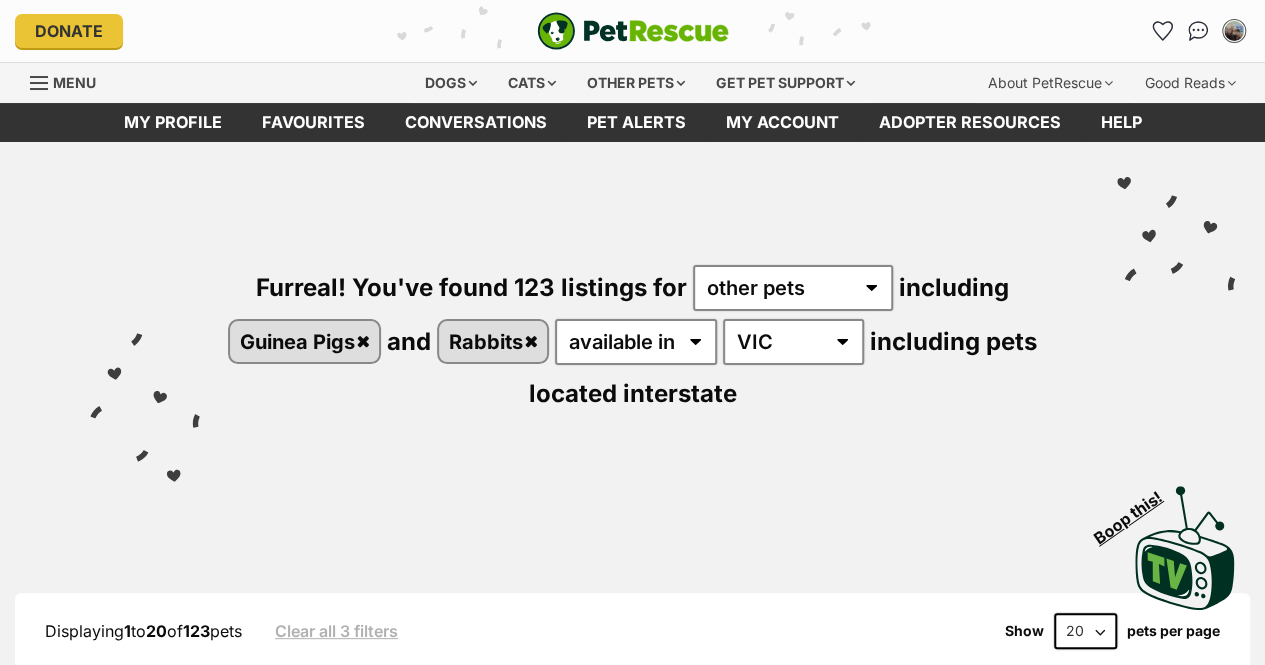 click on "Guinea Pigs" at bounding box center [304, 341] 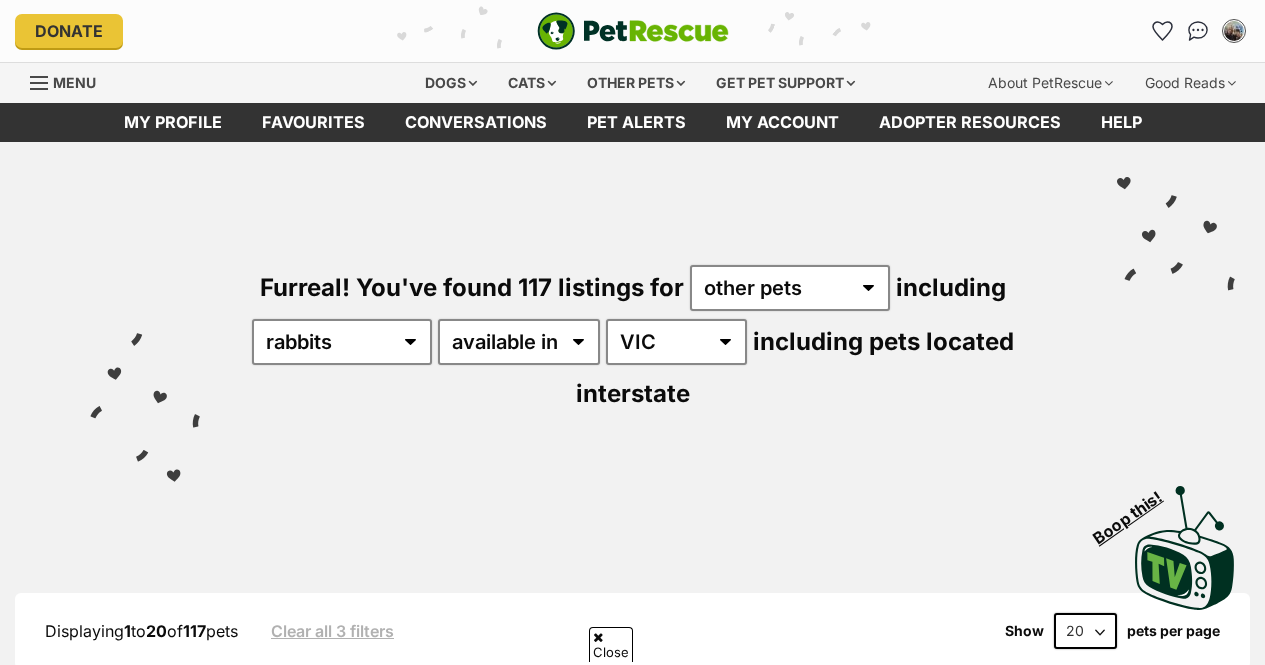 scroll, scrollTop: 450, scrollLeft: 0, axis: vertical 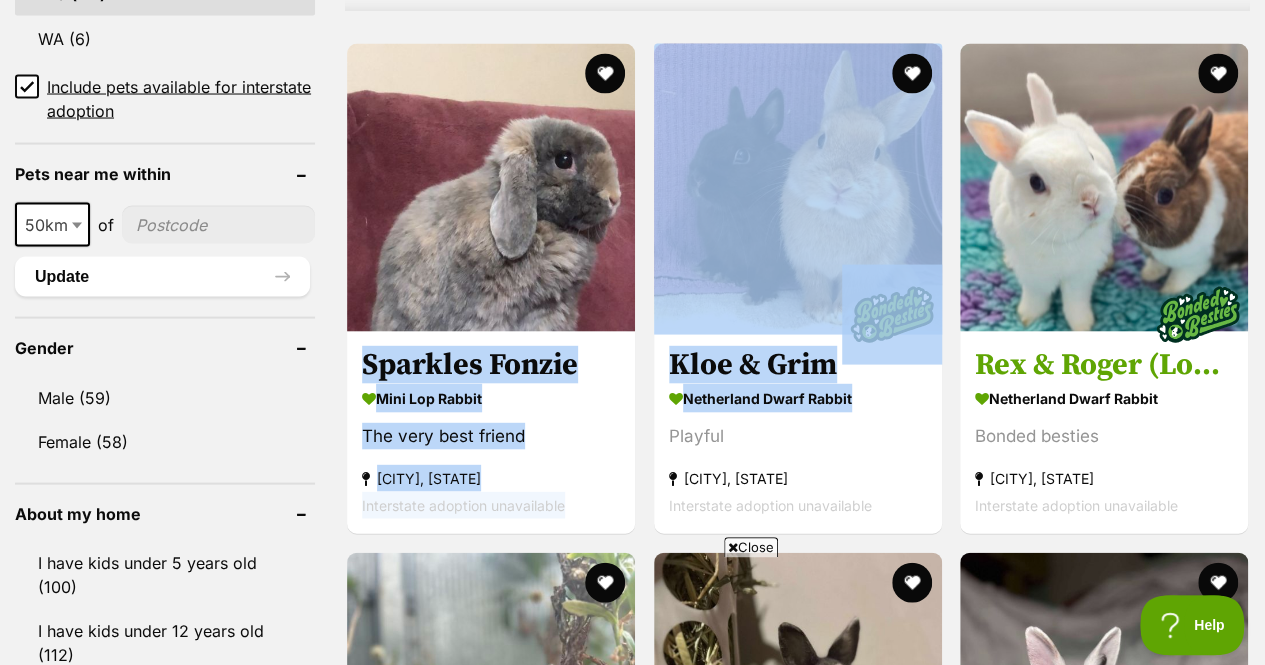 drag, startPoint x: 644, startPoint y: 413, endPoint x: 566, endPoint y: 189, distance: 237.19191 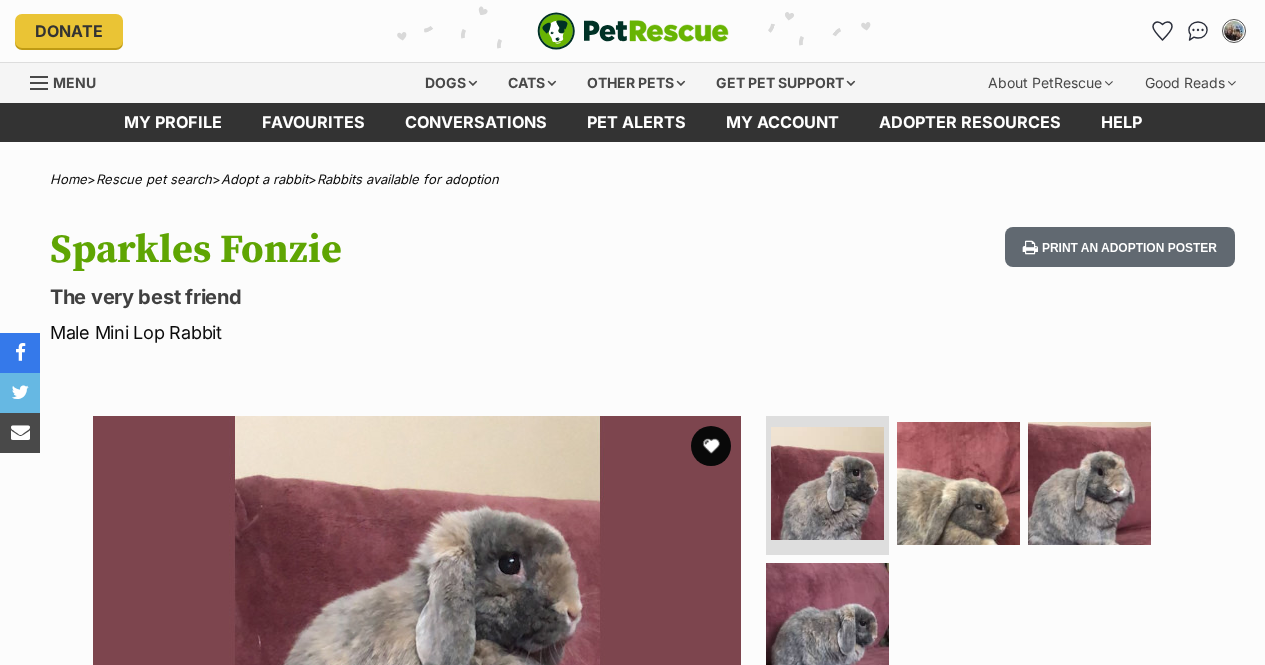 scroll, scrollTop: 0, scrollLeft: 0, axis: both 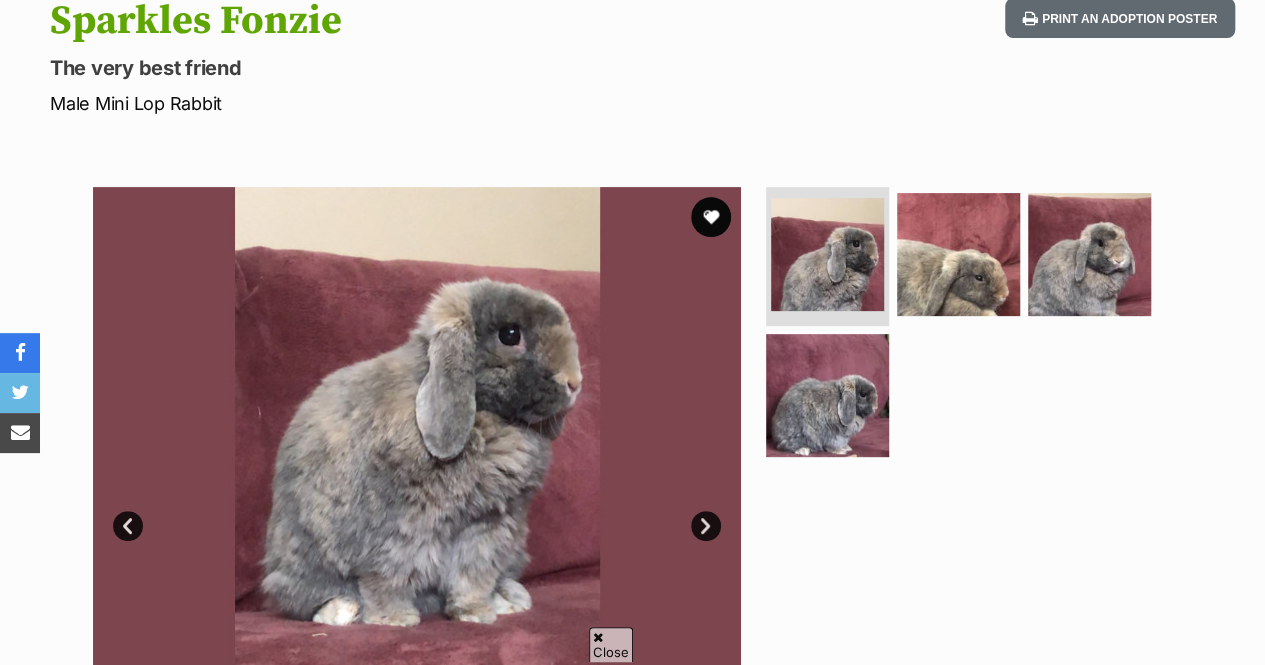 click on "Next" at bounding box center [706, 526] 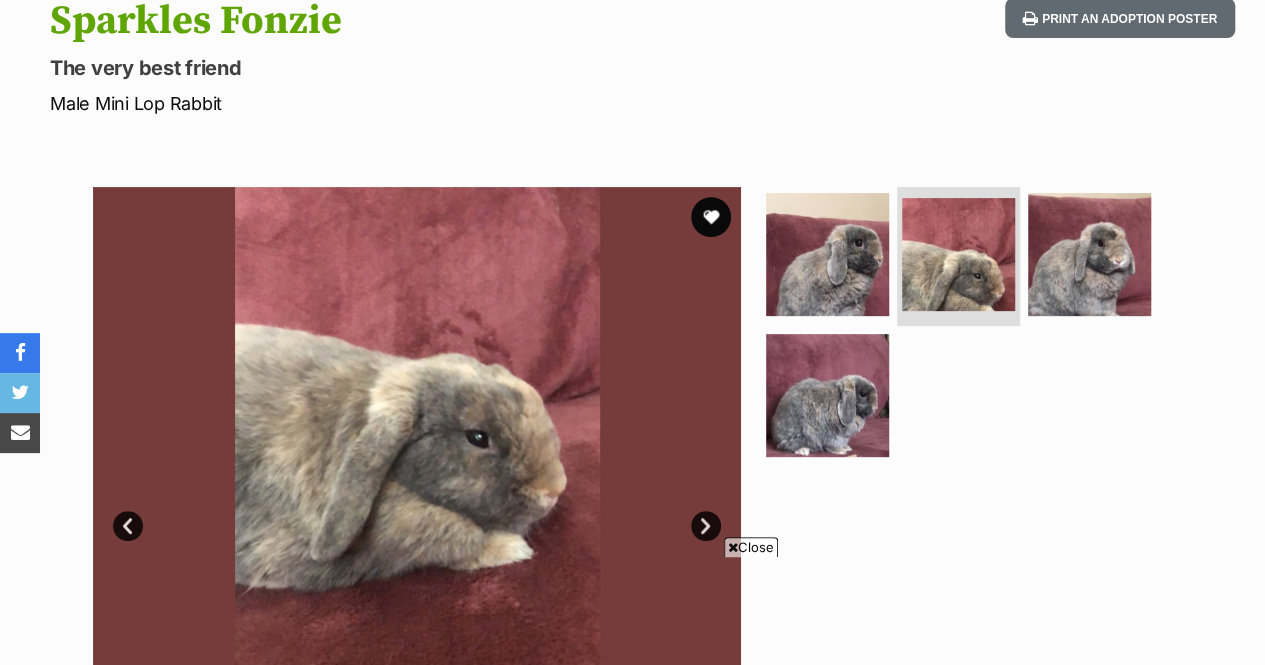 scroll, scrollTop: 0, scrollLeft: 0, axis: both 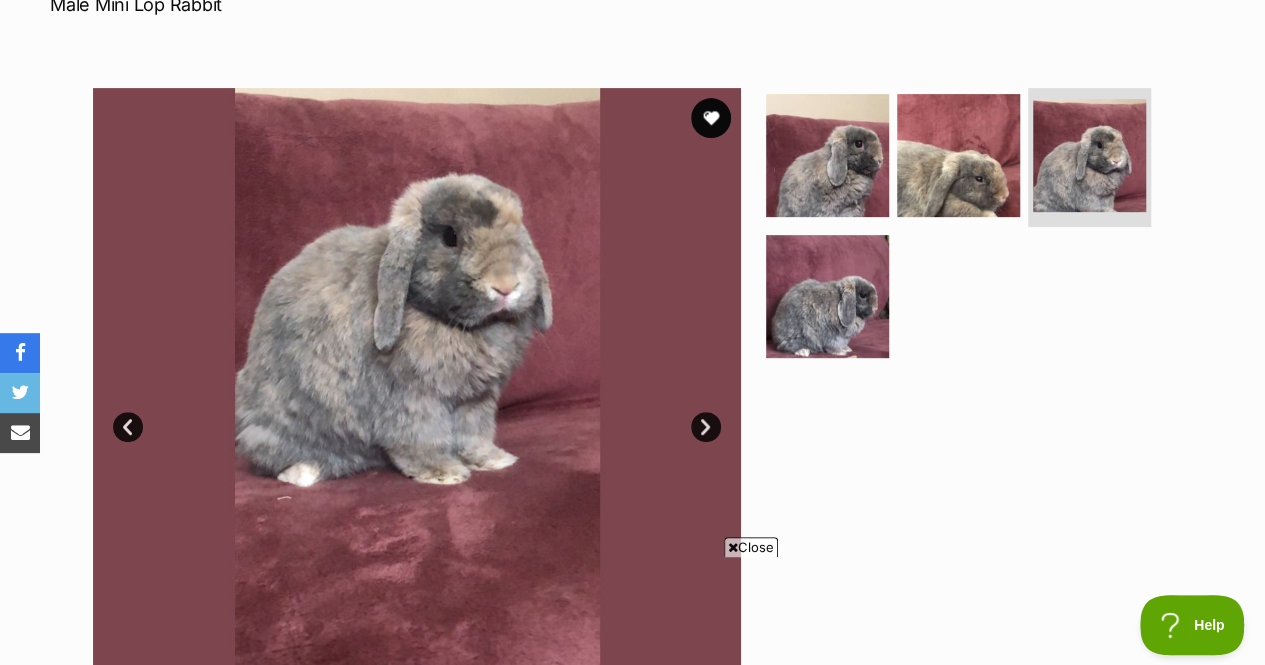 click on "Next" at bounding box center [706, 427] 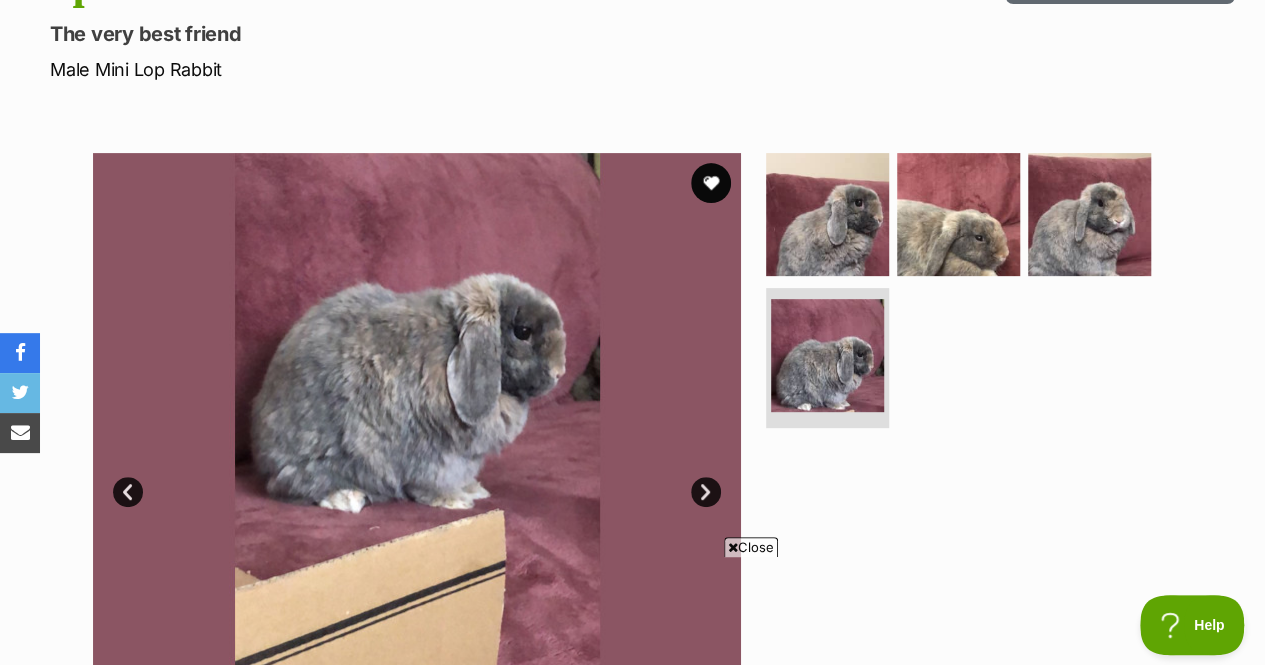 scroll, scrollTop: 266, scrollLeft: 0, axis: vertical 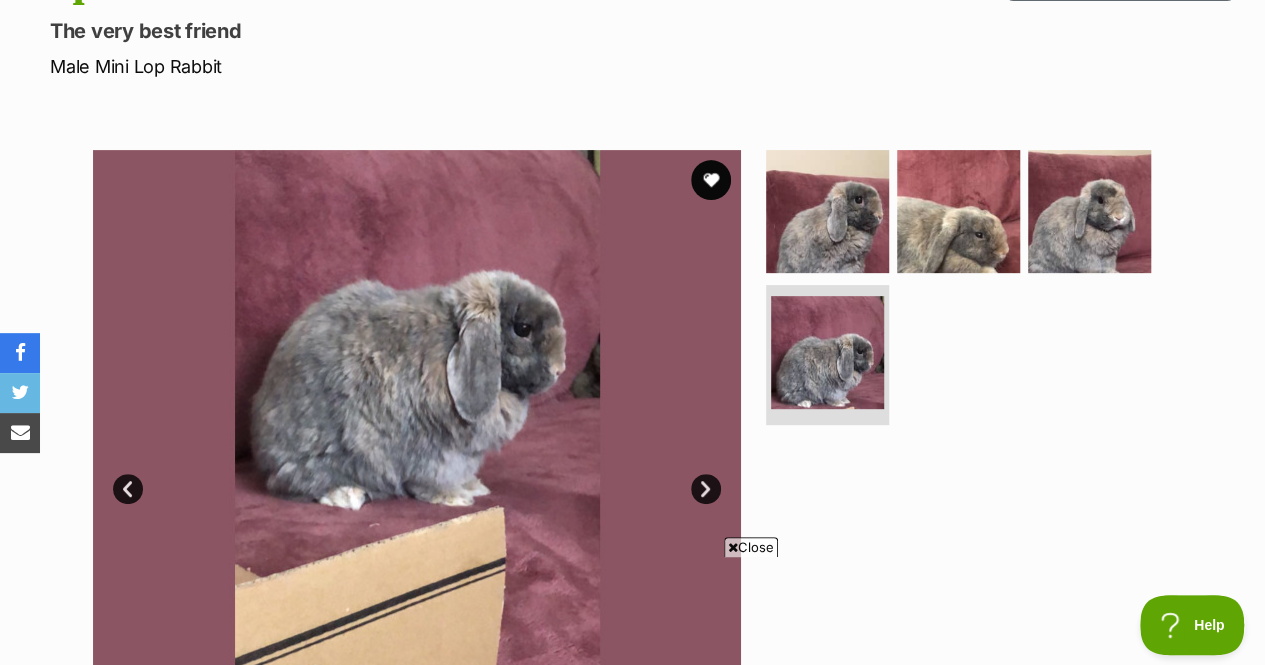 click on "Next" at bounding box center (706, 489) 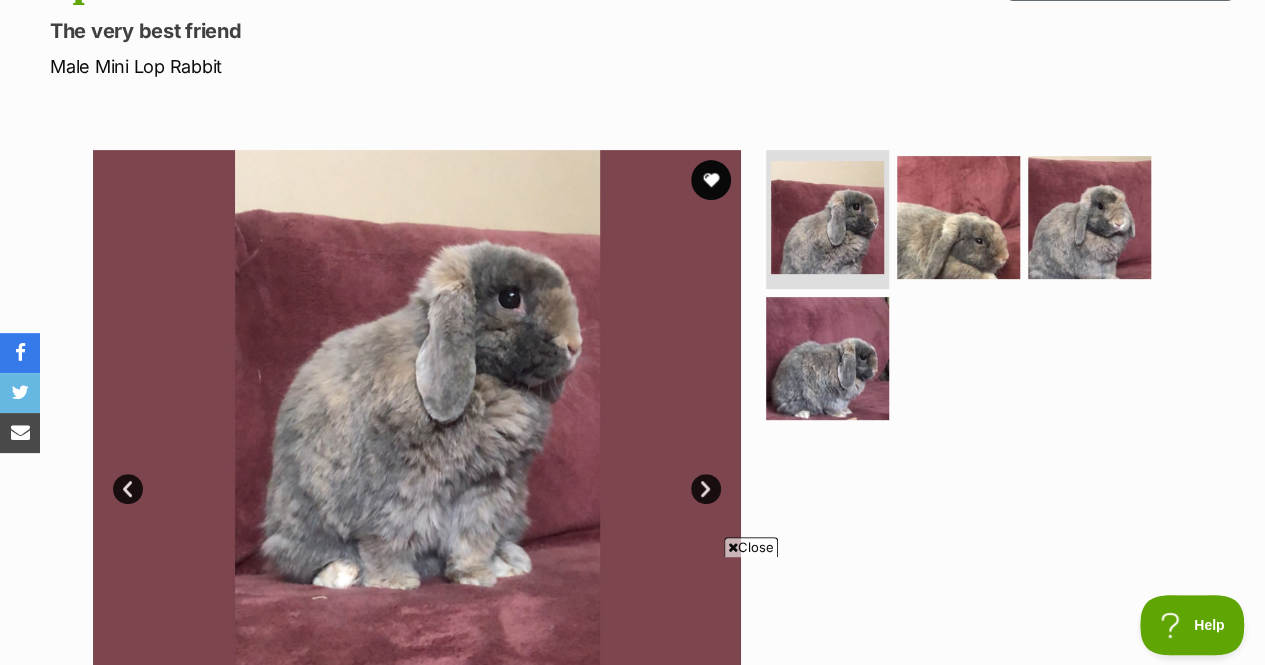 click on "Close" at bounding box center [751, 547] 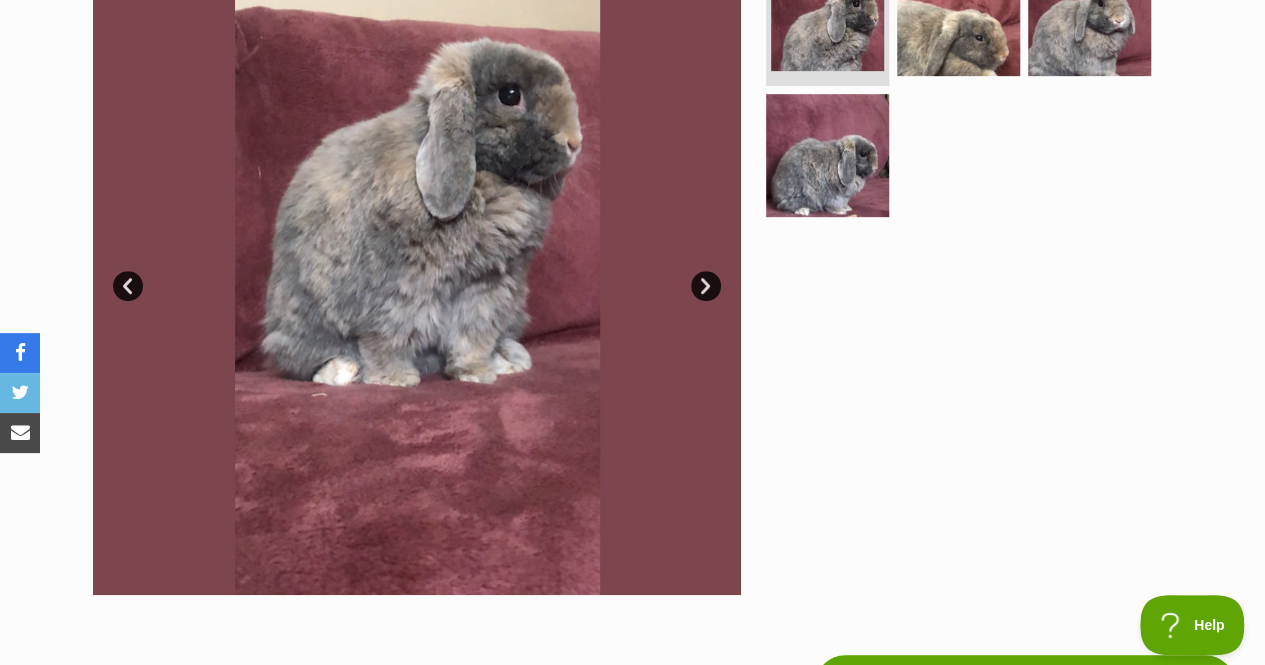 scroll, scrollTop: 0, scrollLeft: 0, axis: both 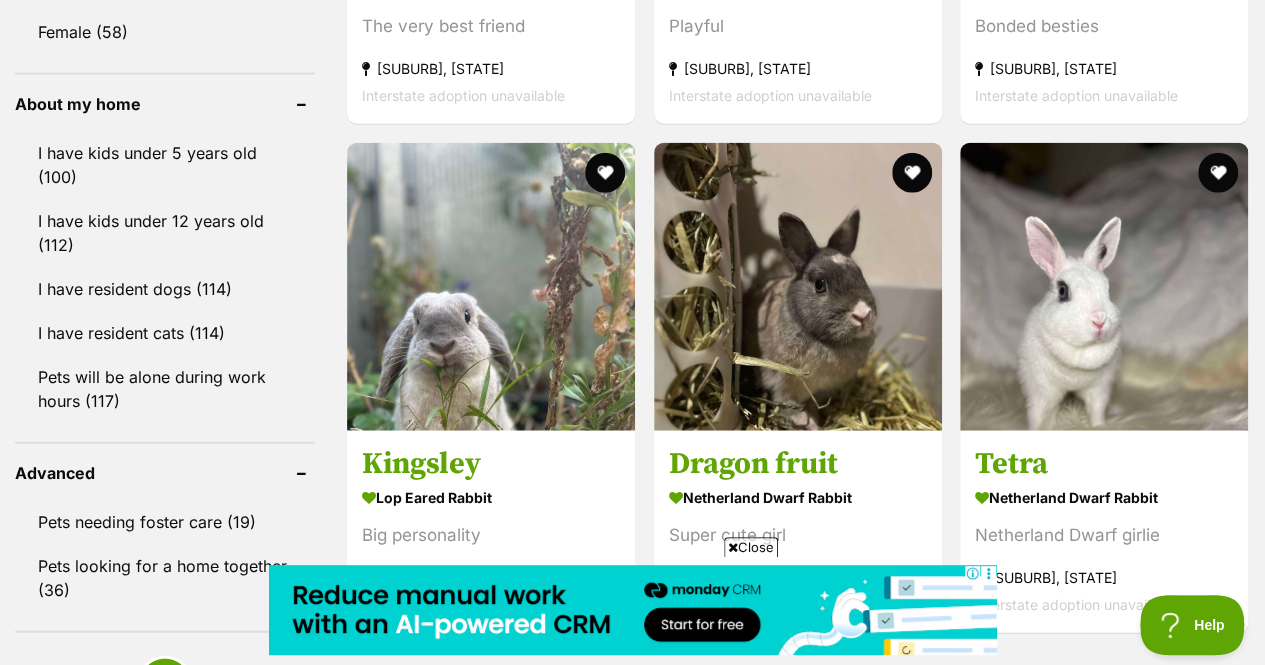 click at bounding box center (491, 287) 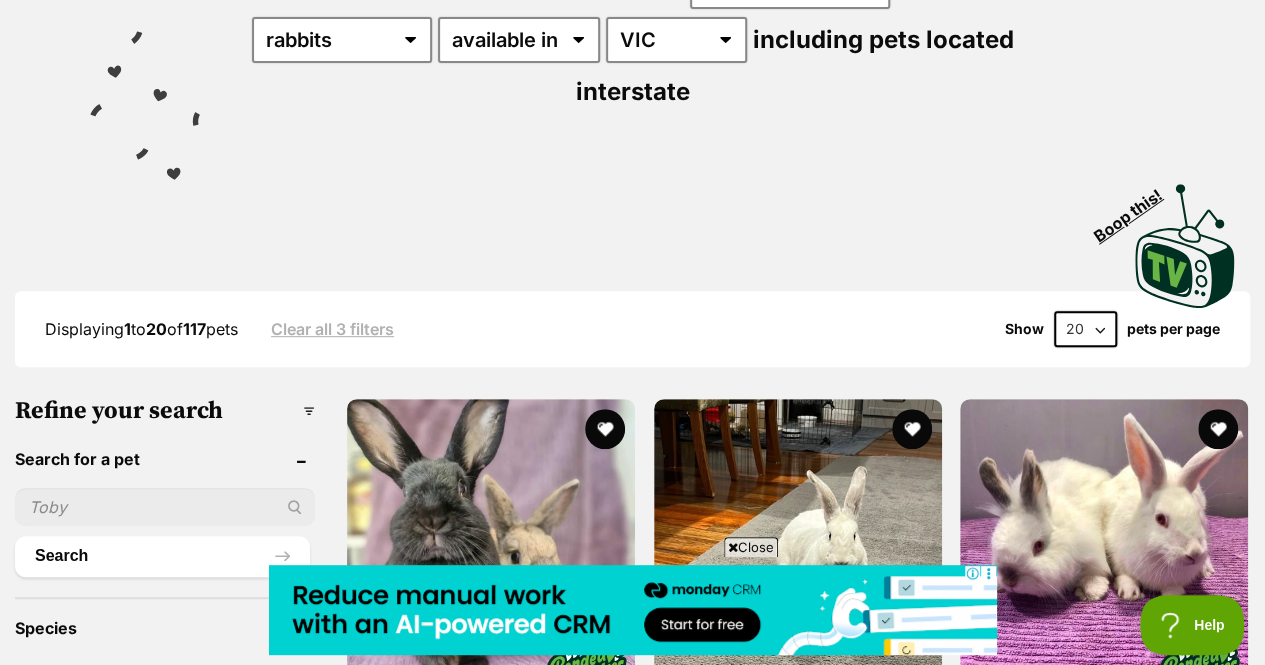 scroll, scrollTop: 0, scrollLeft: 0, axis: both 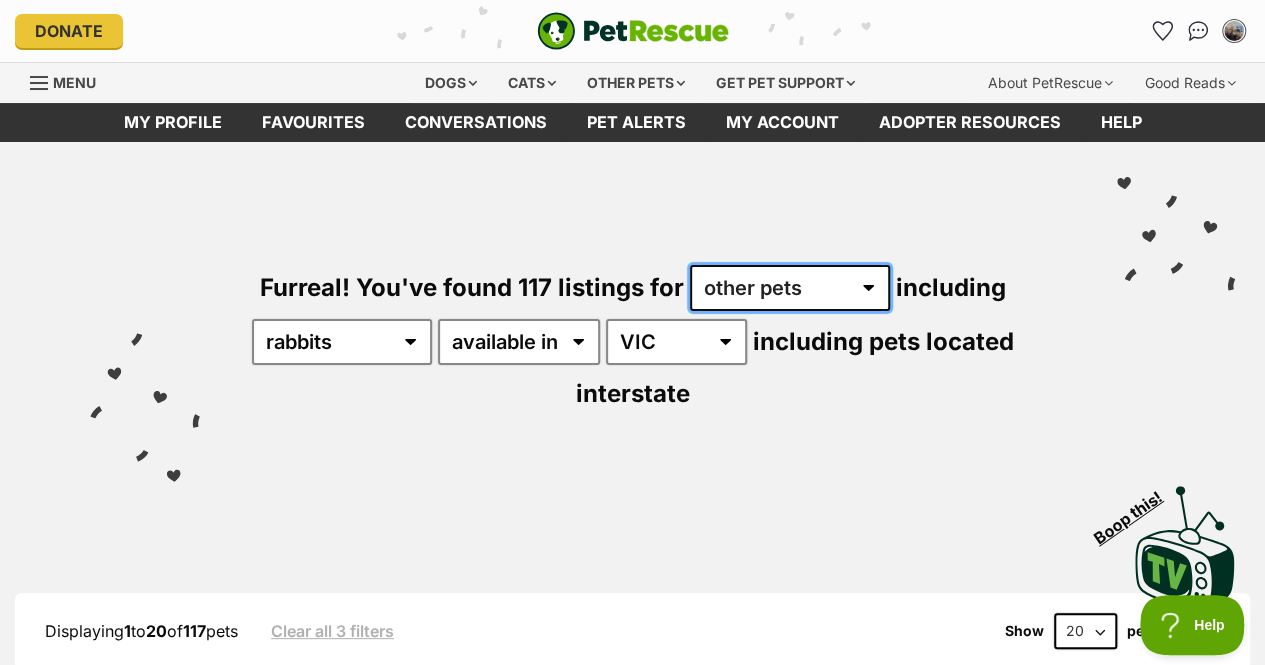 click on "any type of pet
cats
dogs
other pets" at bounding box center (790, 288) 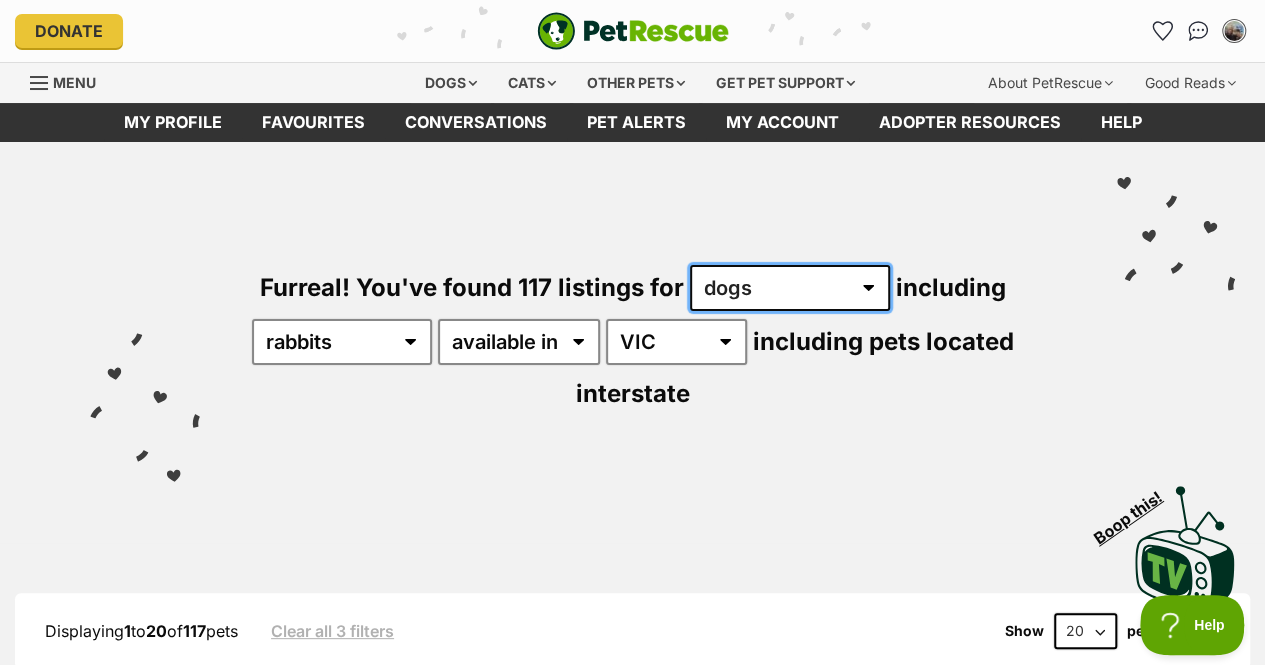 click on "any type of pet
cats
dogs
other pets" at bounding box center (790, 288) 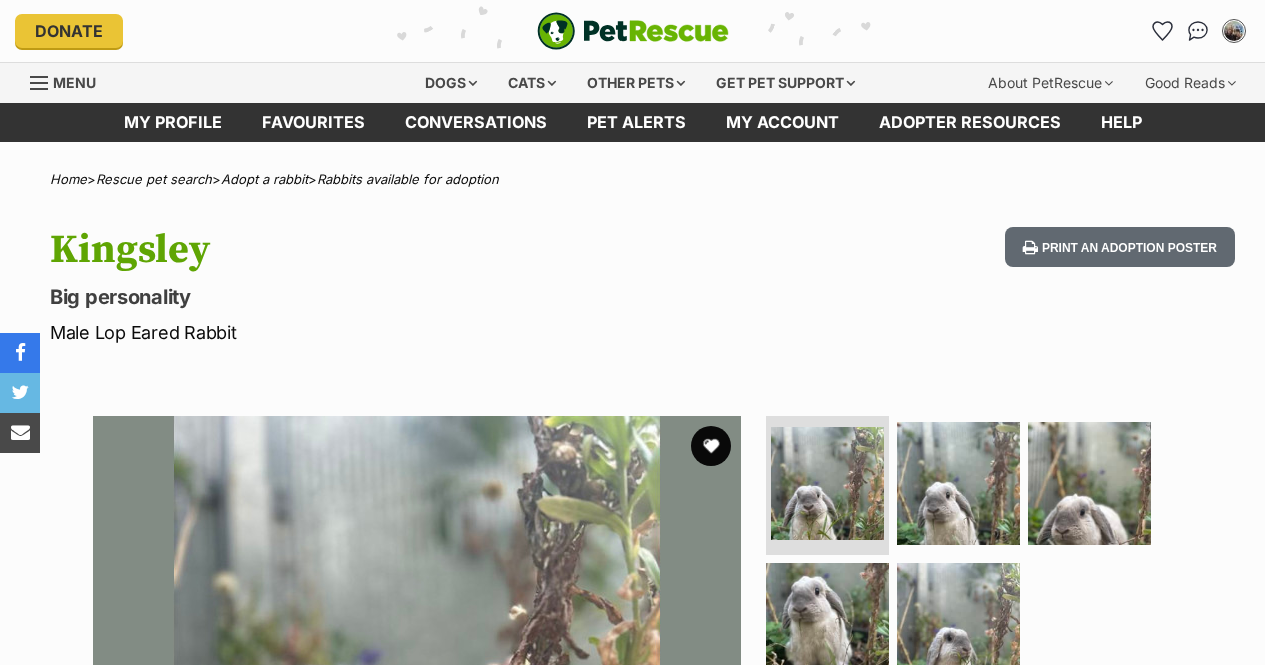 scroll, scrollTop: 0, scrollLeft: 0, axis: both 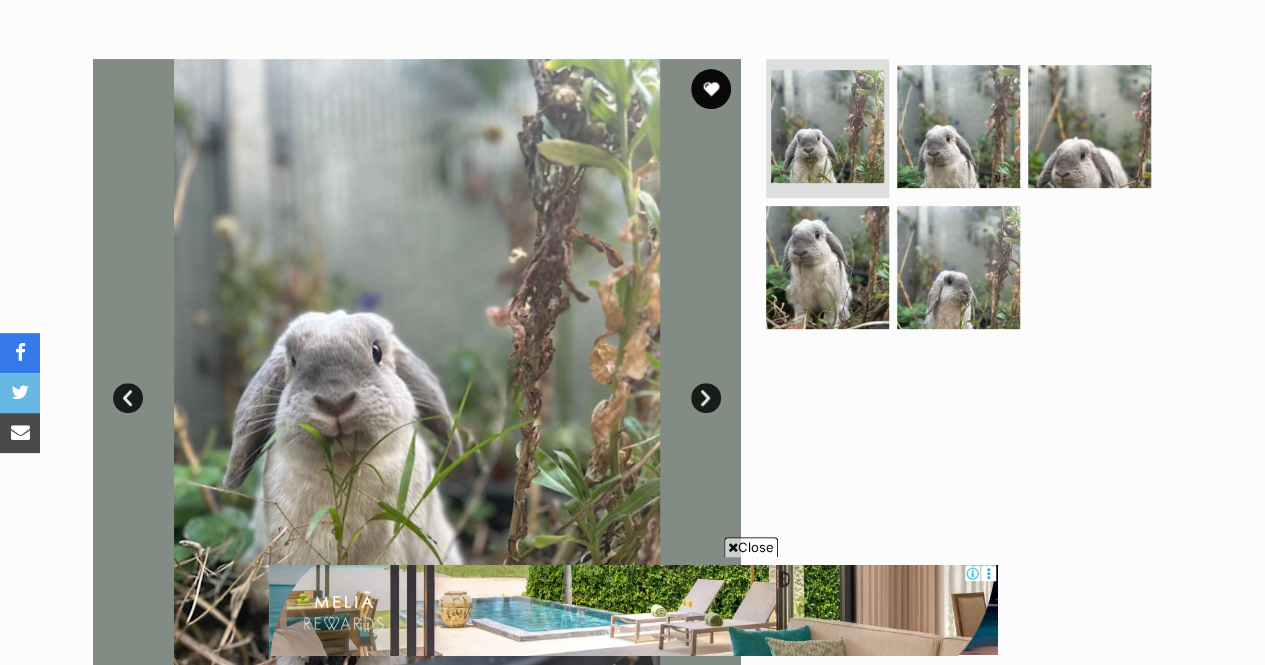 click on "Next" at bounding box center [706, 398] 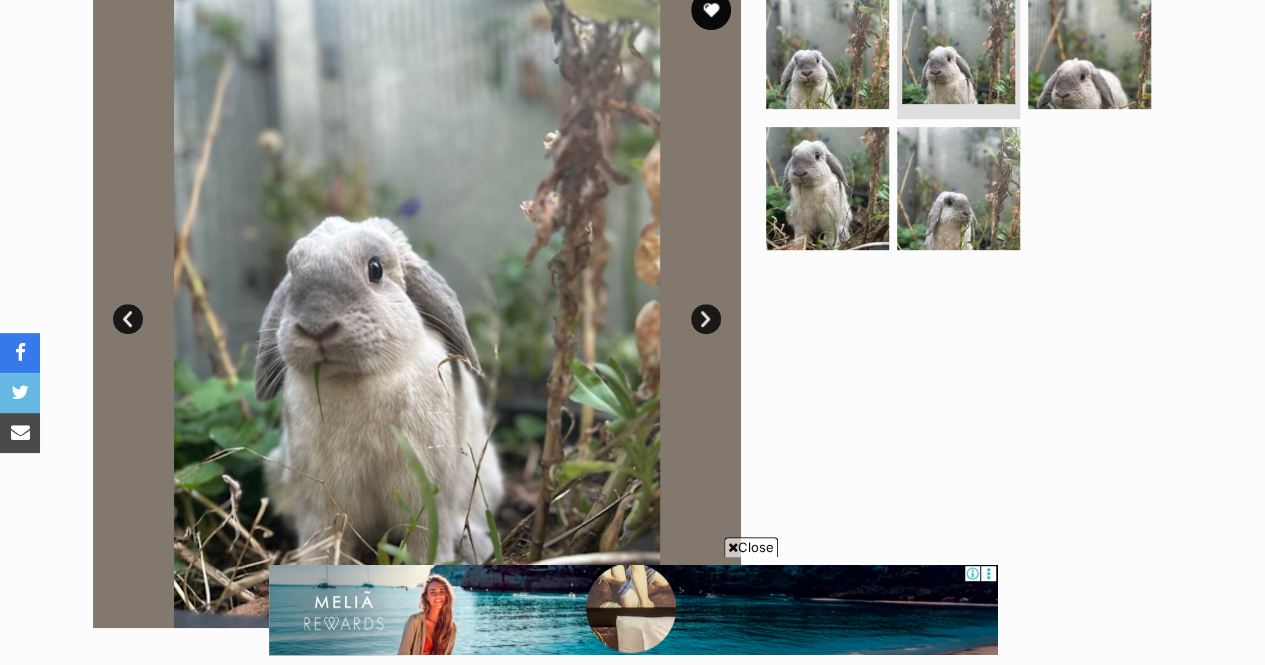 scroll, scrollTop: 448, scrollLeft: 0, axis: vertical 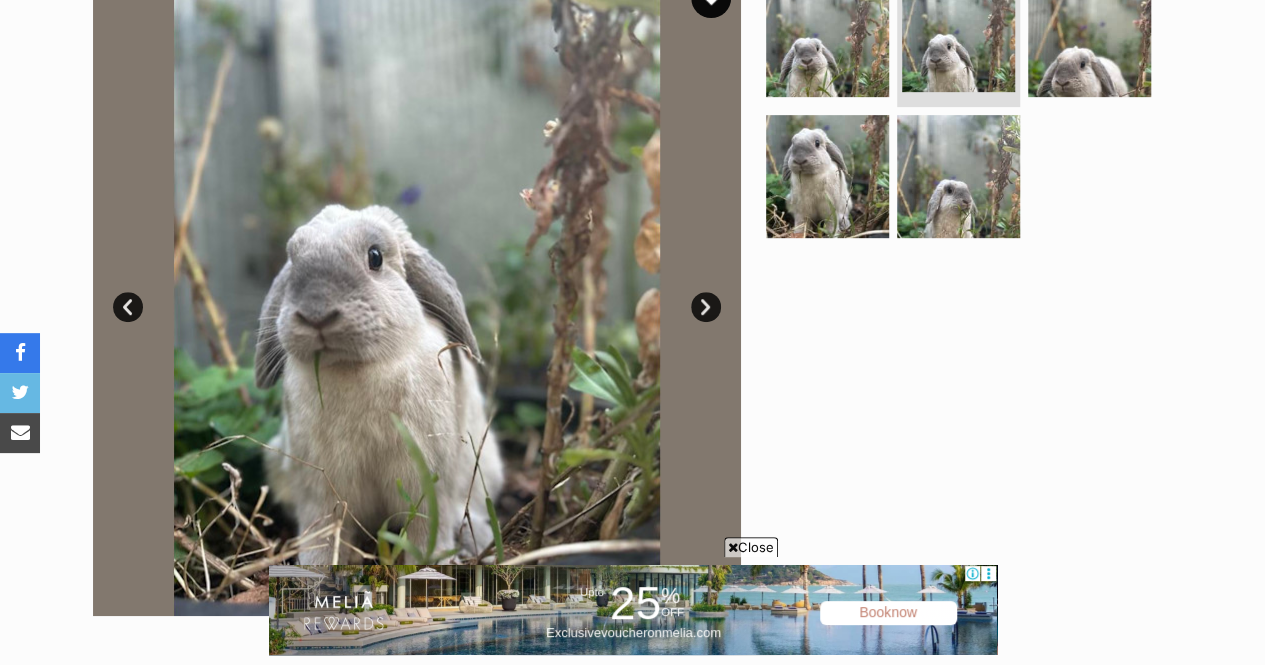 click on "Next" at bounding box center (706, 307) 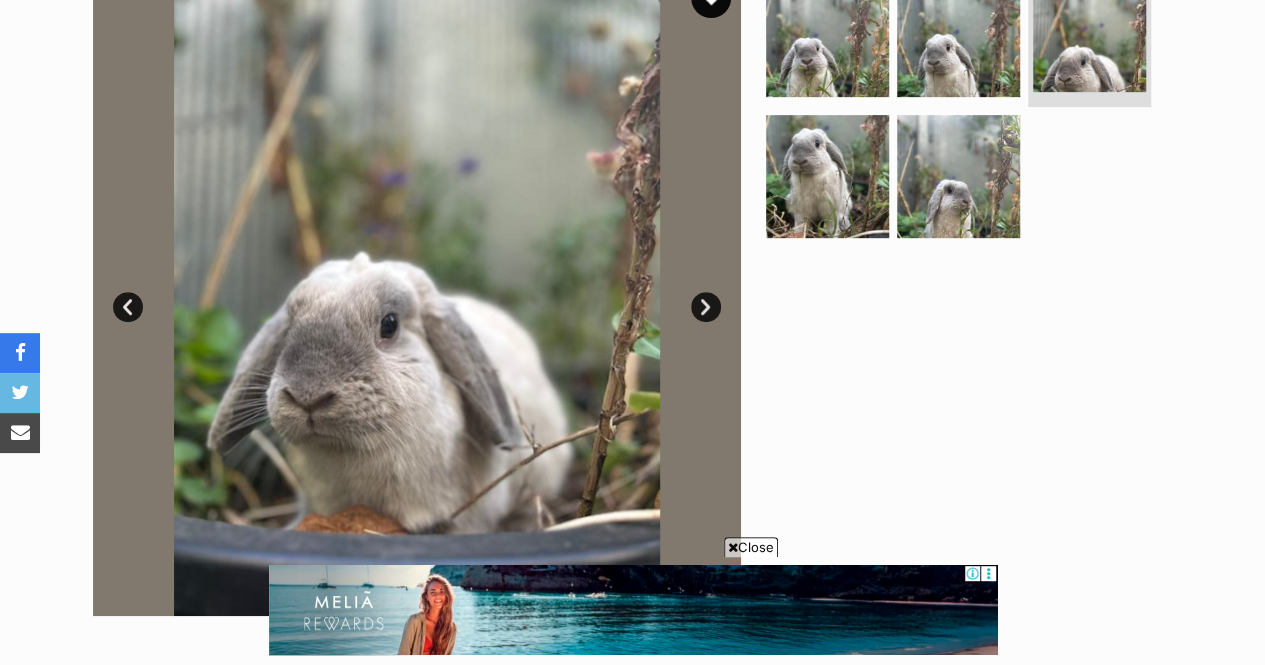 click on "Next" at bounding box center [706, 307] 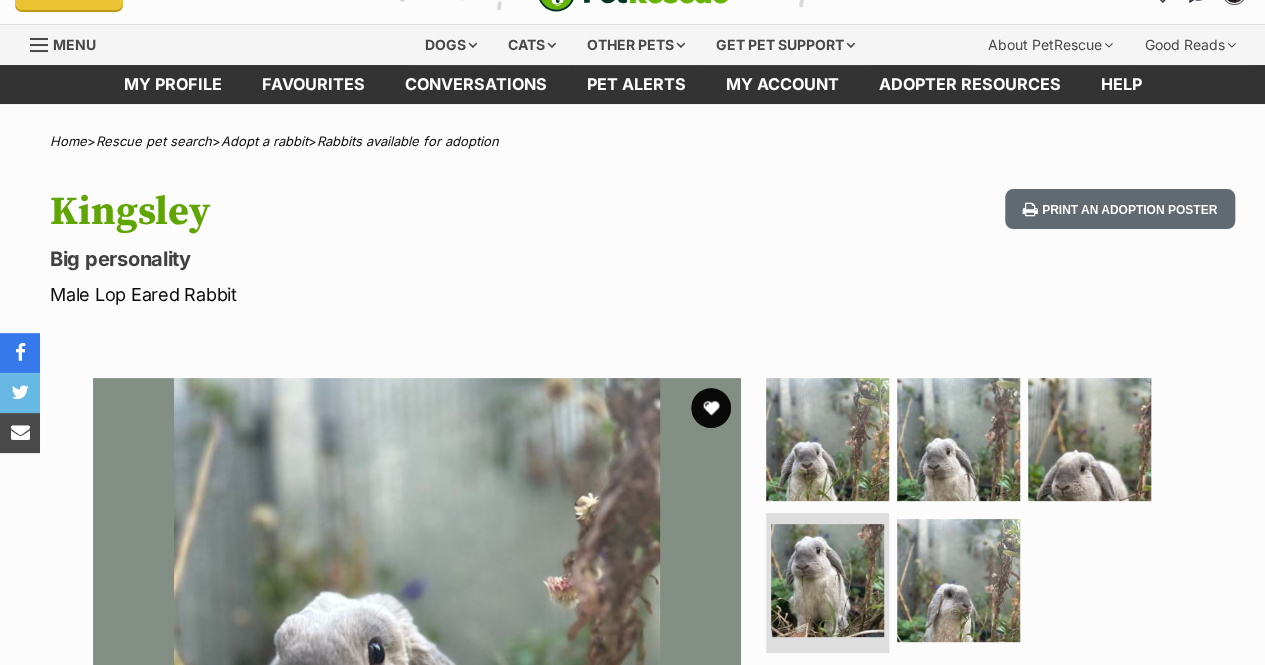 scroll, scrollTop: 34, scrollLeft: 0, axis: vertical 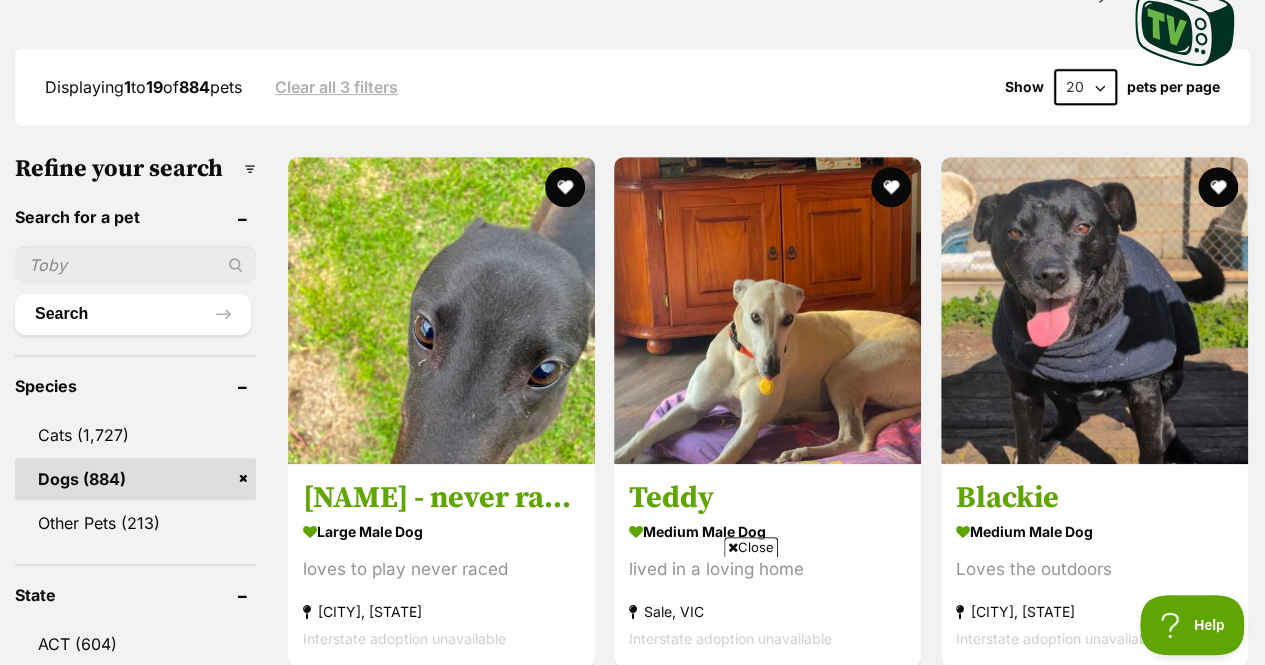 click at bounding box center [441, 310] 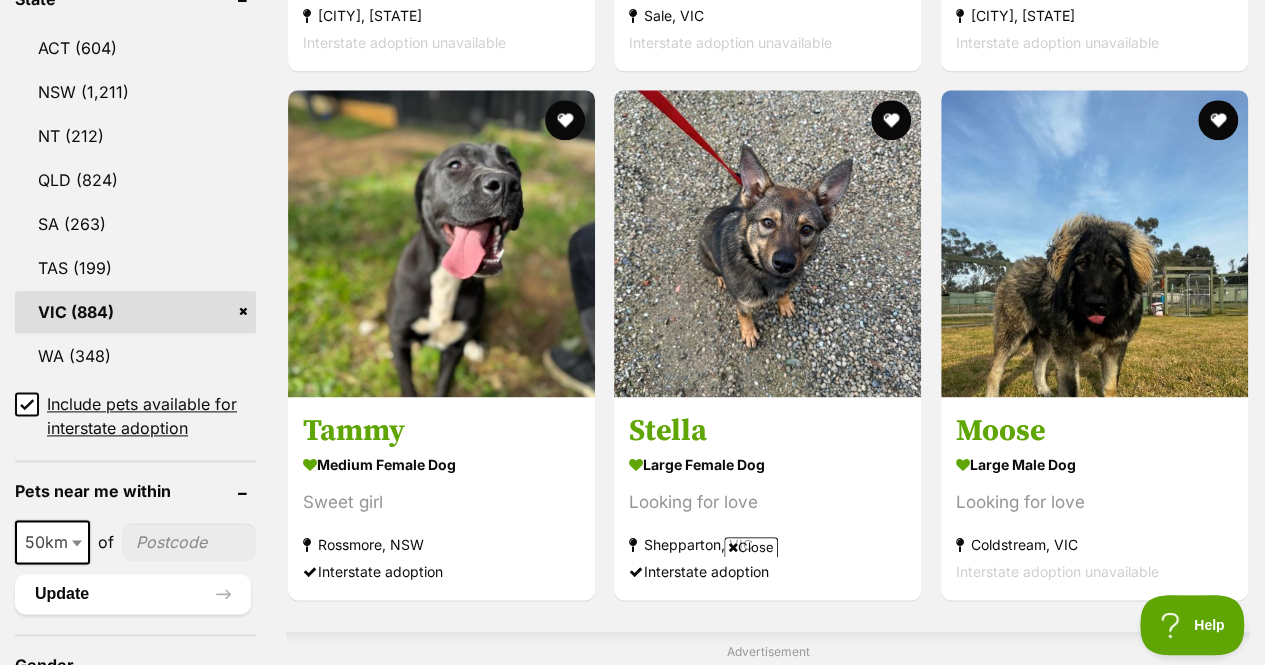 scroll, scrollTop: 1094, scrollLeft: 0, axis: vertical 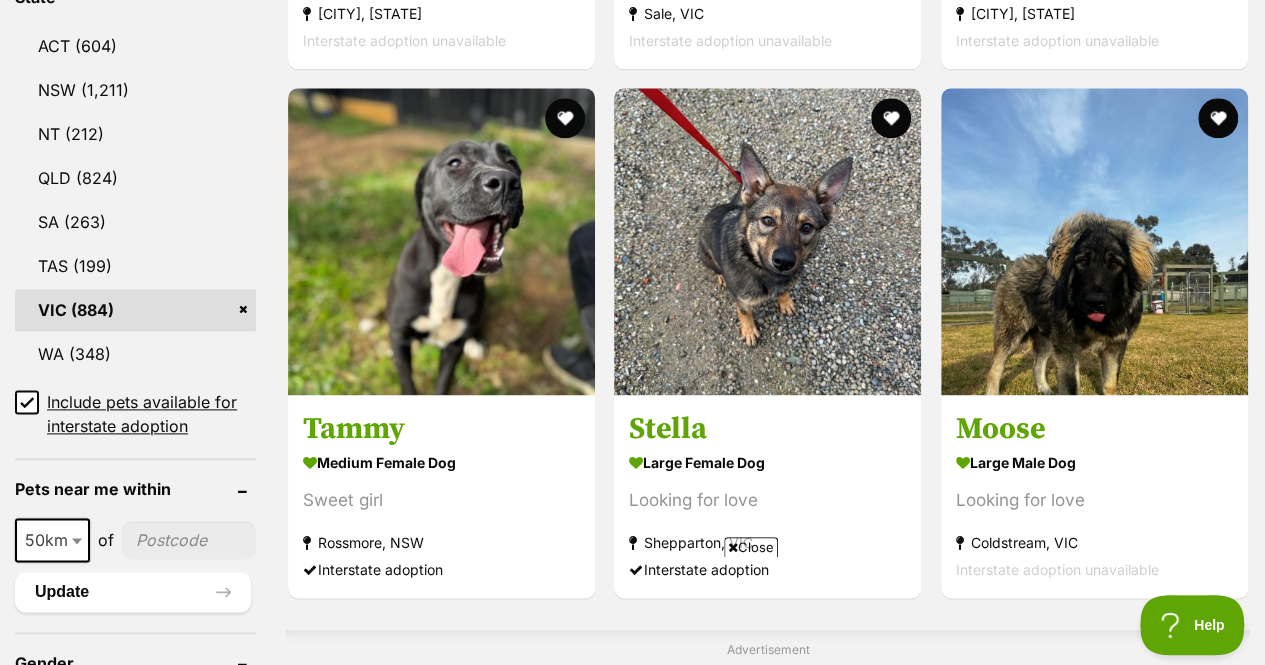 click at bounding box center [1094, 241] 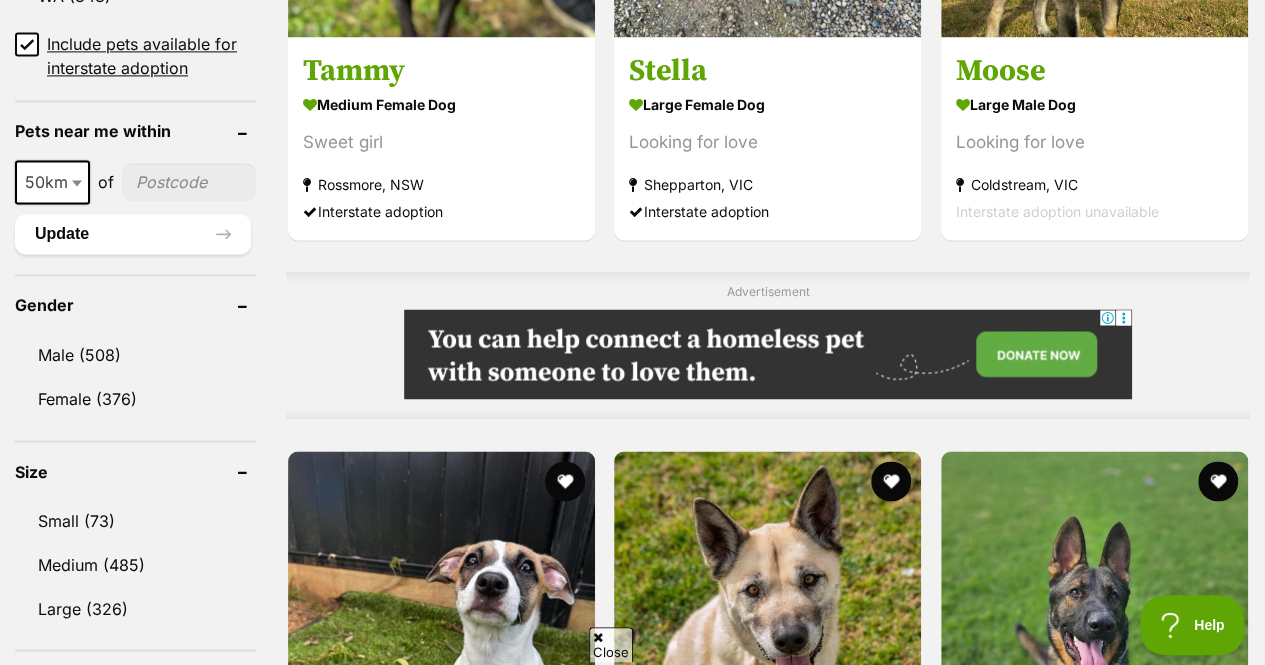 scroll, scrollTop: 1752, scrollLeft: 0, axis: vertical 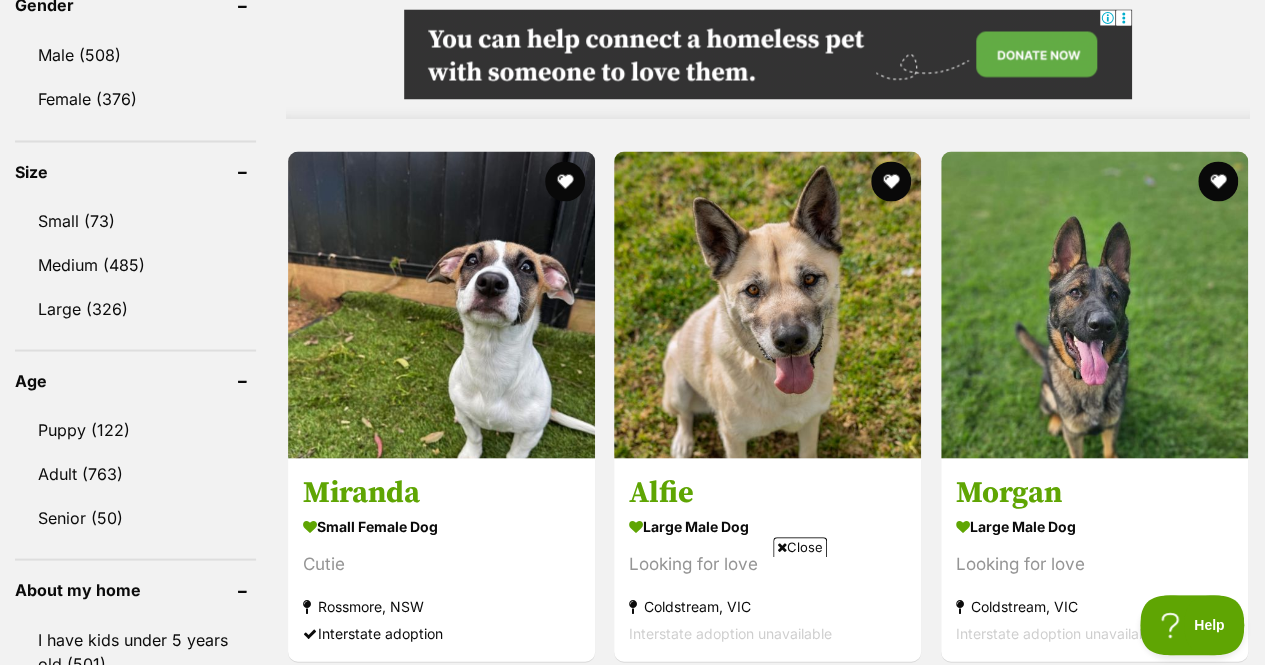 click at bounding box center (441, 304) 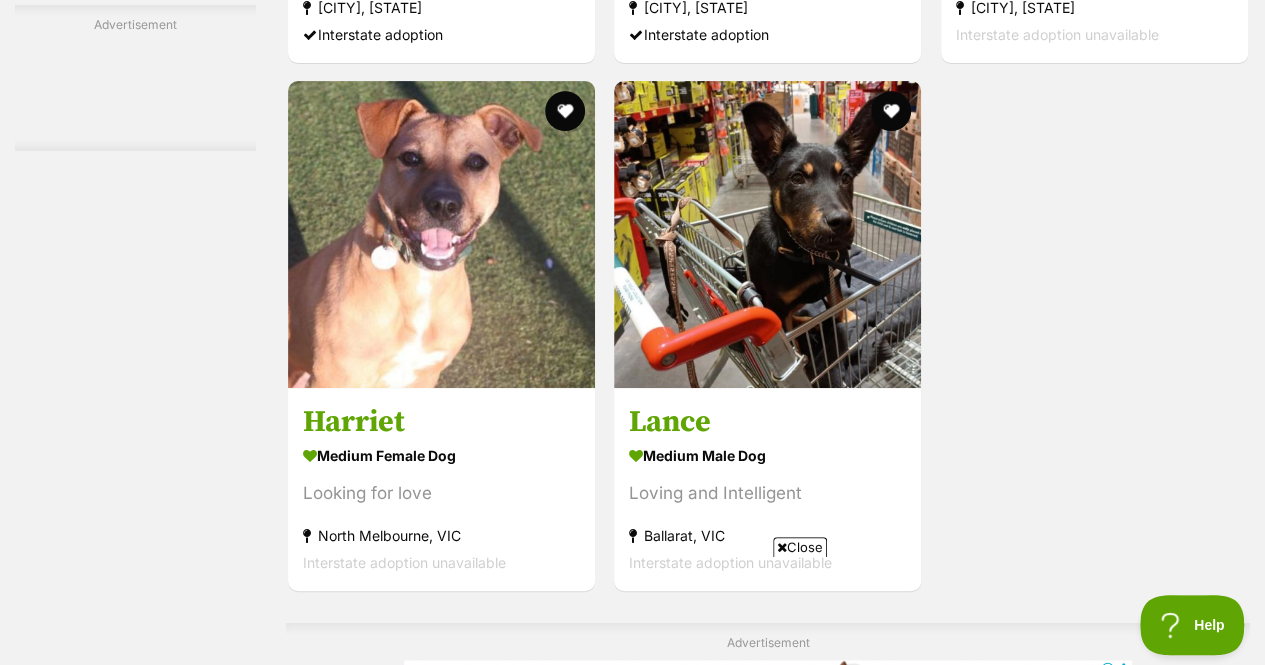 scroll, scrollTop: 4136, scrollLeft: 0, axis: vertical 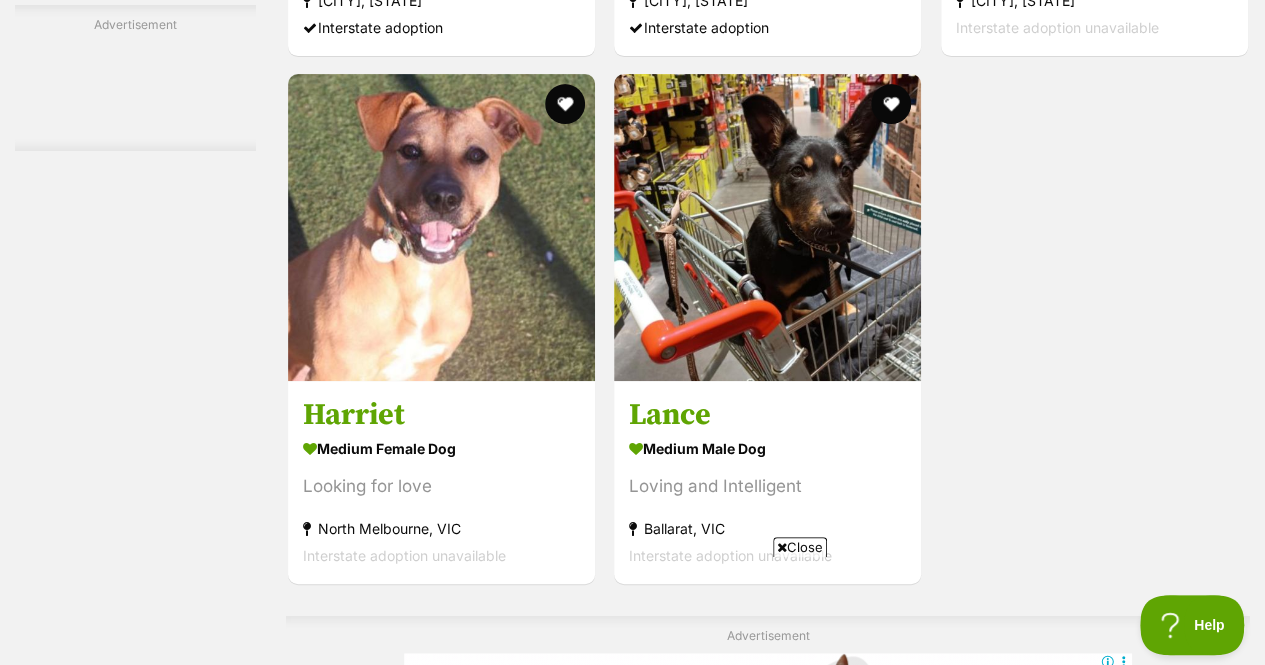 click at bounding box center [767, 227] 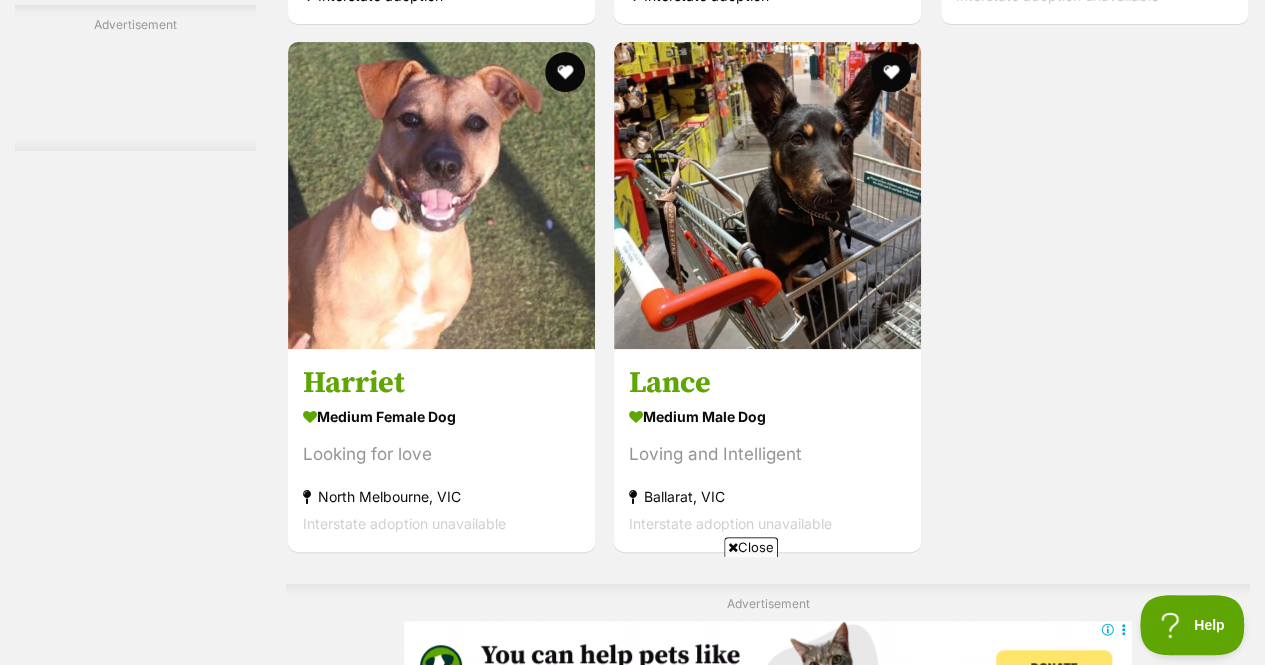 scroll, scrollTop: 4607, scrollLeft: 0, axis: vertical 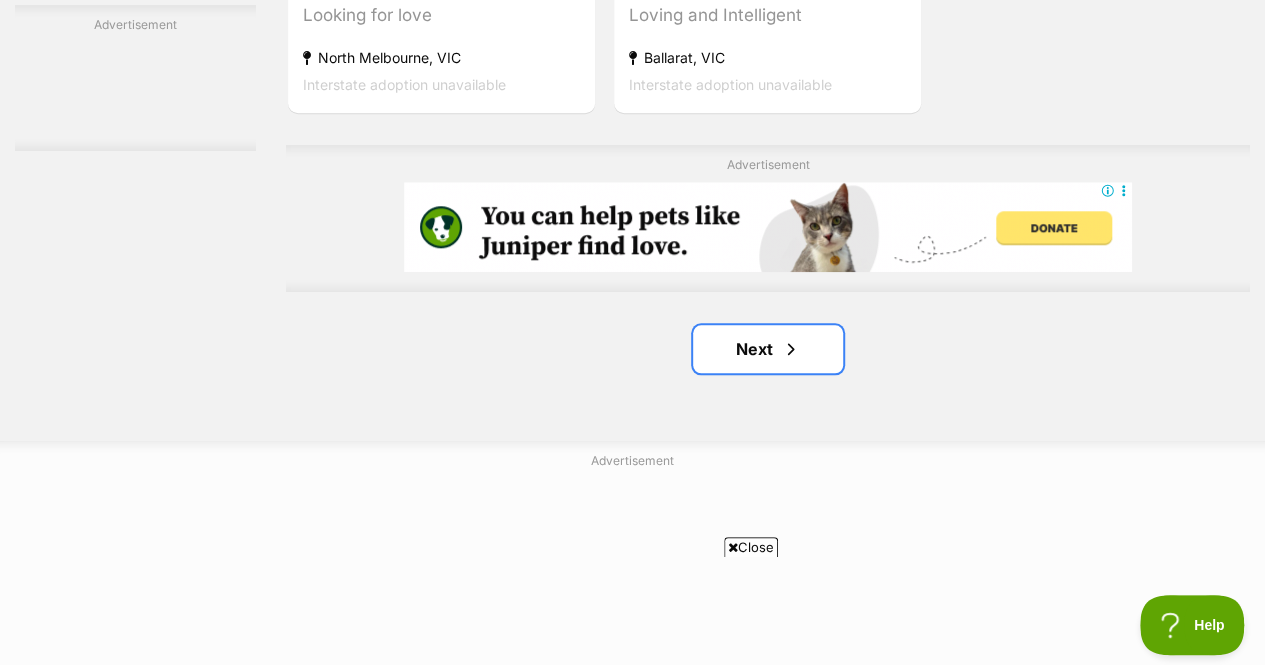 click on "Next" at bounding box center [768, 349] 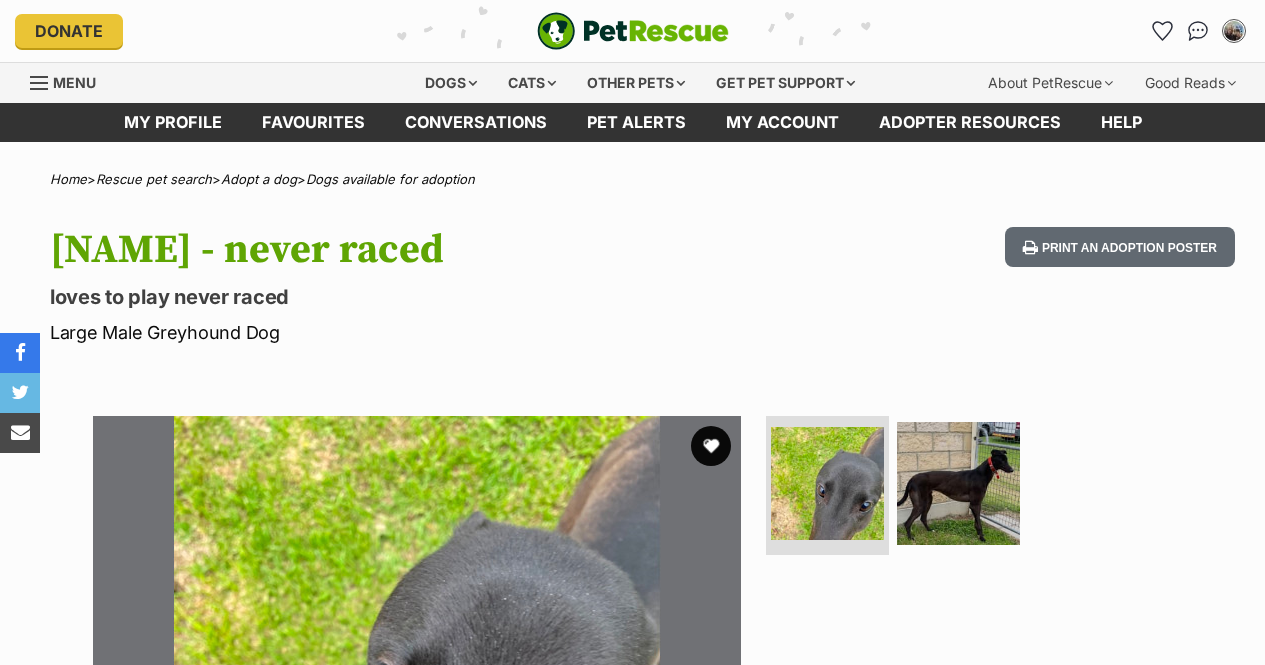 scroll, scrollTop: 0, scrollLeft: 0, axis: both 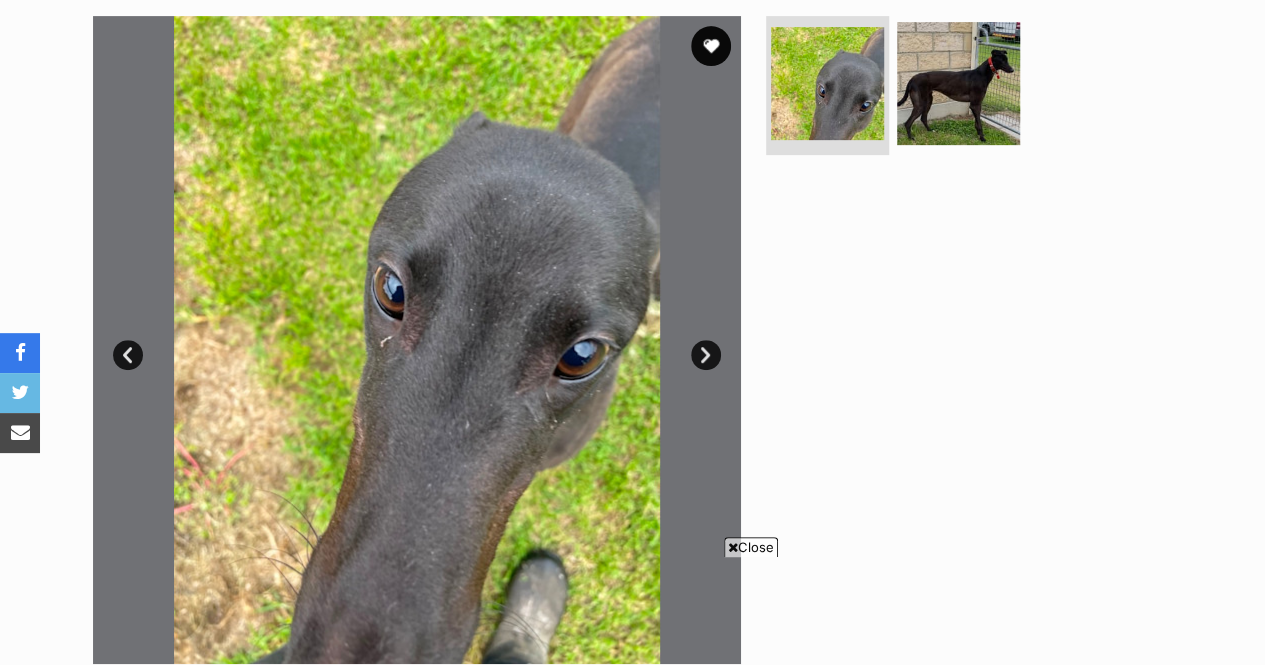 click on "Next" at bounding box center [706, 355] 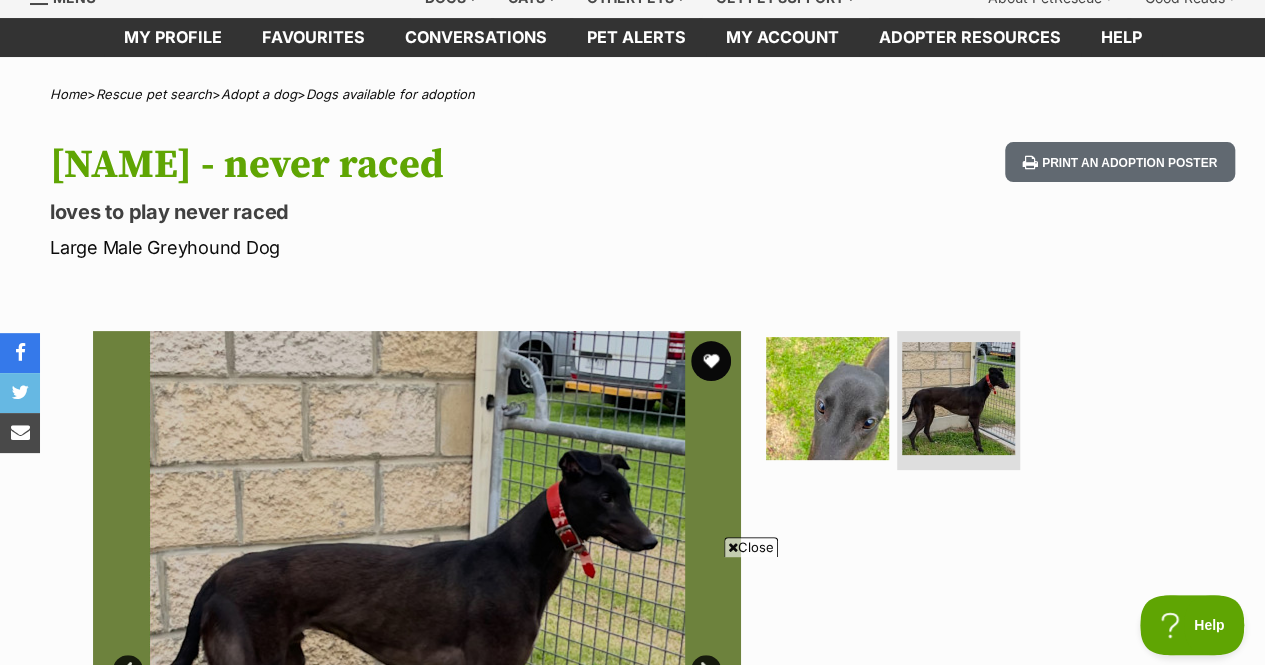 scroll, scrollTop: 0, scrollLeft: 0, axis: both 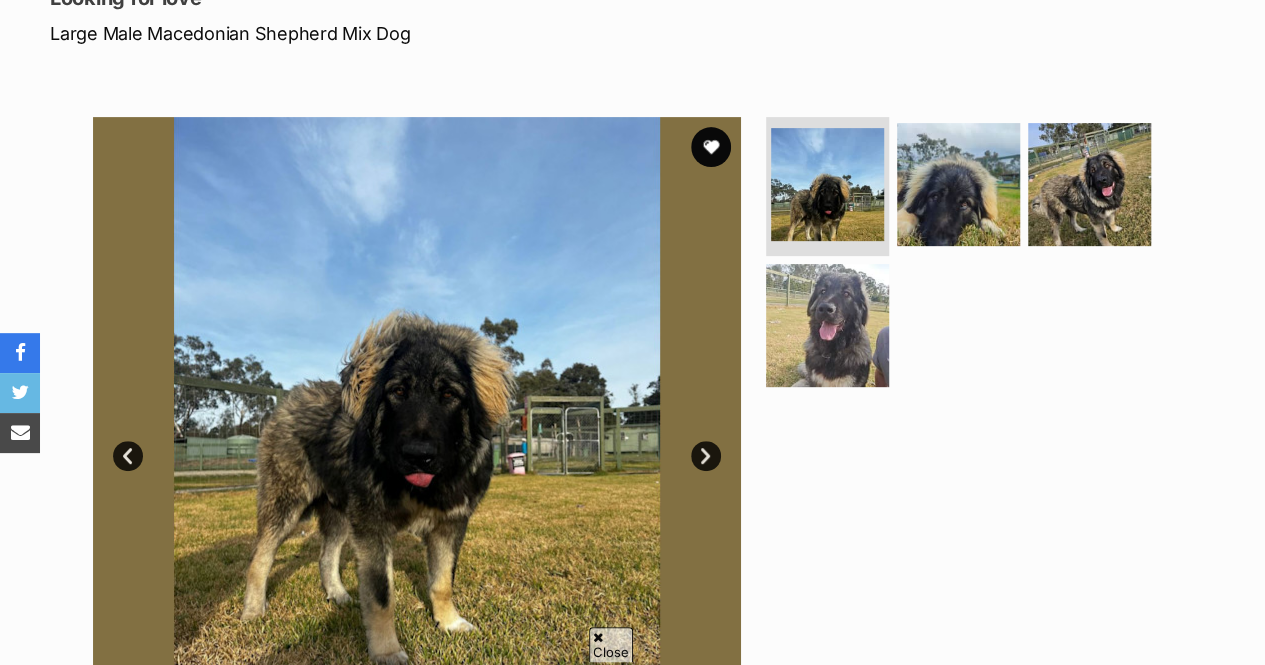 click on "Next" at bounding box center (706, 456) 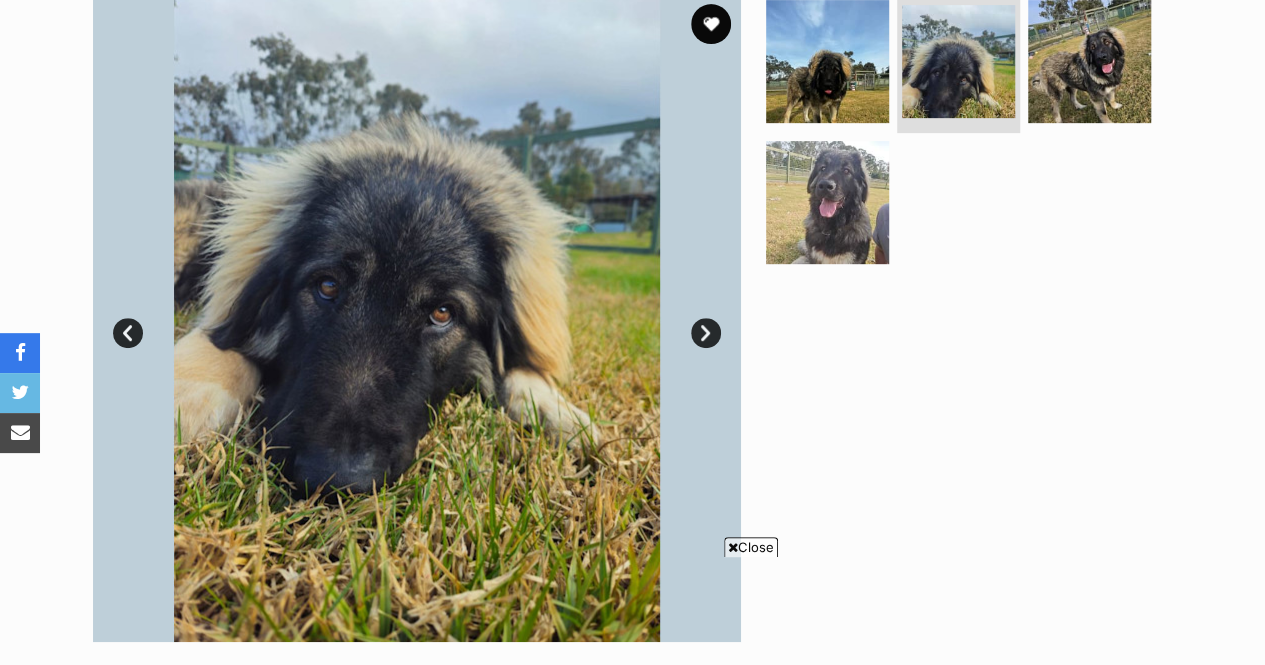 scroll, scrollTop: 423, scrollLeft: 0, axis: vertical 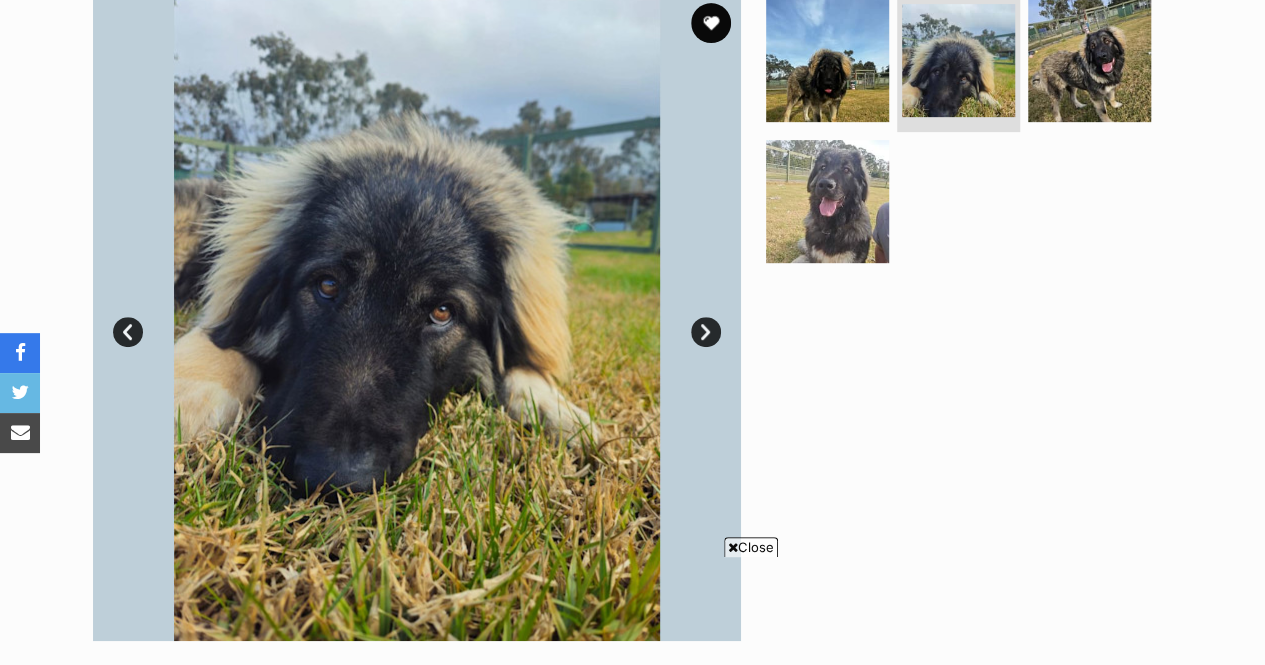 click on "Next" at bounding box center (706, 332) 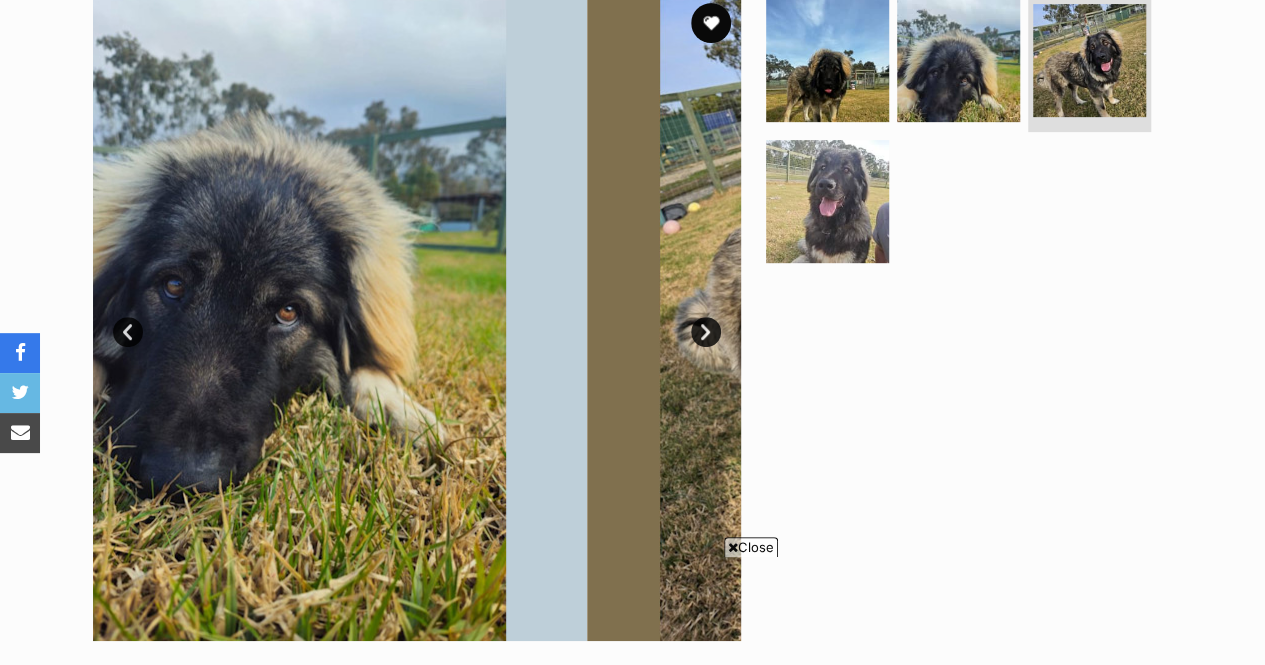 scroll, scrollTop: 0, scrollLeft: 0, axis: both 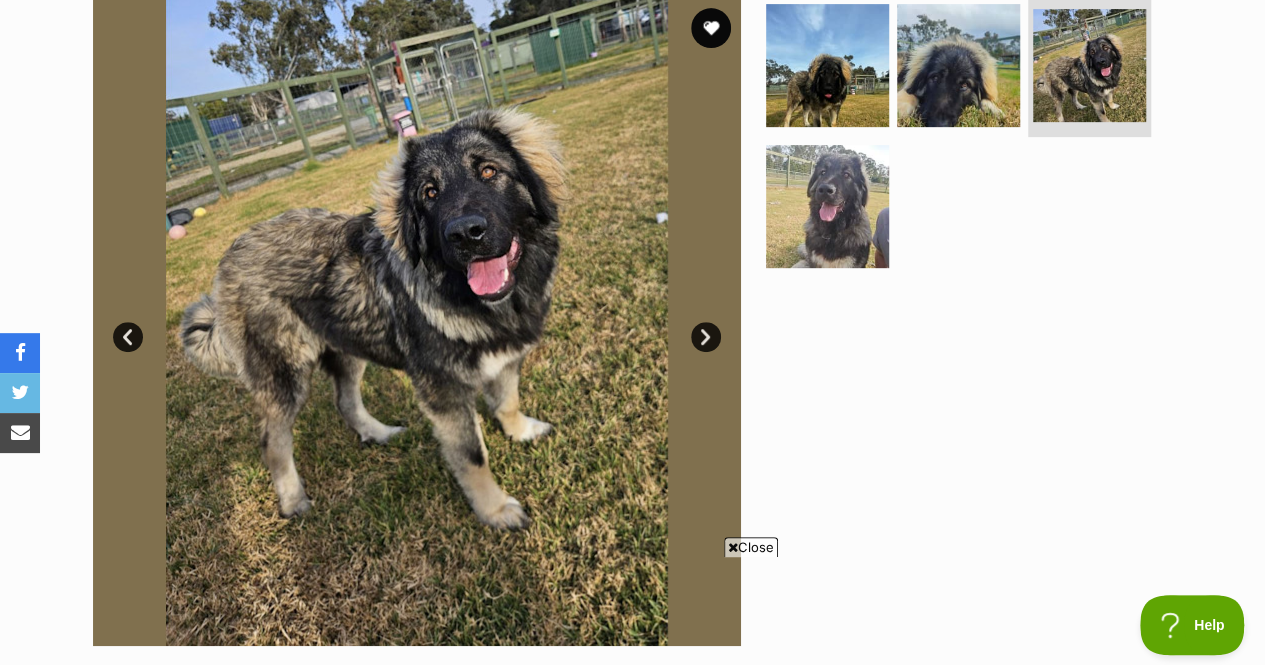 click on "Next" at bounding box center (706, 337) 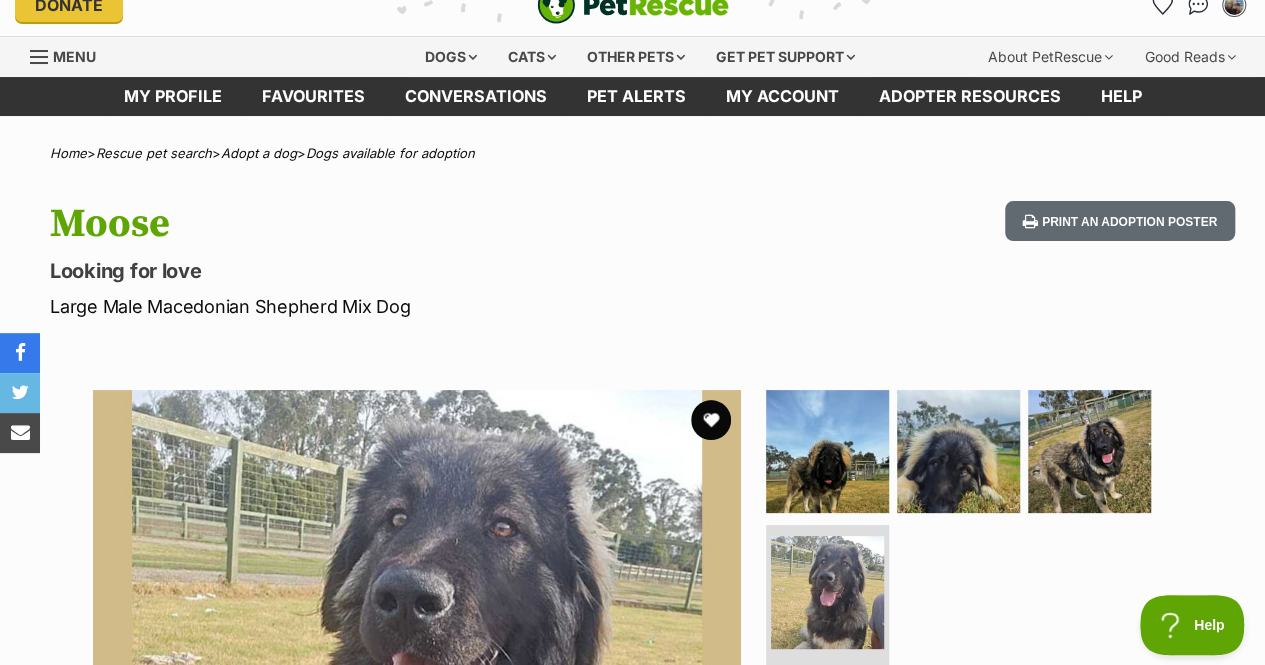 scroll, scrollTop: 0, scrollLeft: 0, axis: both 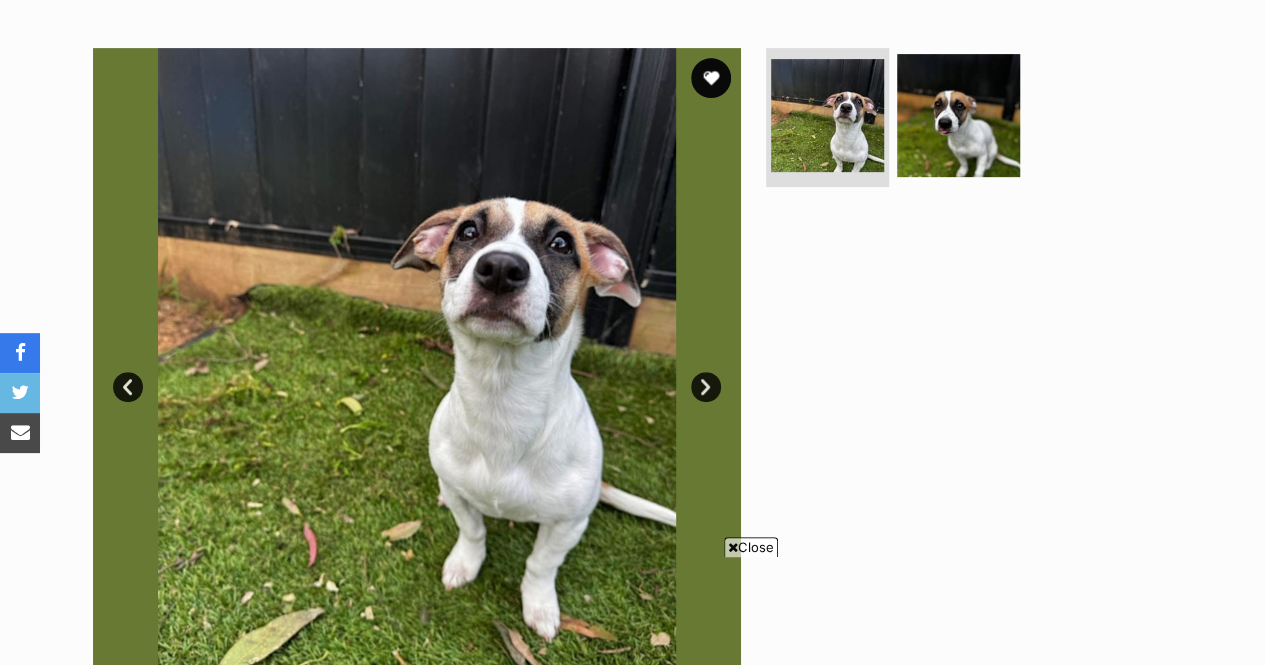 click on "Next" at bounding box center [706, 387] 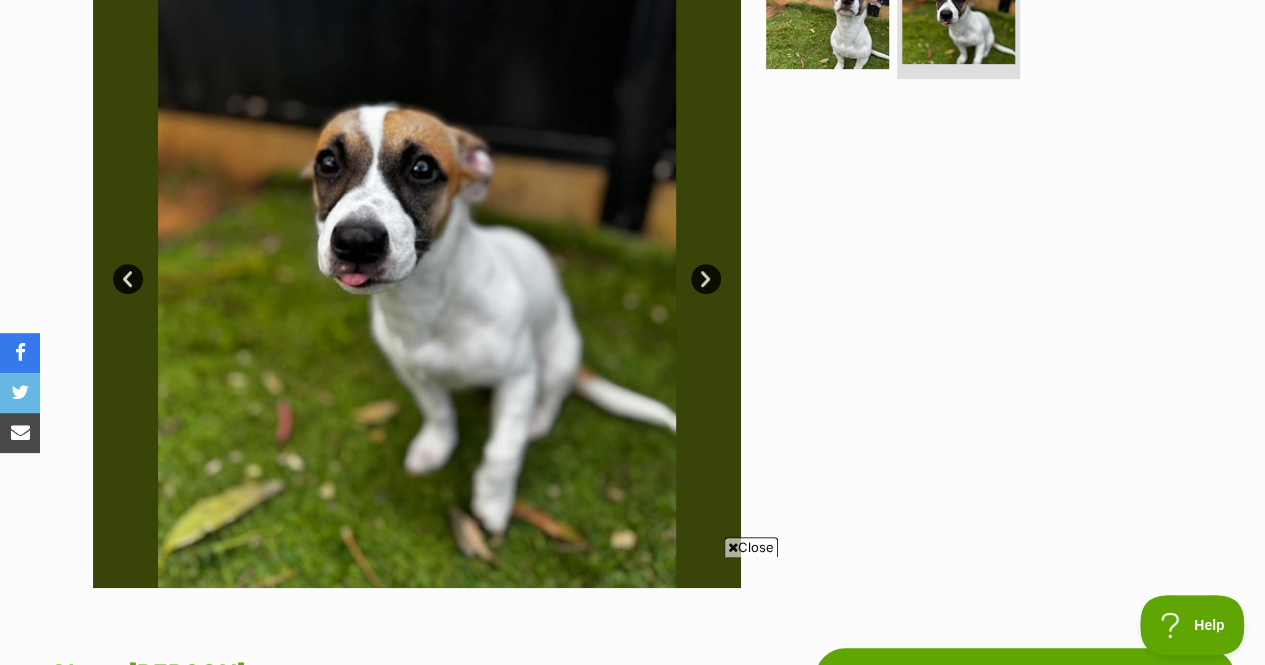 scroll, scrollTop: 0, scrollLeft: 0, axis: both 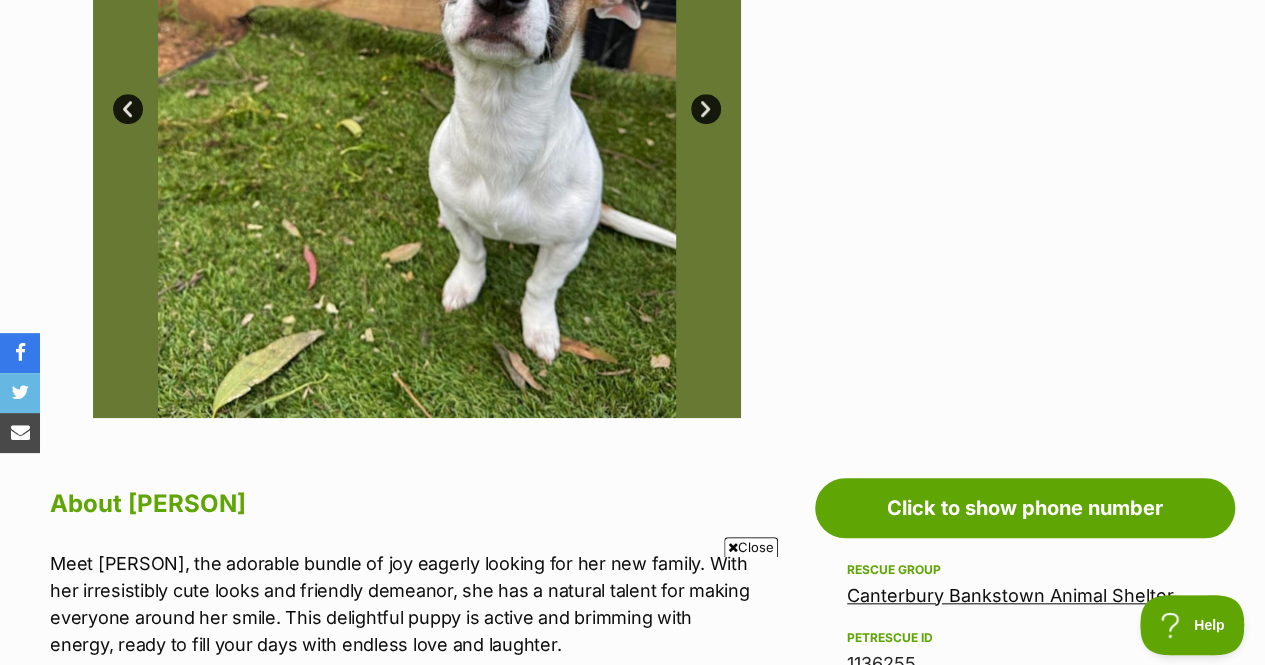 click on "Next" at bounding box center (706, 109) 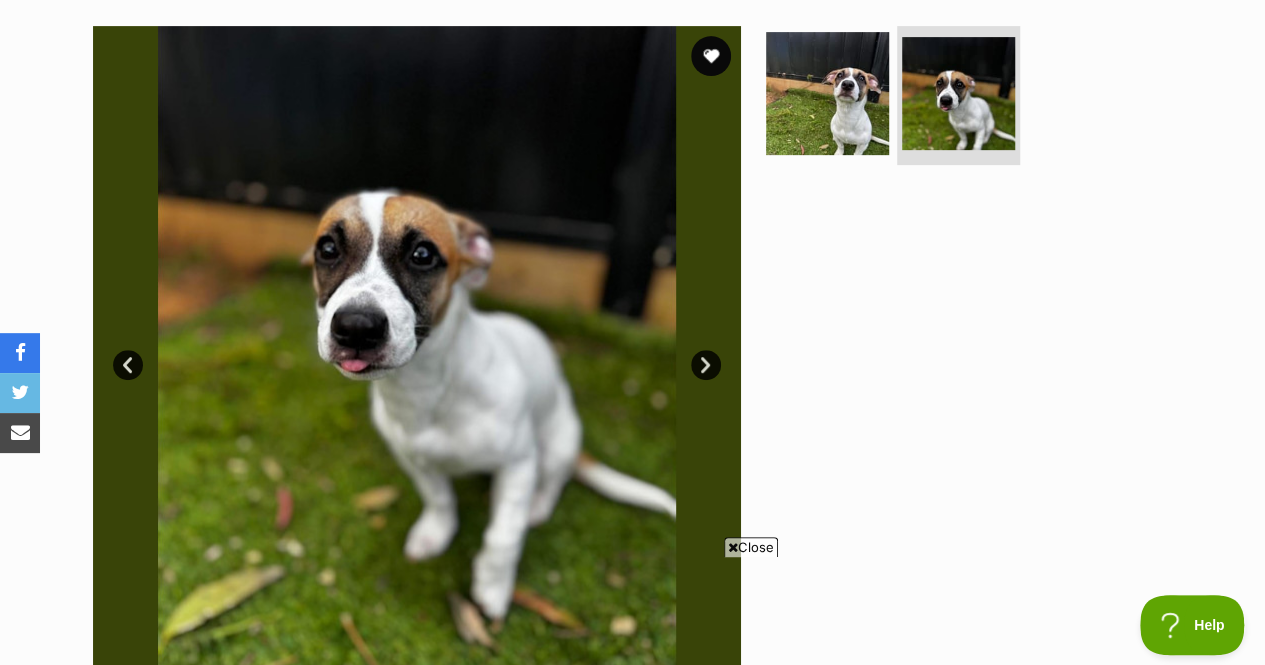 scroll, scrollTop: 222, scrollLeft: 0, axis: vertical 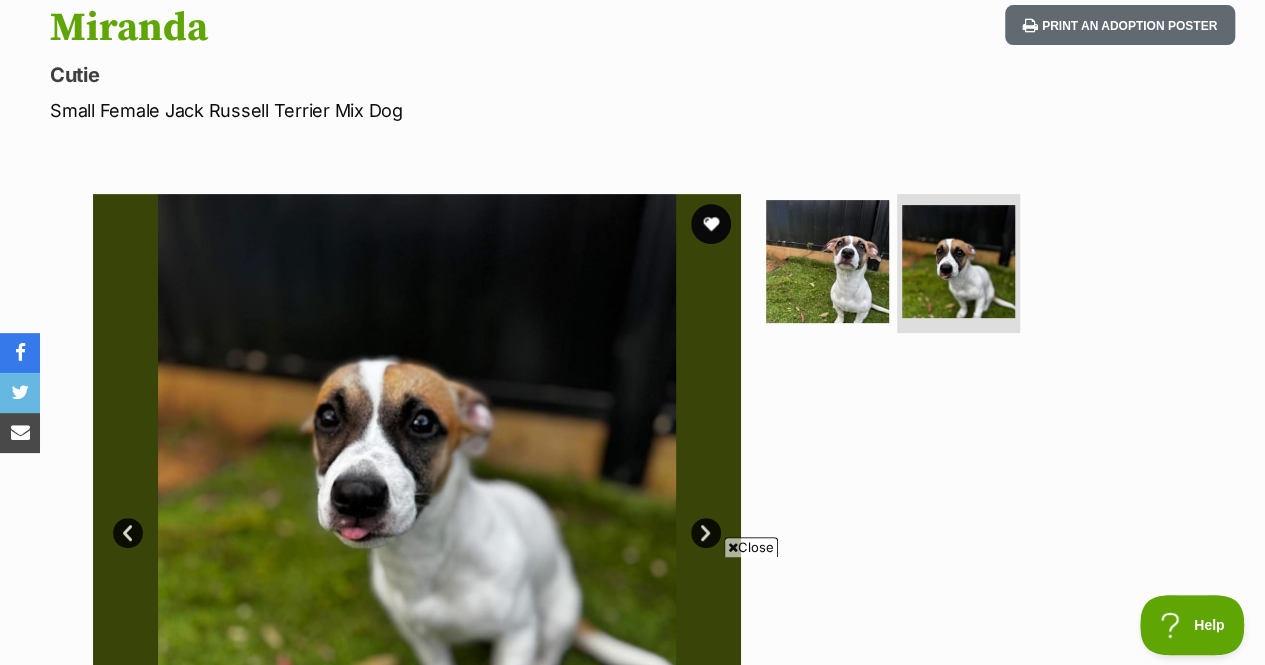 click on "Close" at bounding box center (751, 547) 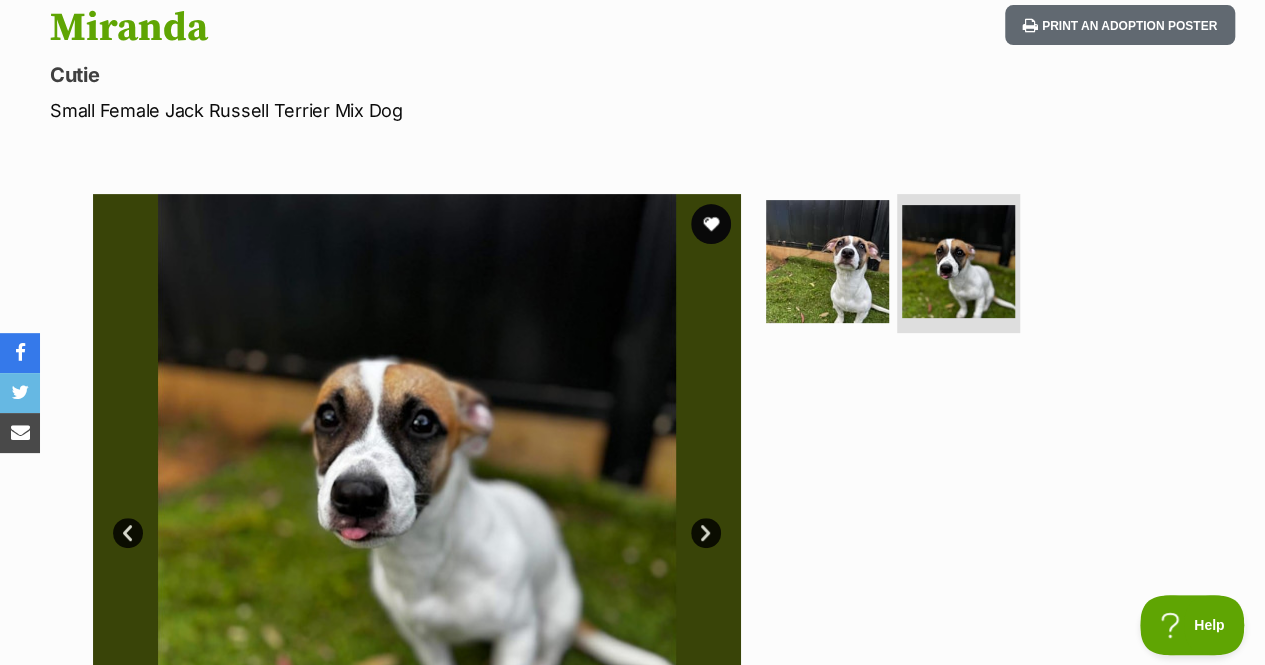 click at bounding box center (827, 261) 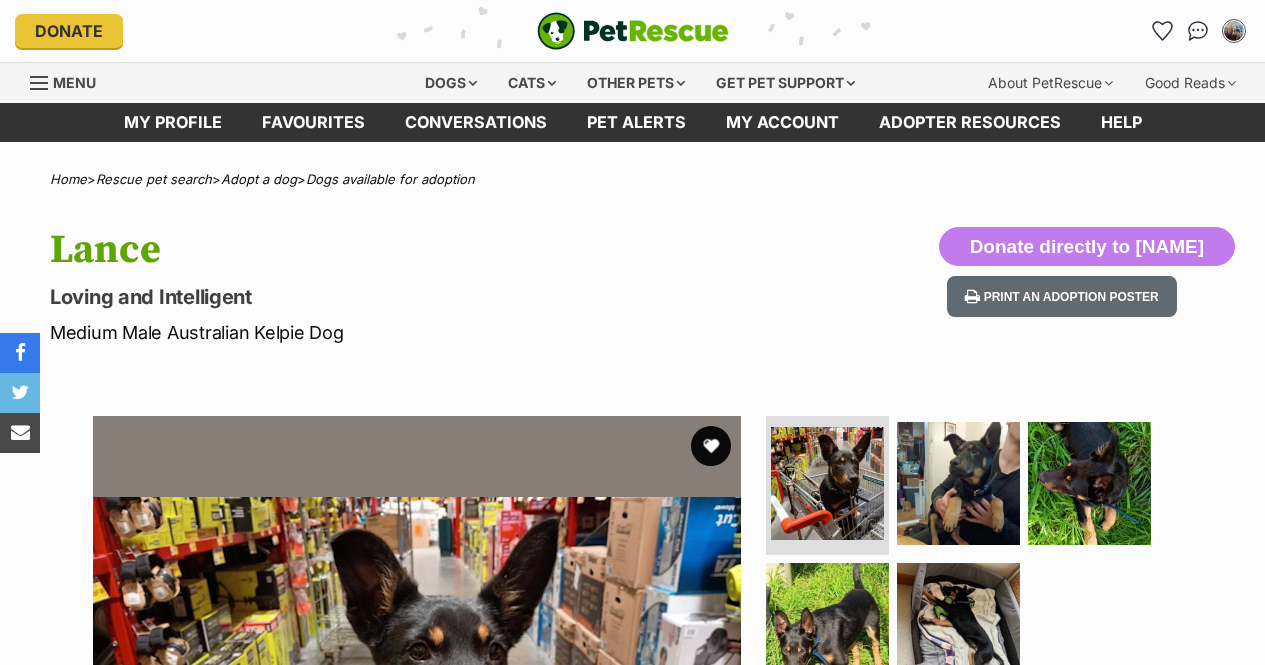 scroll, scrollTop: 0, scrollLeft: 0, axis: both 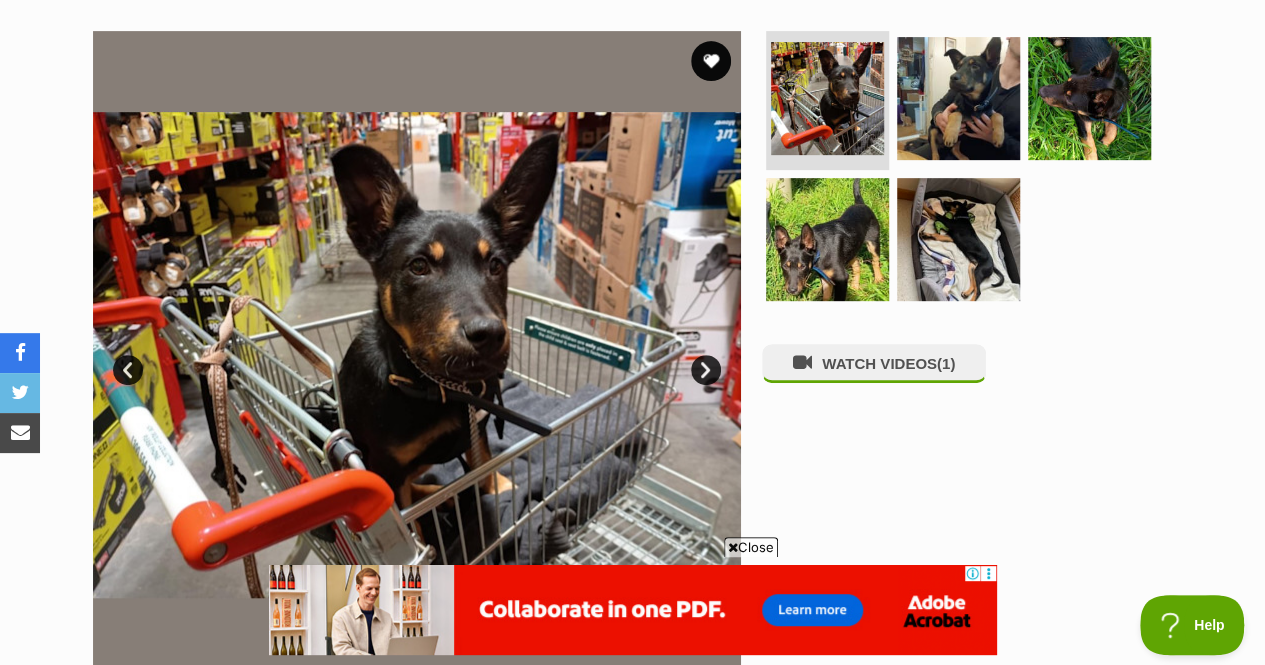 click on "Next" at bounding box center (706, 370) 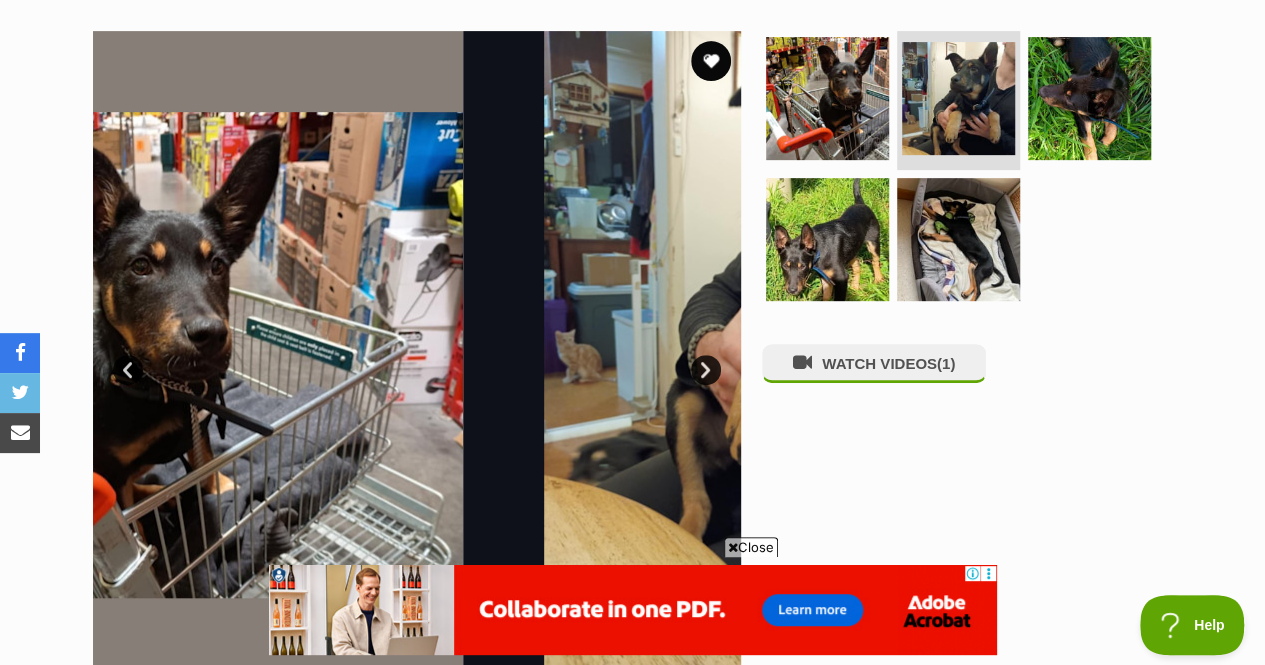 scroll, scrollTop: 0, scrollLeft: 0, axis: both 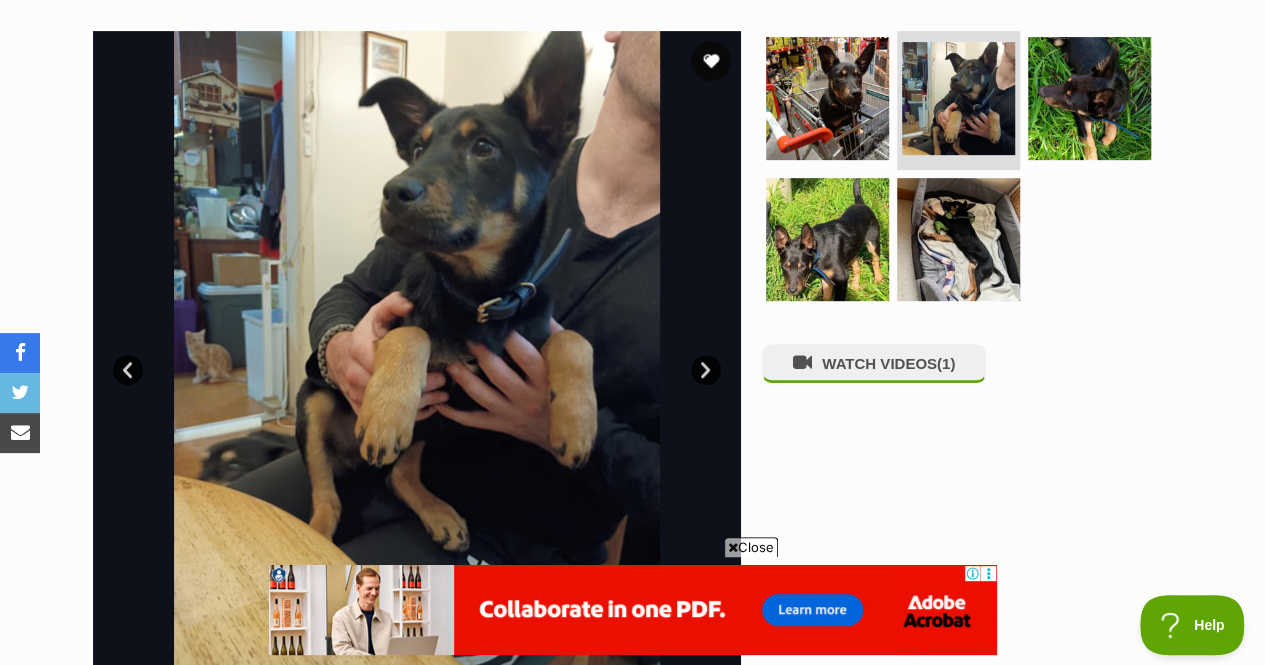 click on "Next" at bounding box center [706, 370] 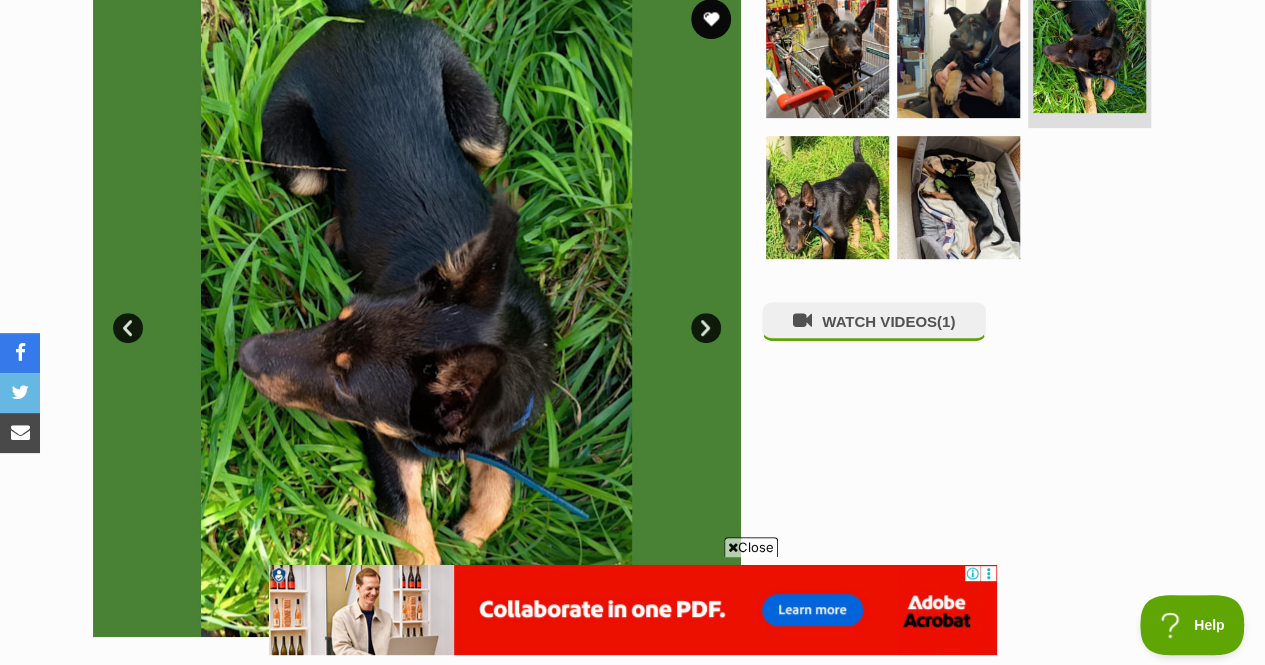 scroll, scrollTop: 426, scrollLeft: 0, axis: vertical 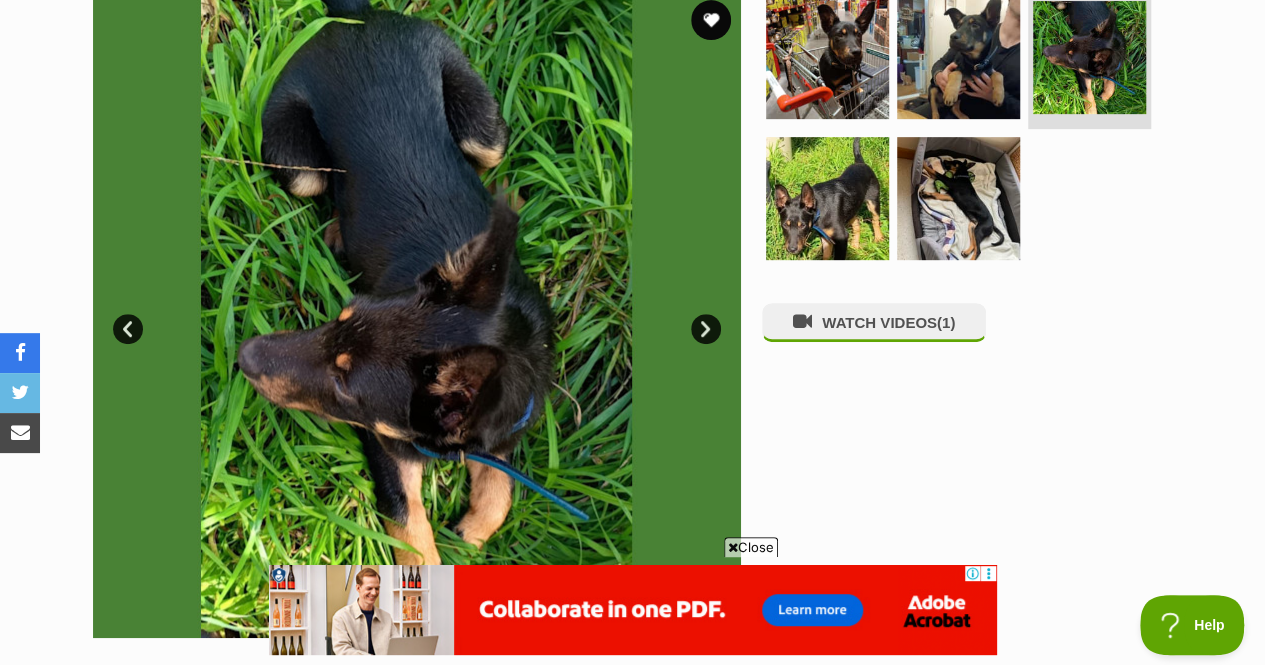 click on "Next" at bounding box center (706, 329) 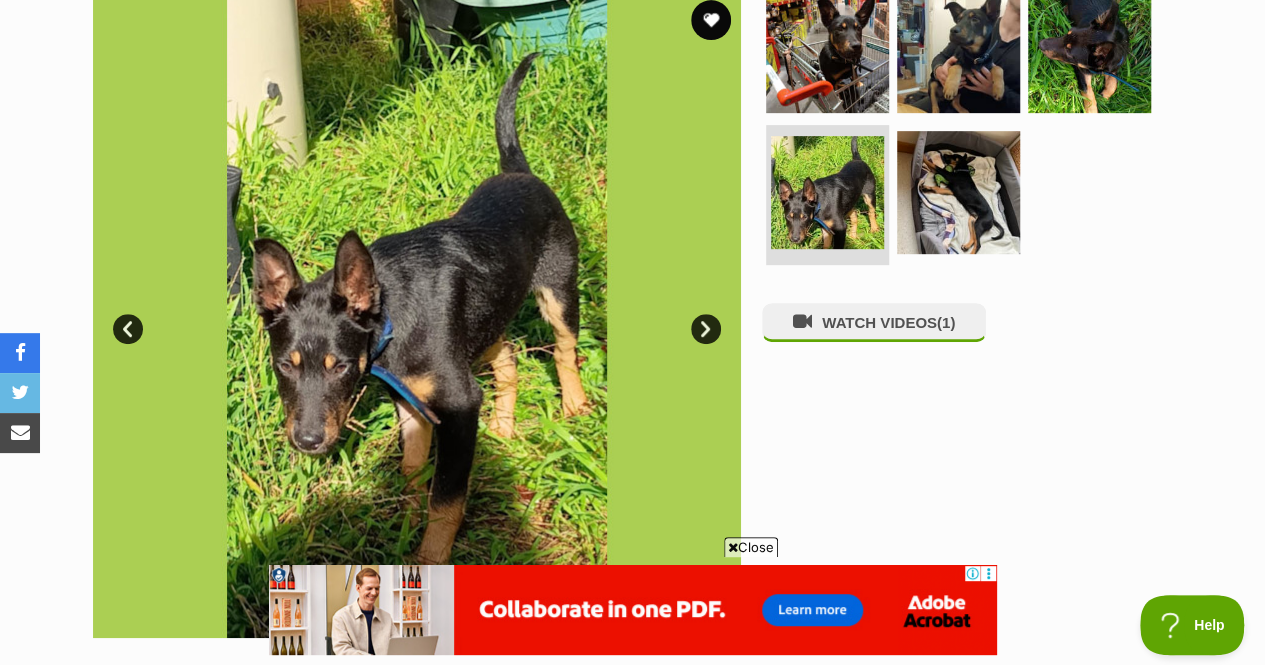 click on "Next" at bounding box center (706, 329) 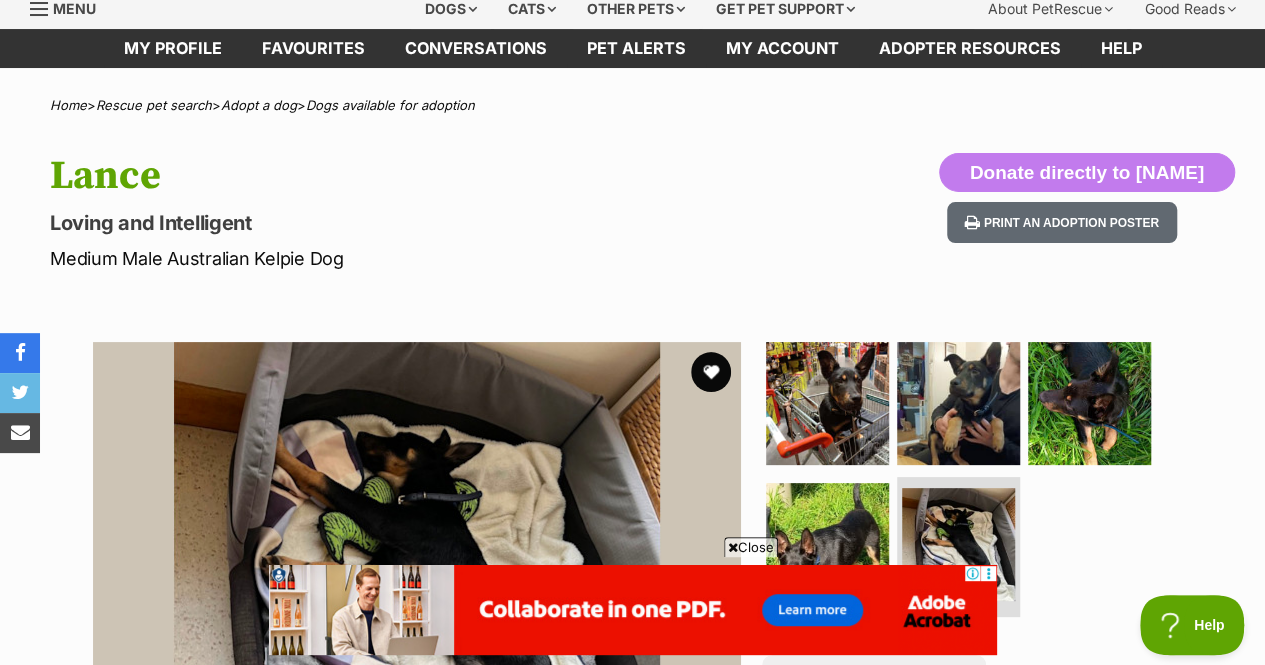 scroll, scrollTop: 78, scrollLeft: 0, axis: vertical 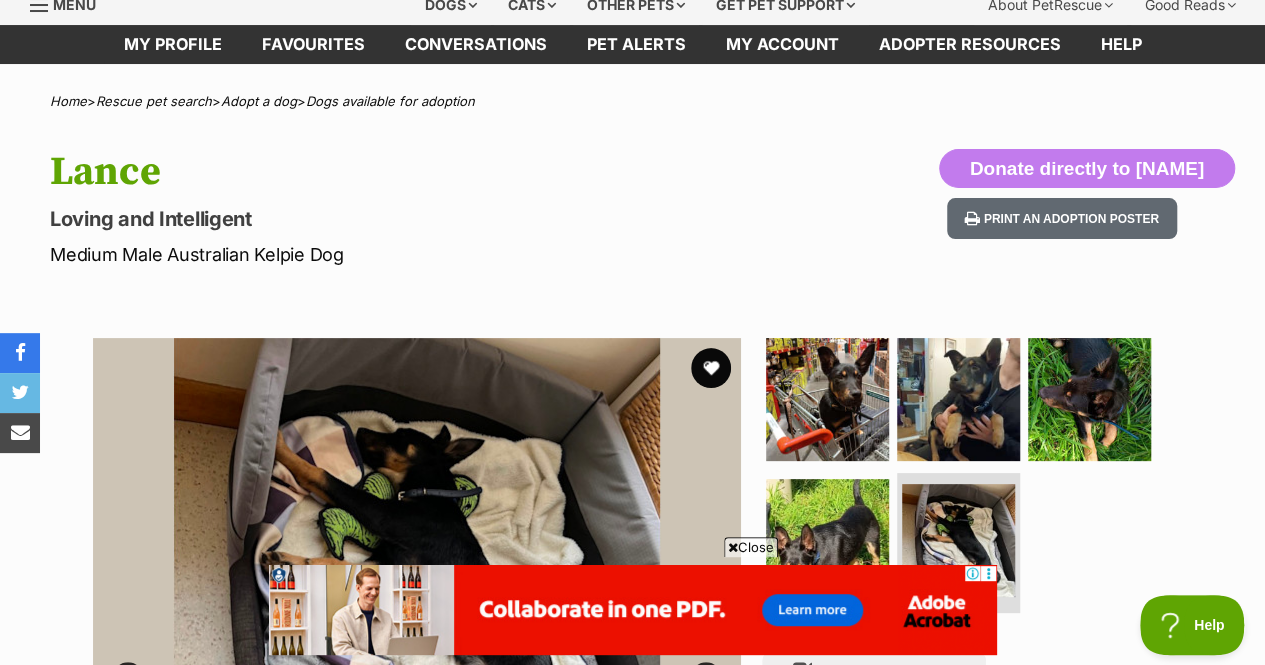 click on "Close" at bounding box center [751, 547] 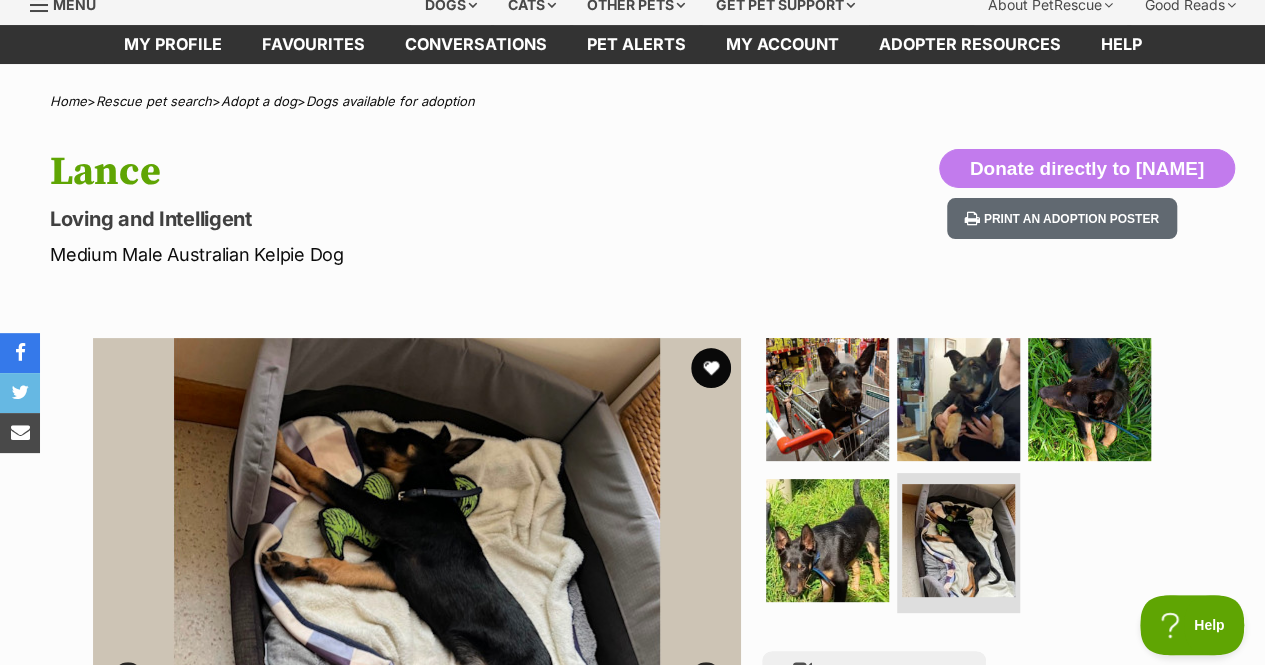 click at bounding box center [711, 368] 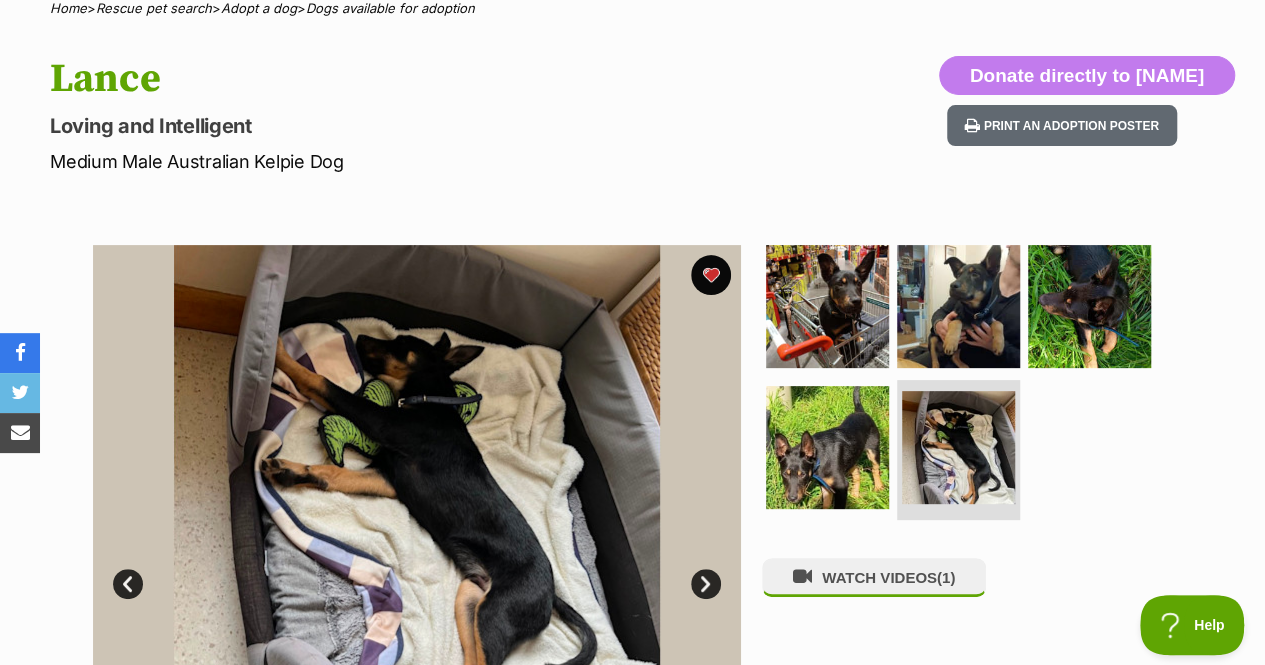scroll, scrollTop: 179, scrollLeft: 0, axis: vertical 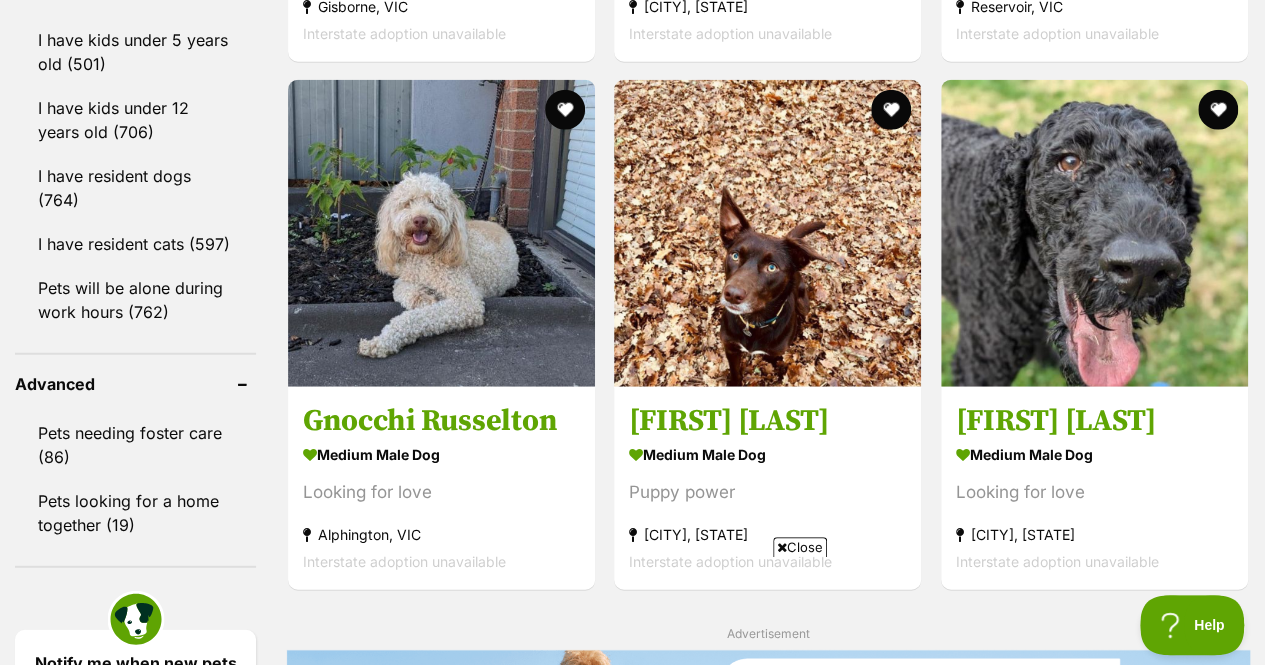 click at bounding box center [441, 233] 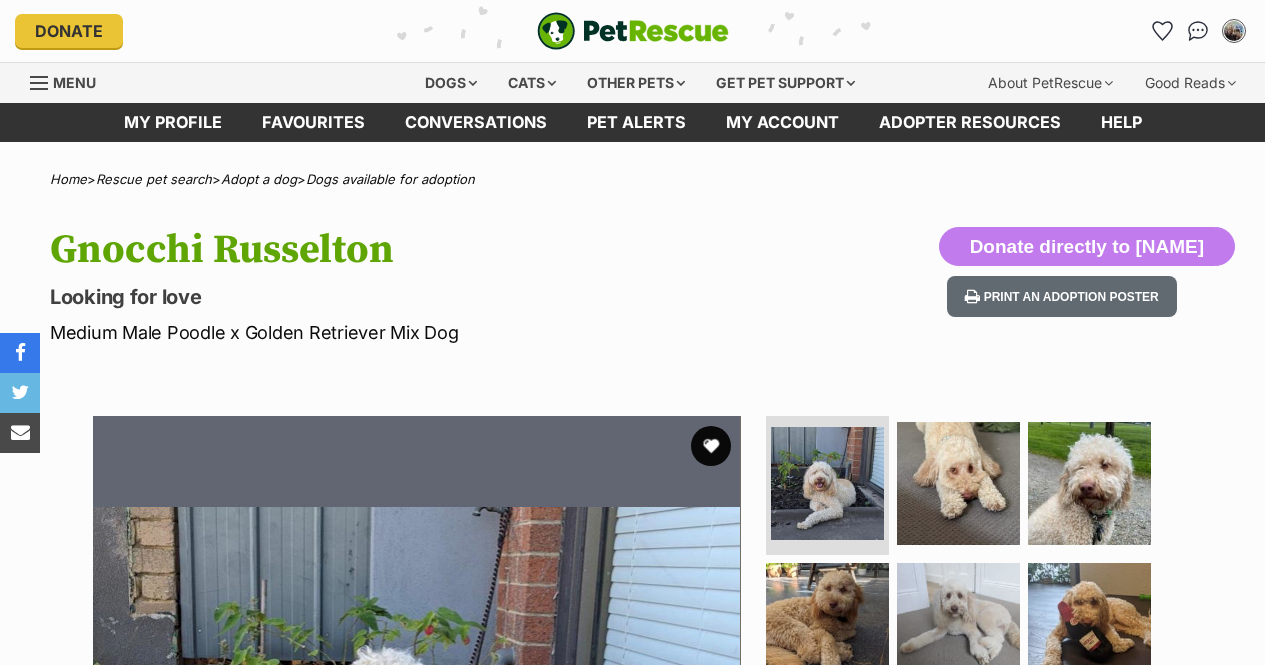 scroll, scrollTop: 0, scrollLeft: 0, axis: both 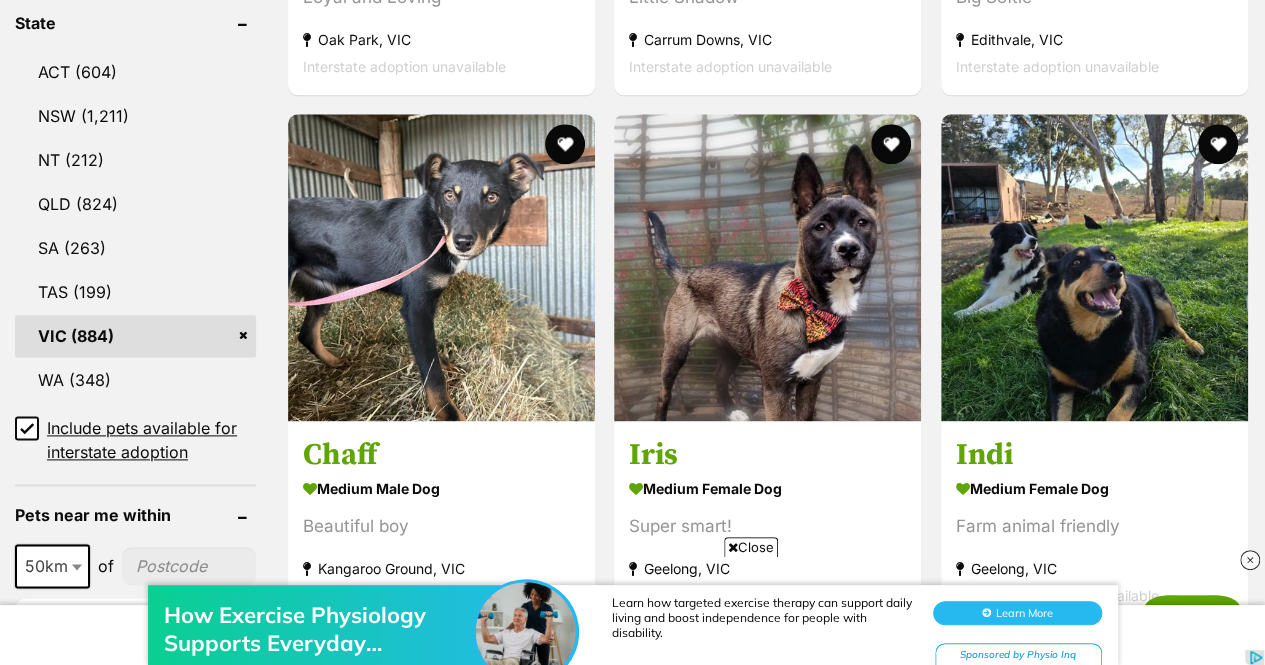 click at bounding box center [441, 267] 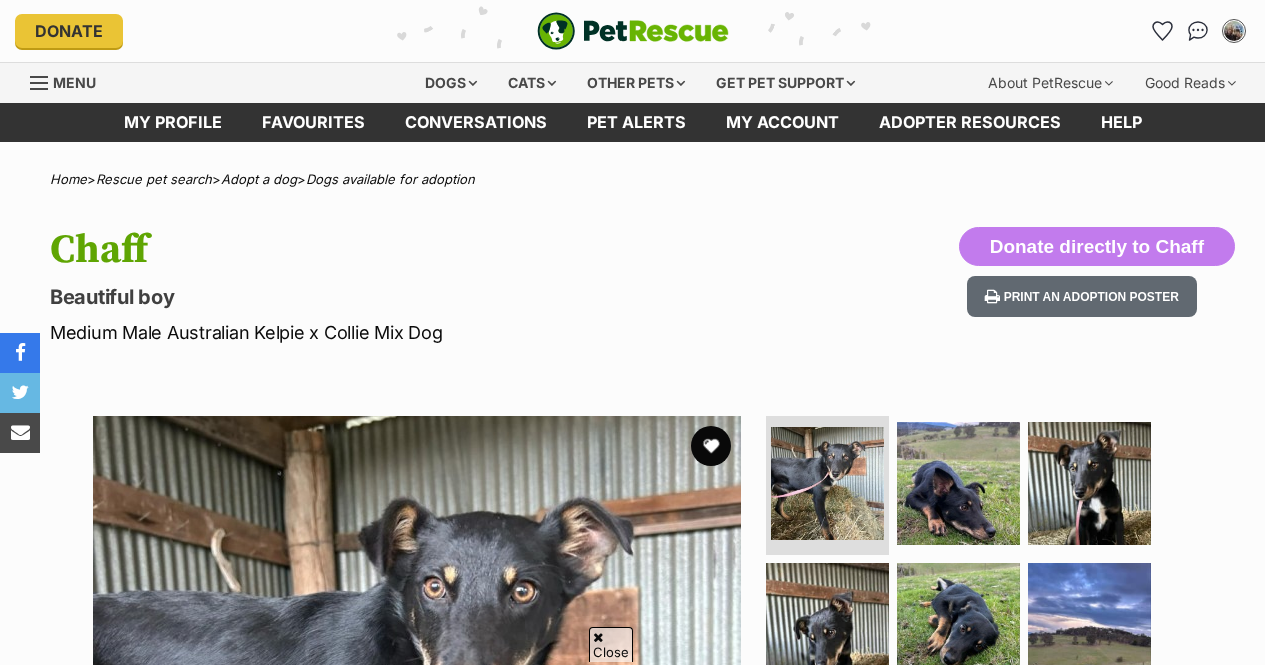 scroll, scrollTop: 182, scrollLeft: 0, axis: vertical 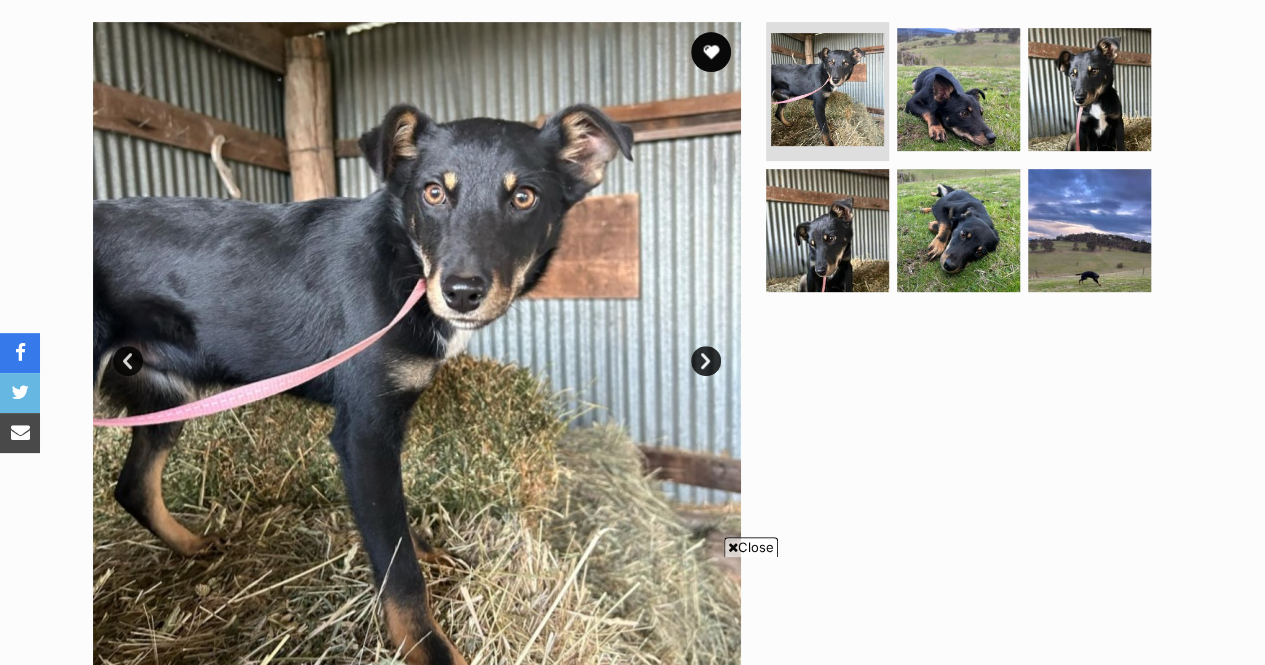 click on "Next" at bounding box center [706, 361] 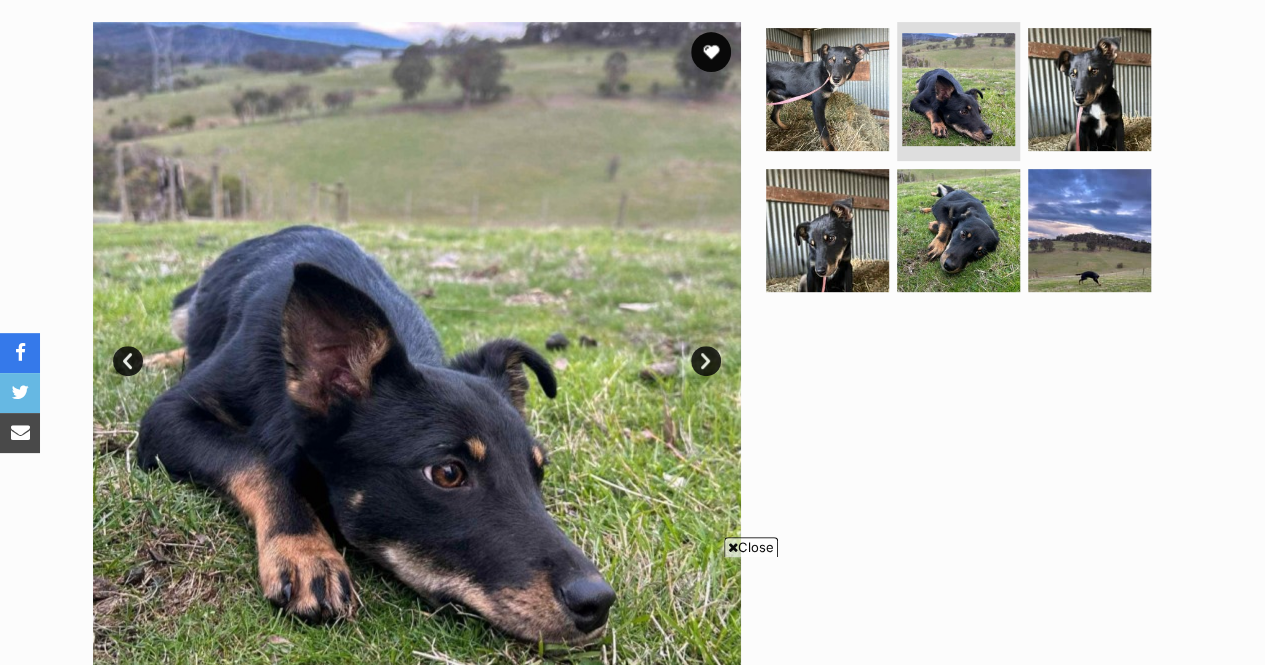 scroll, scrollTop: 0, scrollLeft: 0, axis: both 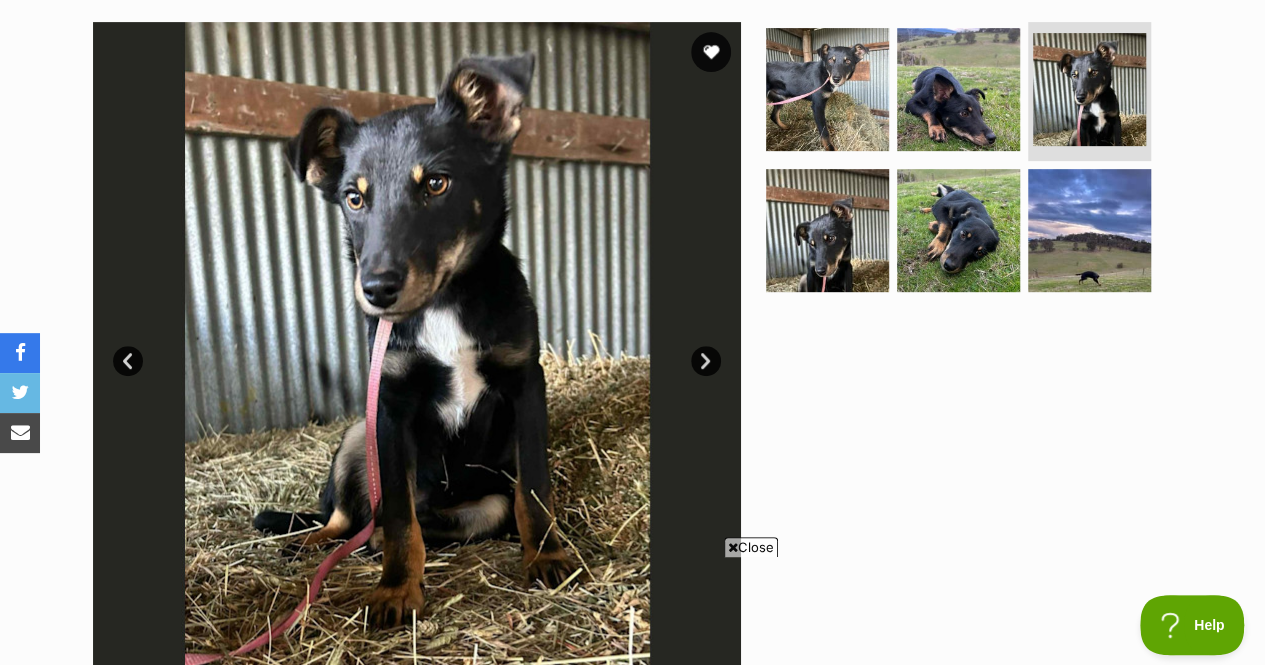 click on "Next" at bounding box center [706, 361] 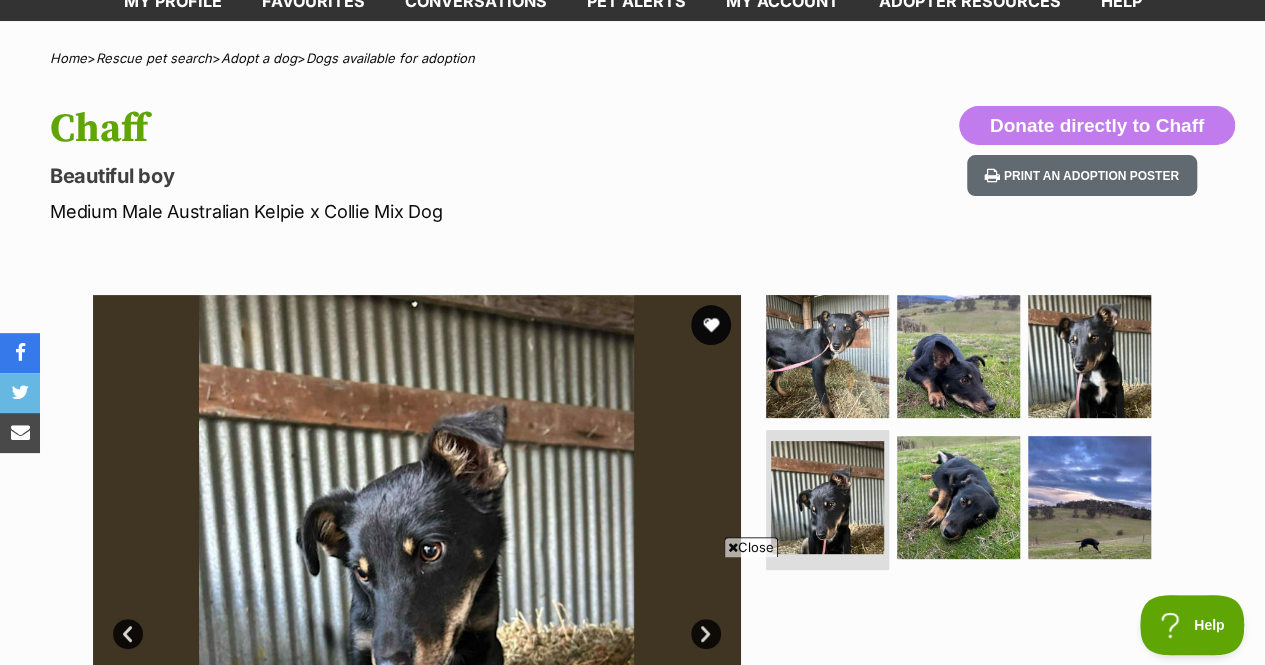 scroll, scrollTop: 393, scrollLeft: 0, axis: vertical 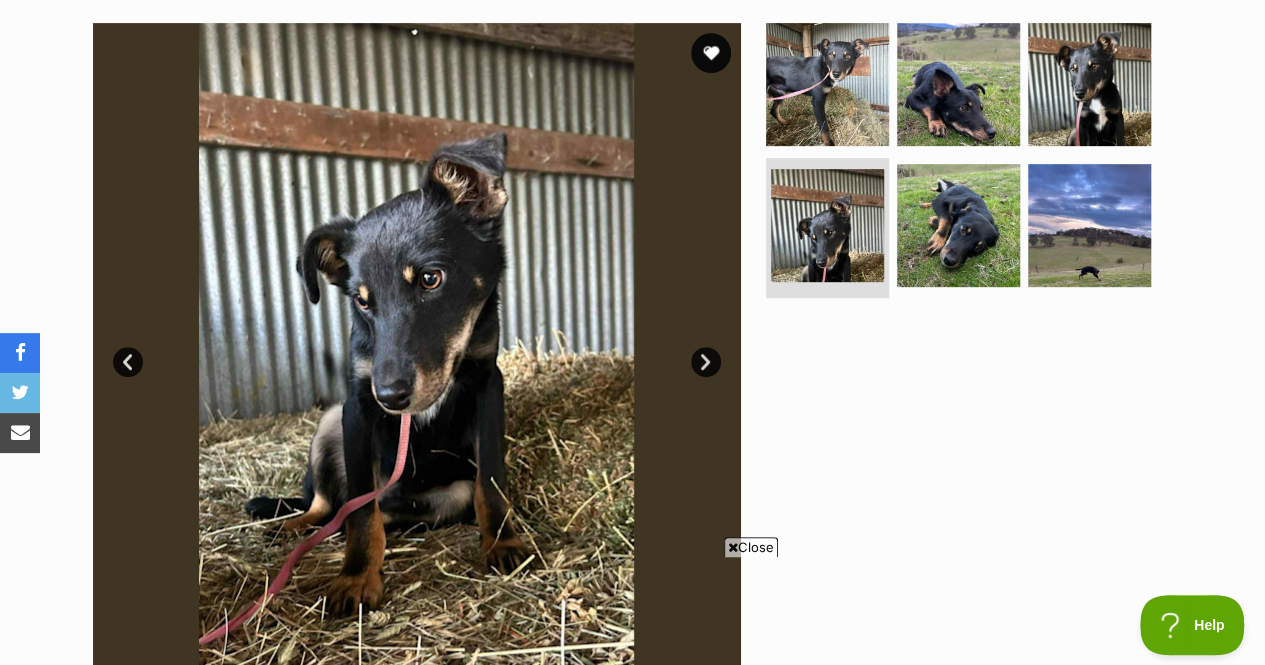 click on "Next" at bounding box center [706, 362] 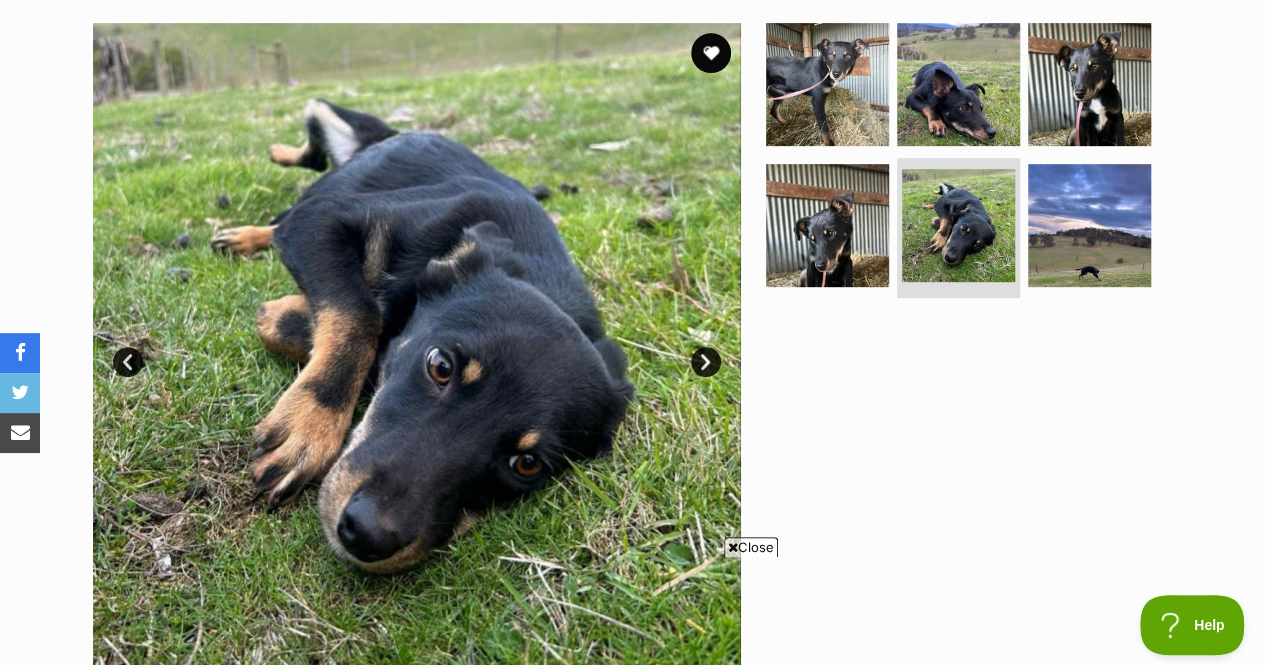 click on "Next" at bounding box center (706, 362) 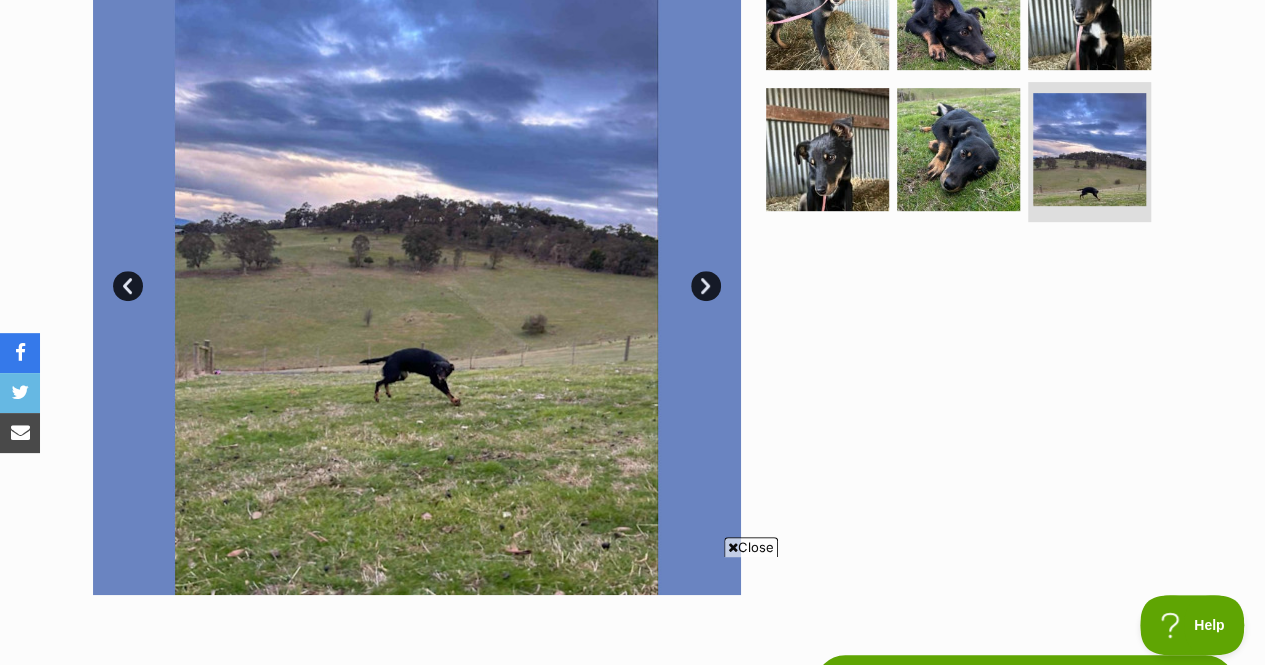 scroll, scrollTop: 459, scrollLeft: 0, axis: vertical 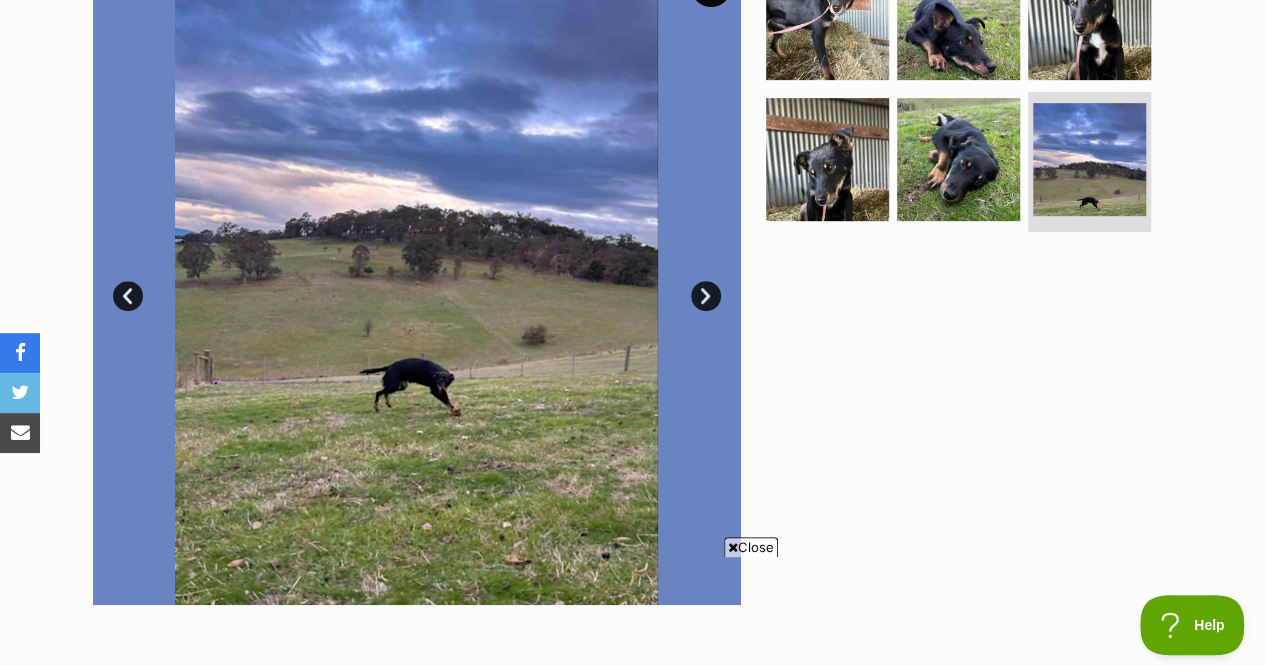 click on "Next" at bounding box center (706, 296) 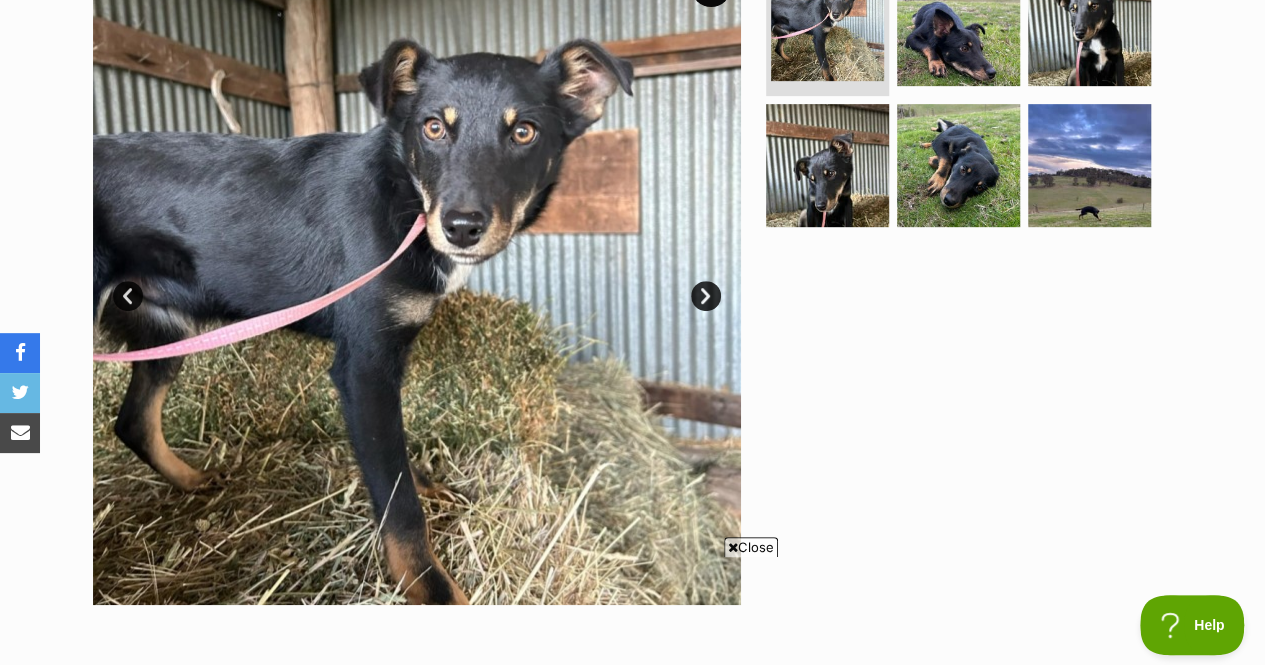 click on "Next" at bounding box center (706, 296) 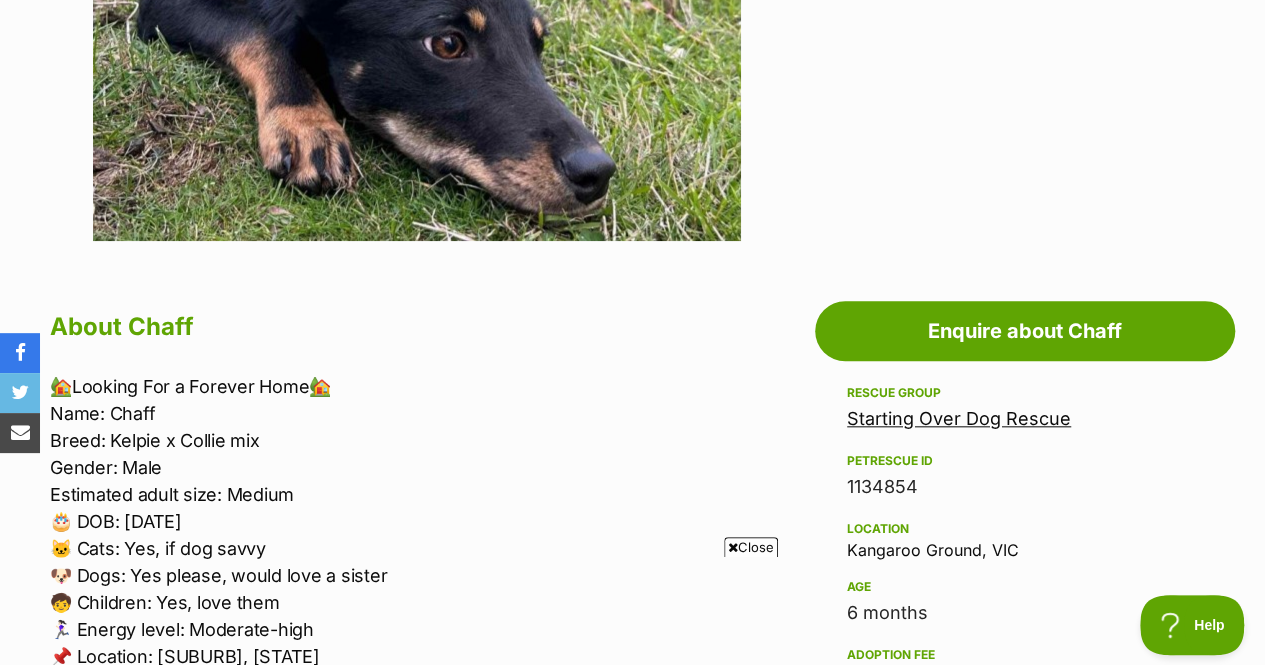 scroll, scrollTop: 825, scrollLeft: 0, axis: vertical 